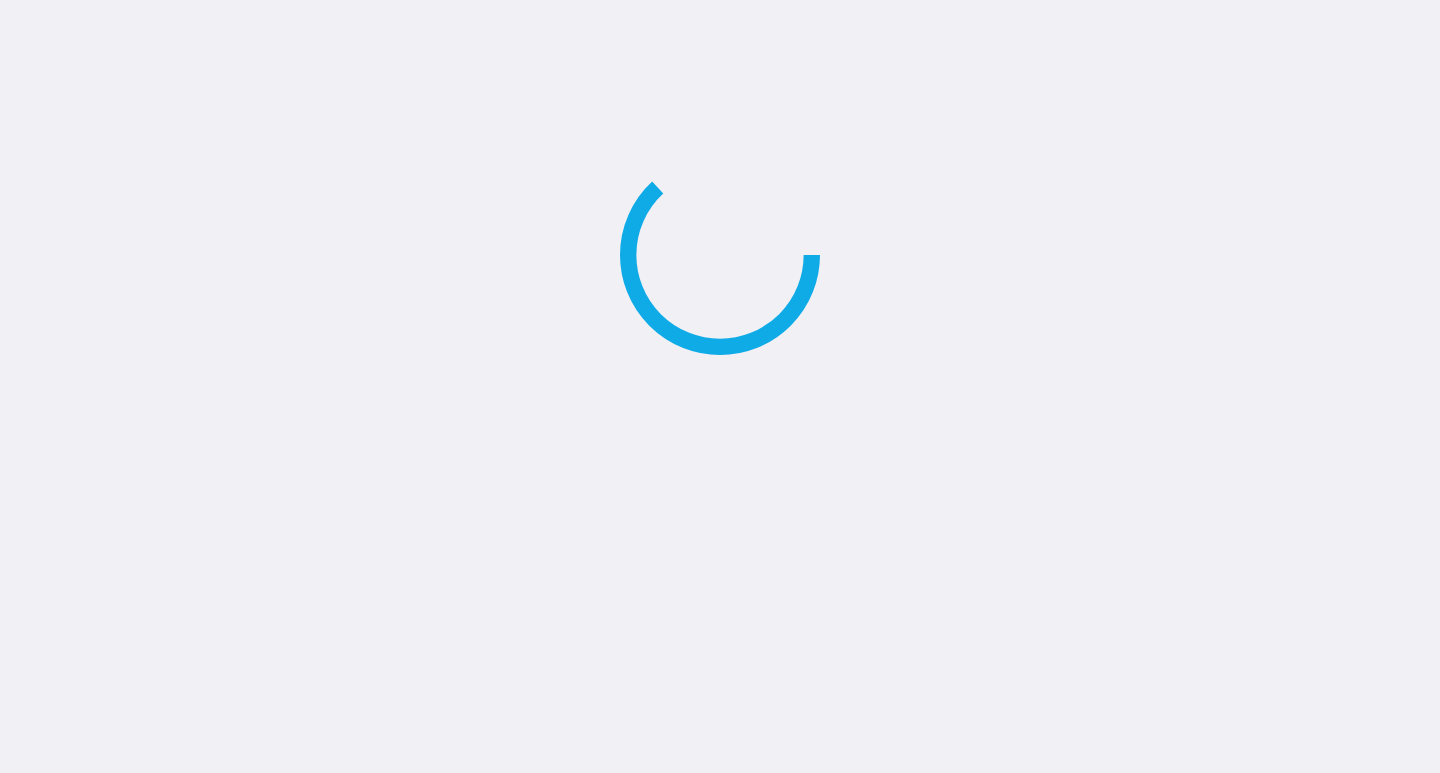 scroll, scrollTop: 0, scrollLeft: 0, axis: both 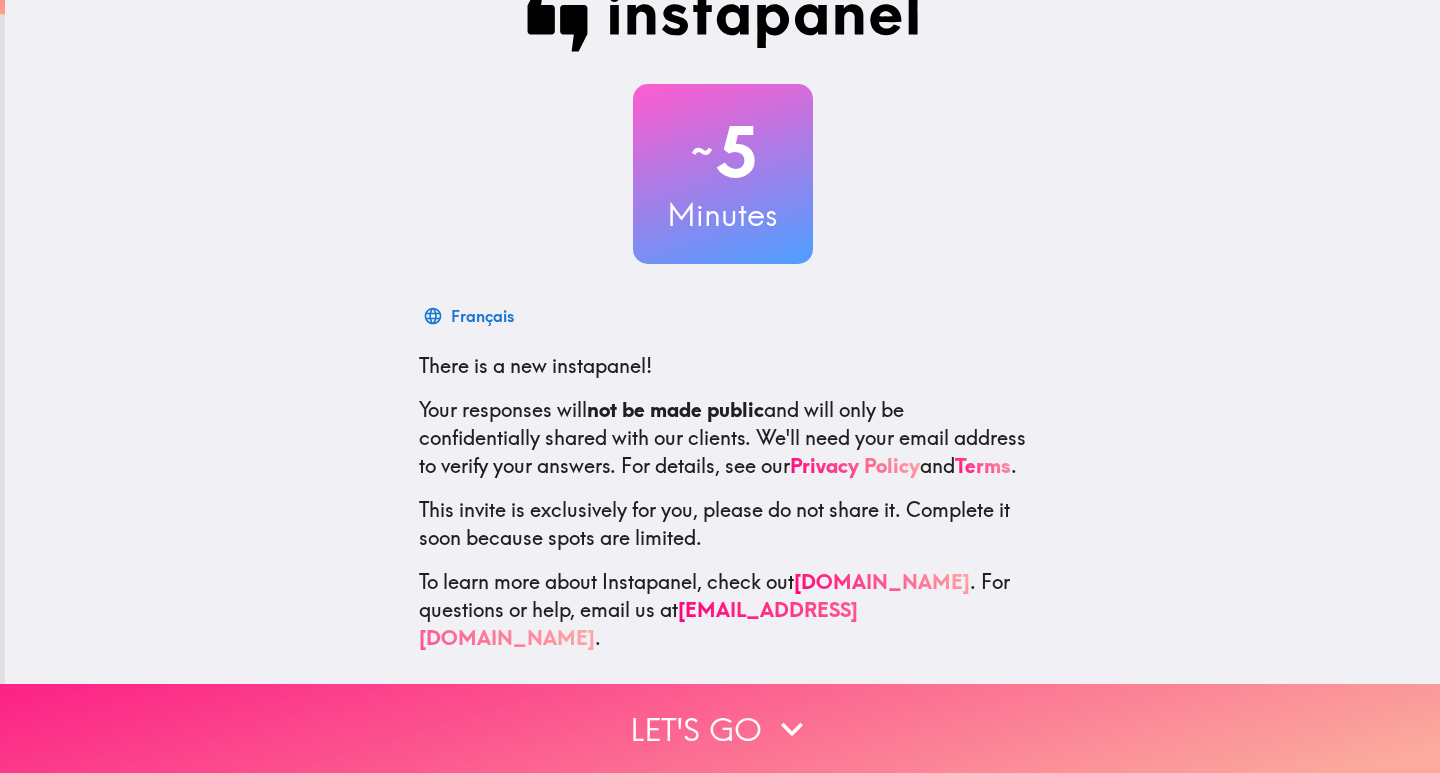 click on "Let's go" at bounding box center [720, 728] 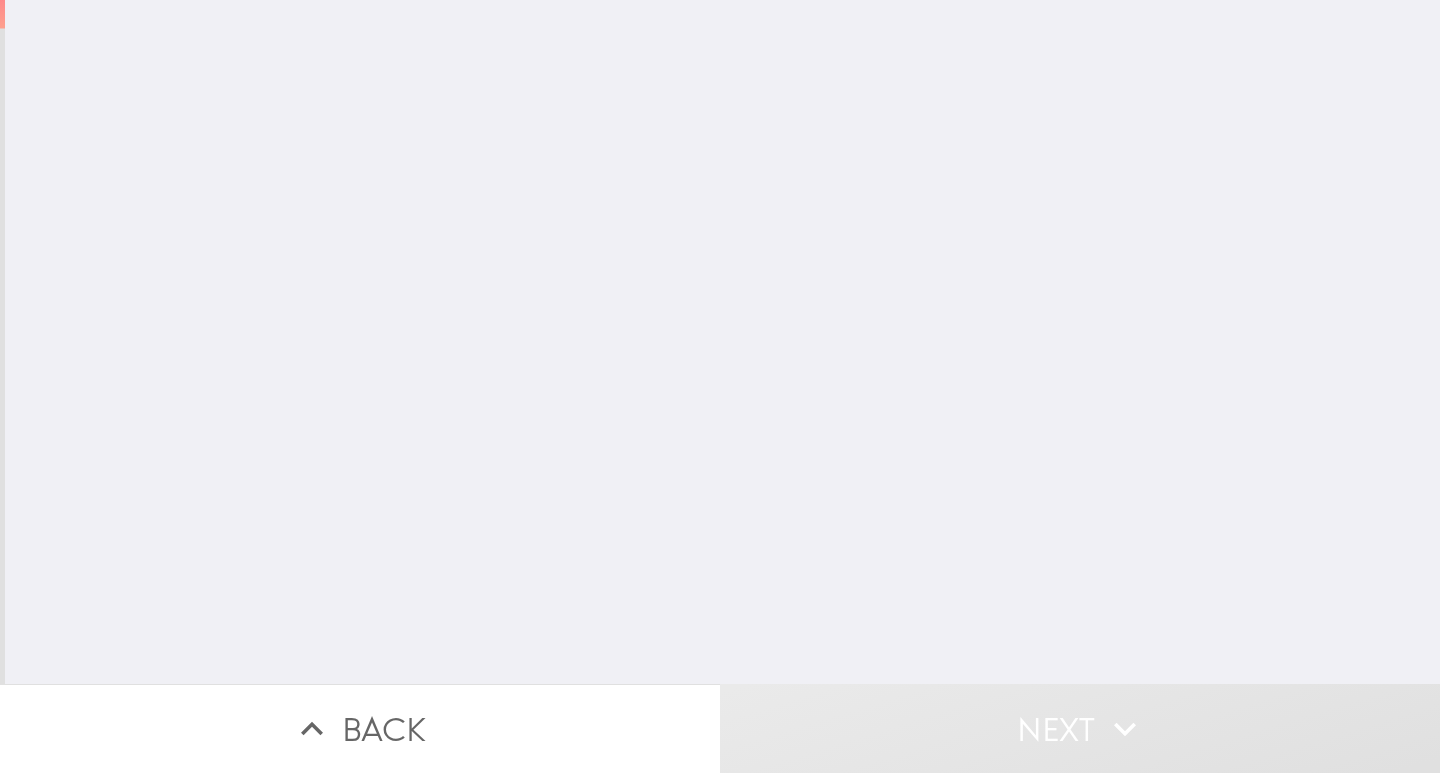 scroll, scrollTop: 0, scrollLeft: 0, axis: both 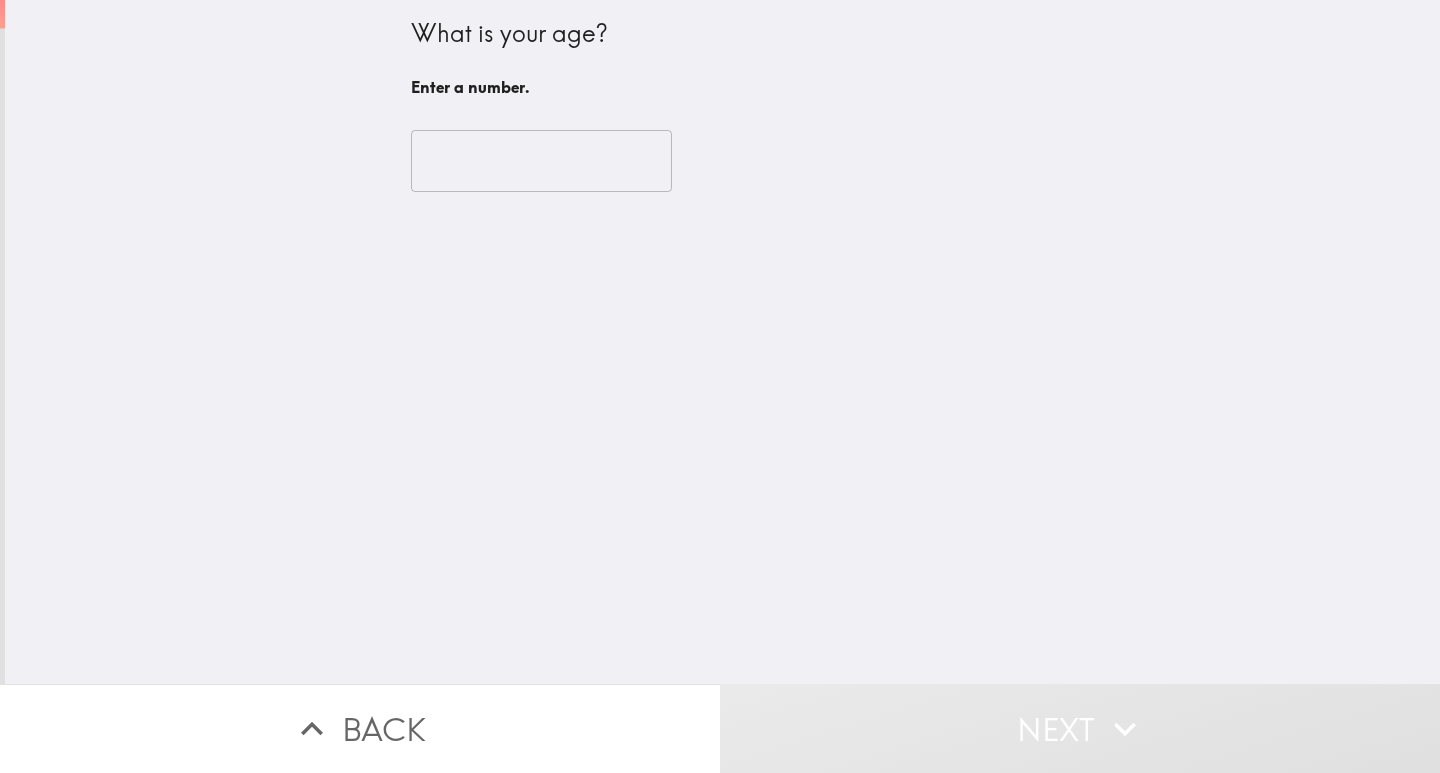 click at bounding box center (541, 161) 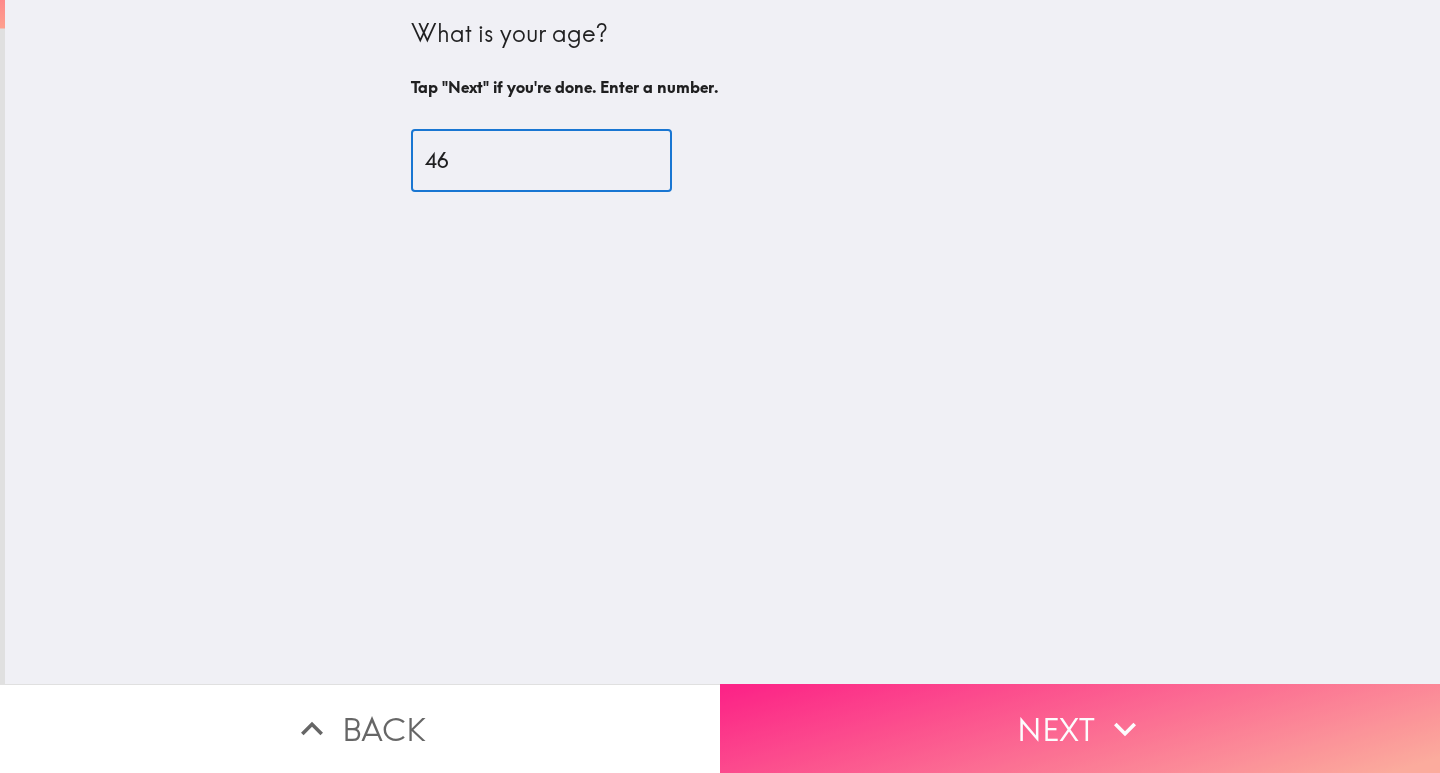 type on "46" 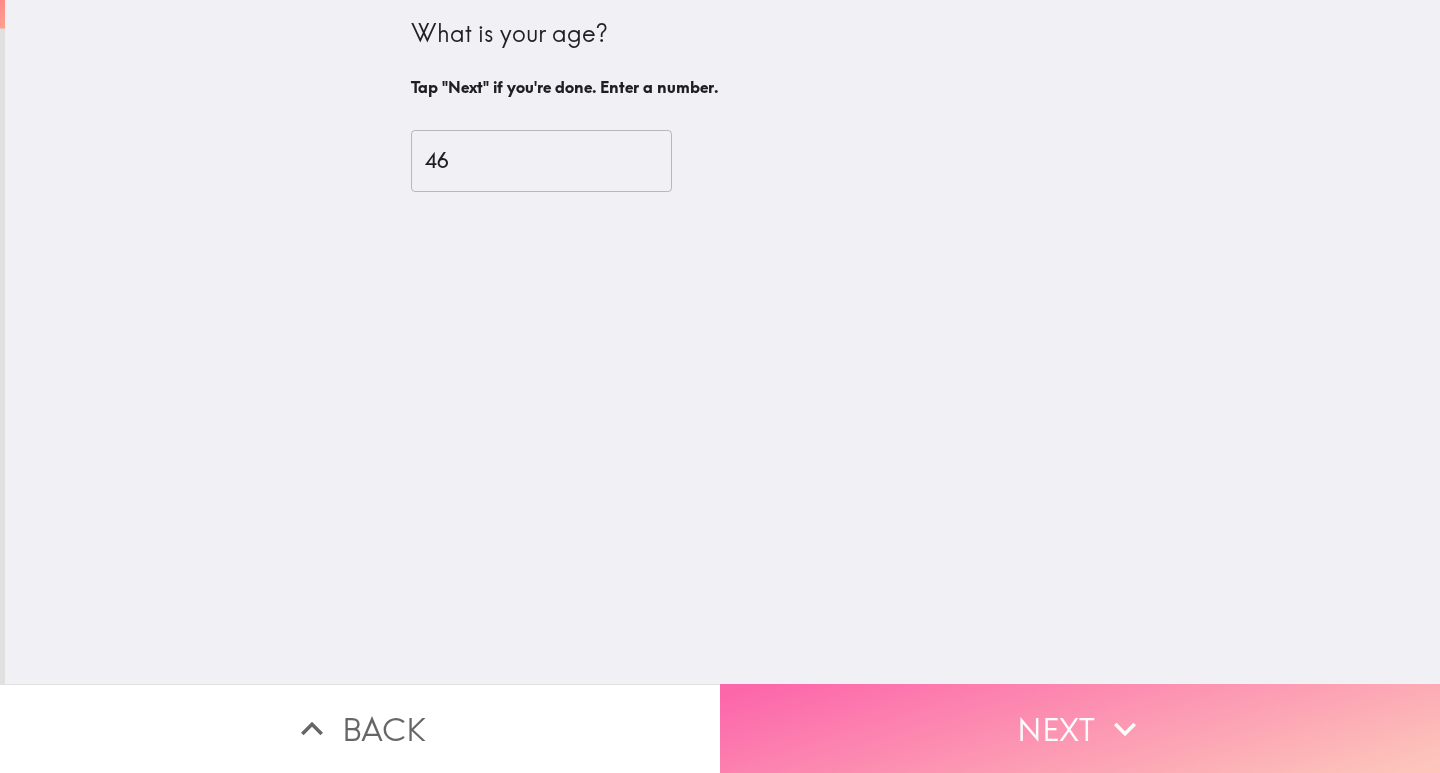 click on "Next" at bounding box center [1080, 728] 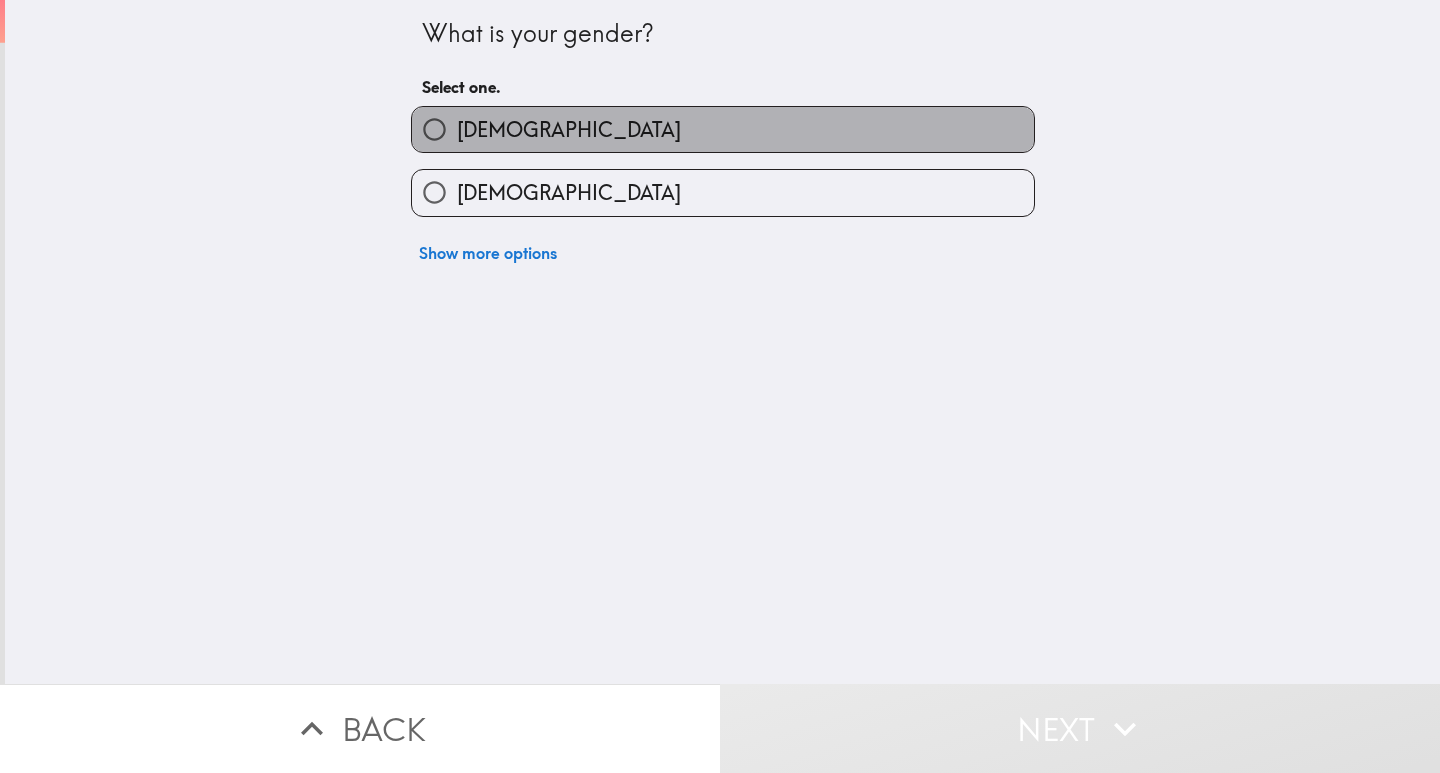 click on "[DEMOGRAPHIC_DATA]" at bounding box center (569, 130) 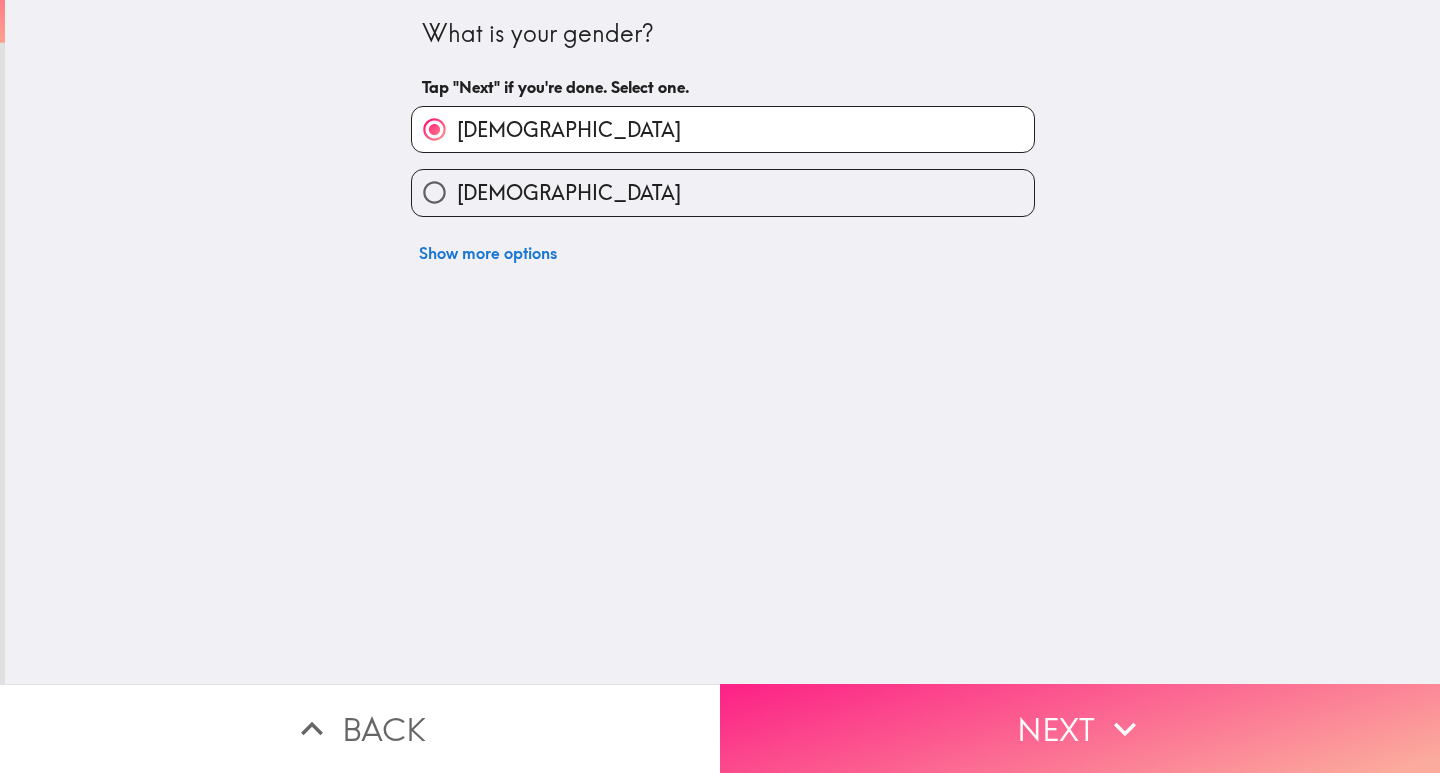 click on "Next" at bounding box center (1080, 728) 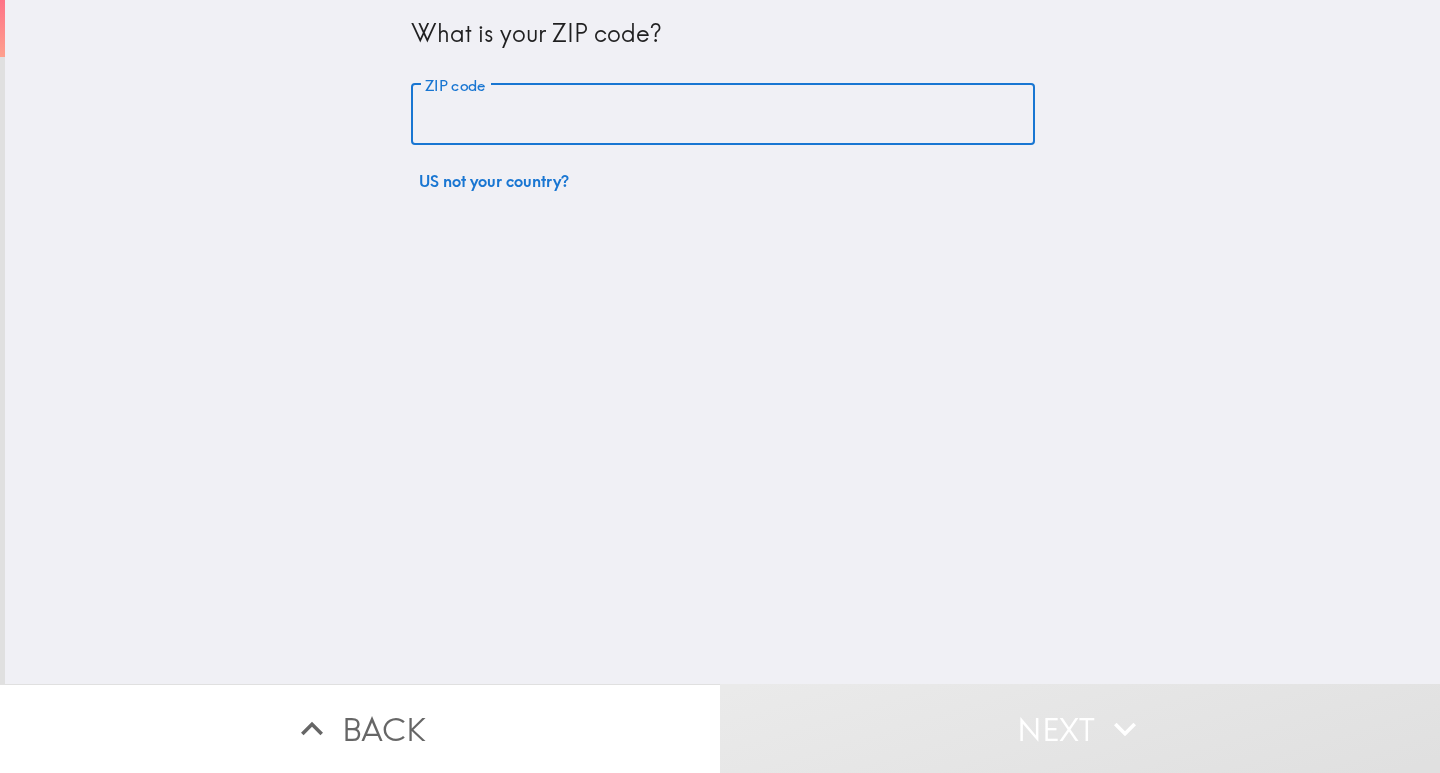 click on "ZIP code" at bounding box center [723, 115] 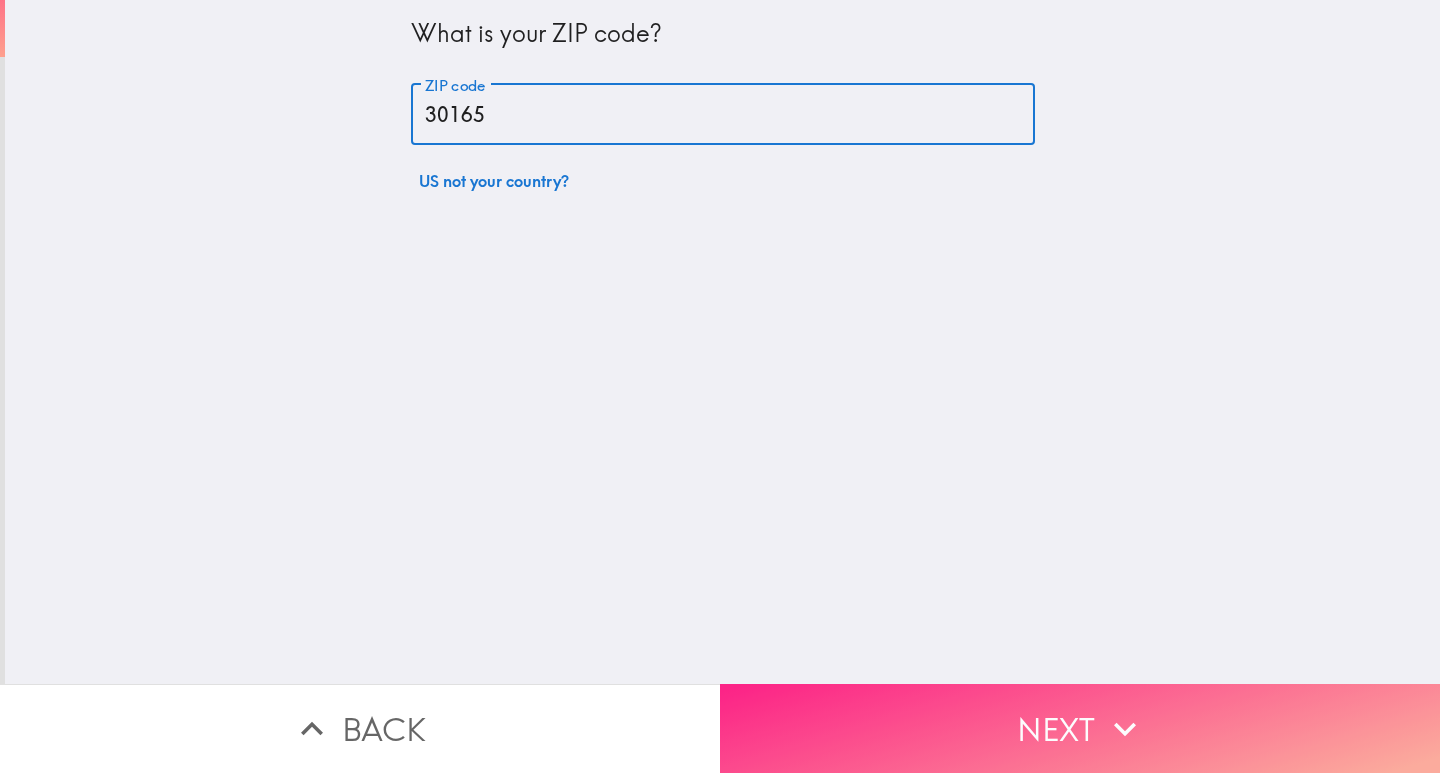type on "30165" 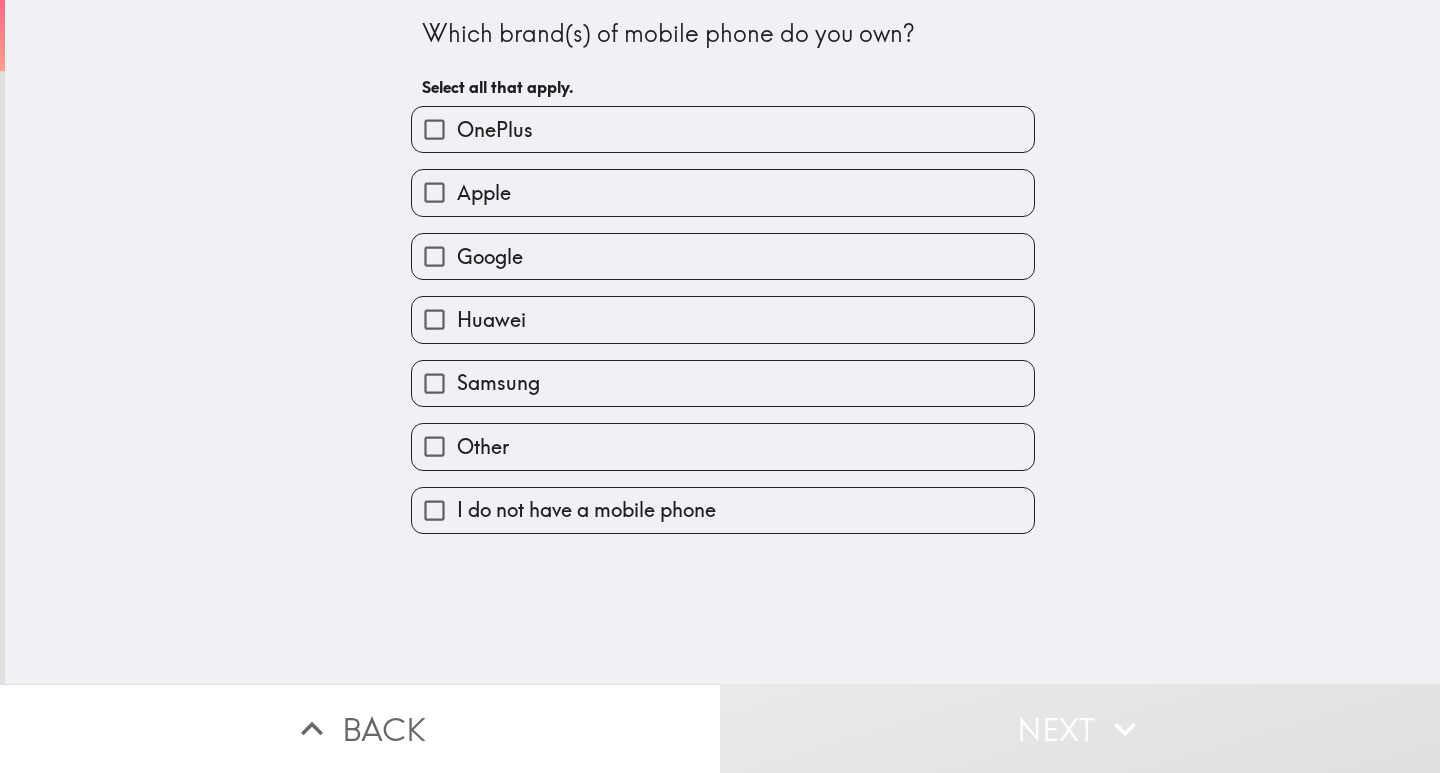 click on "Google" at bounding box center [490, 257] 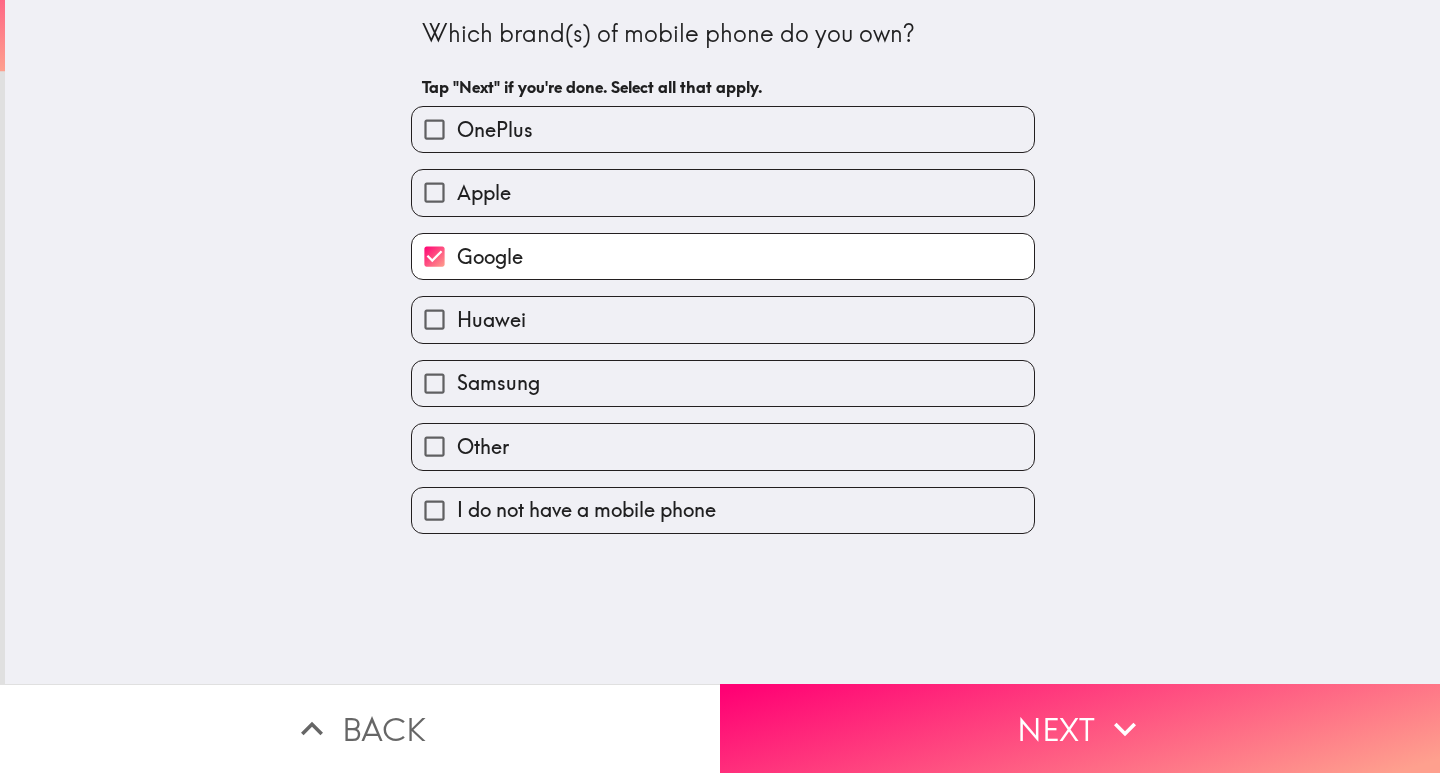 drag, startPoint x: 479, startPoint y: 377, endPoint x: 513, endPoint y: 296, distance: 87.84646 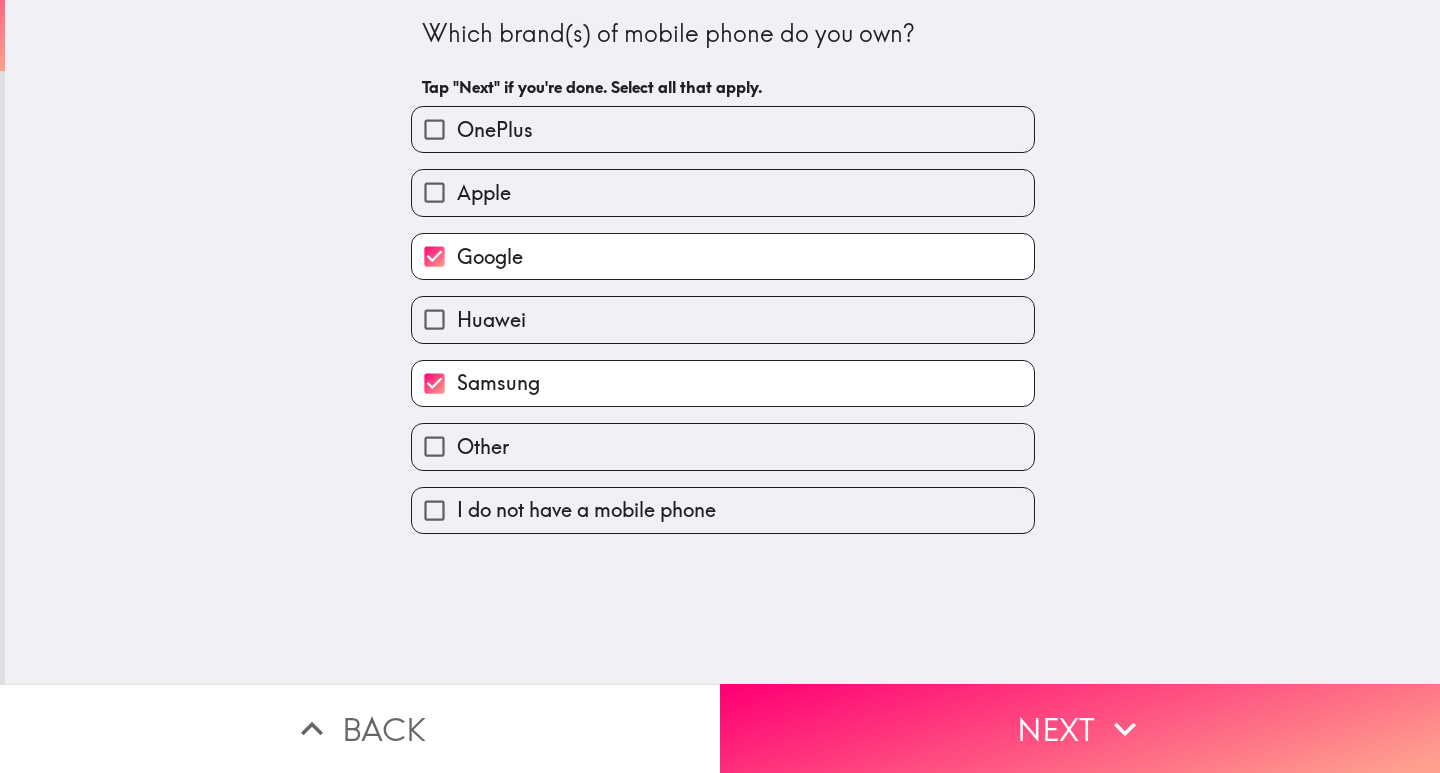 click on "Google" at bounding box center (490, 257) 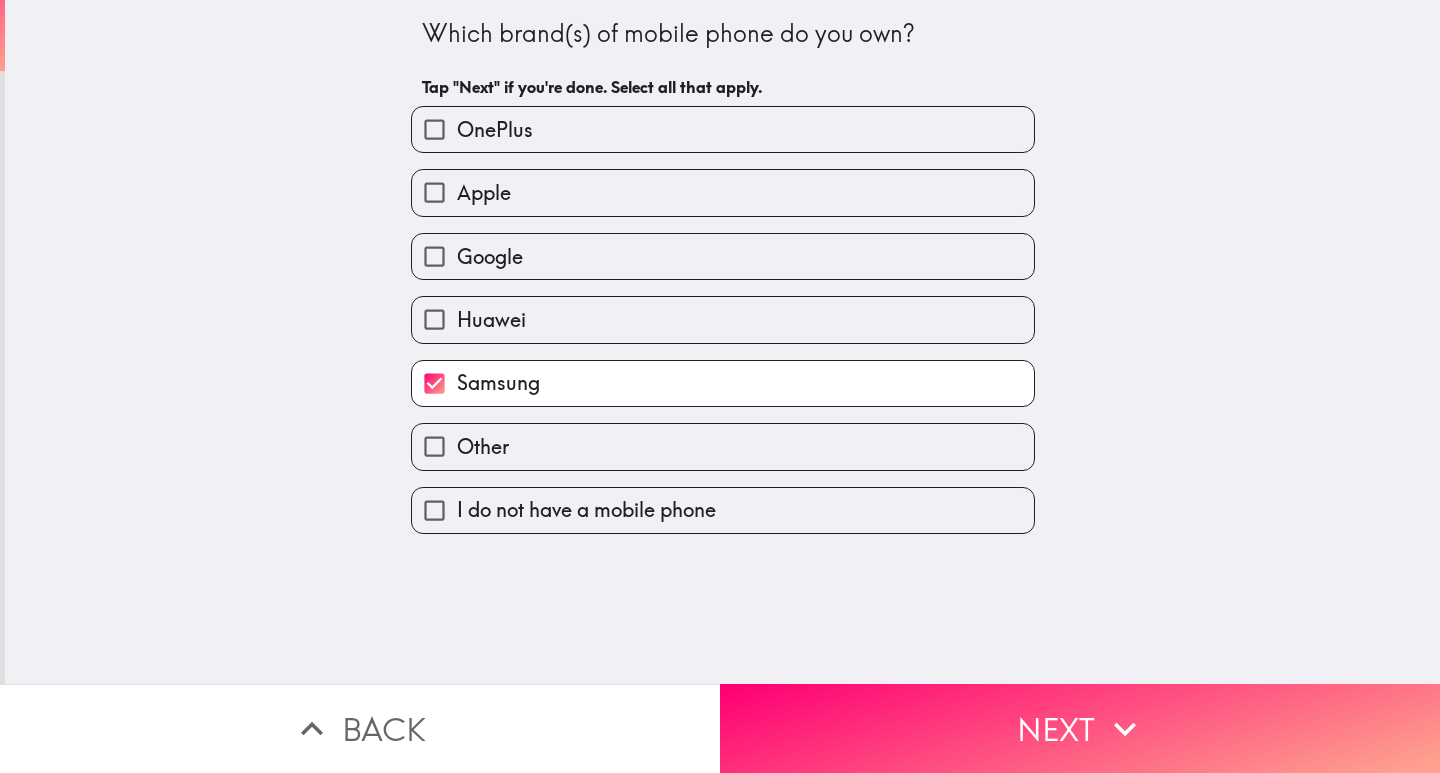 click on "Apple" at bounding box center (484, 193) 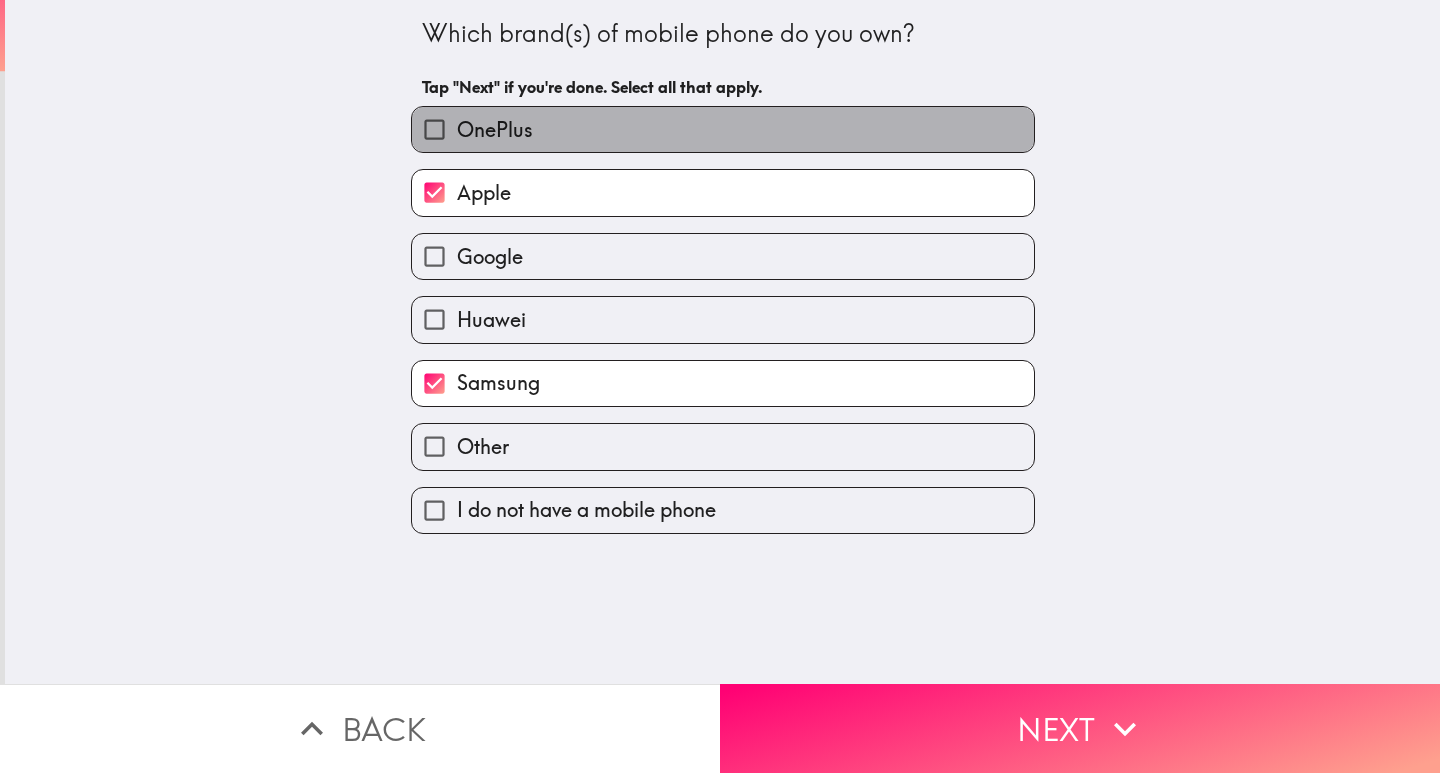 click on "OnePlus" at bounding box center [495, 130] 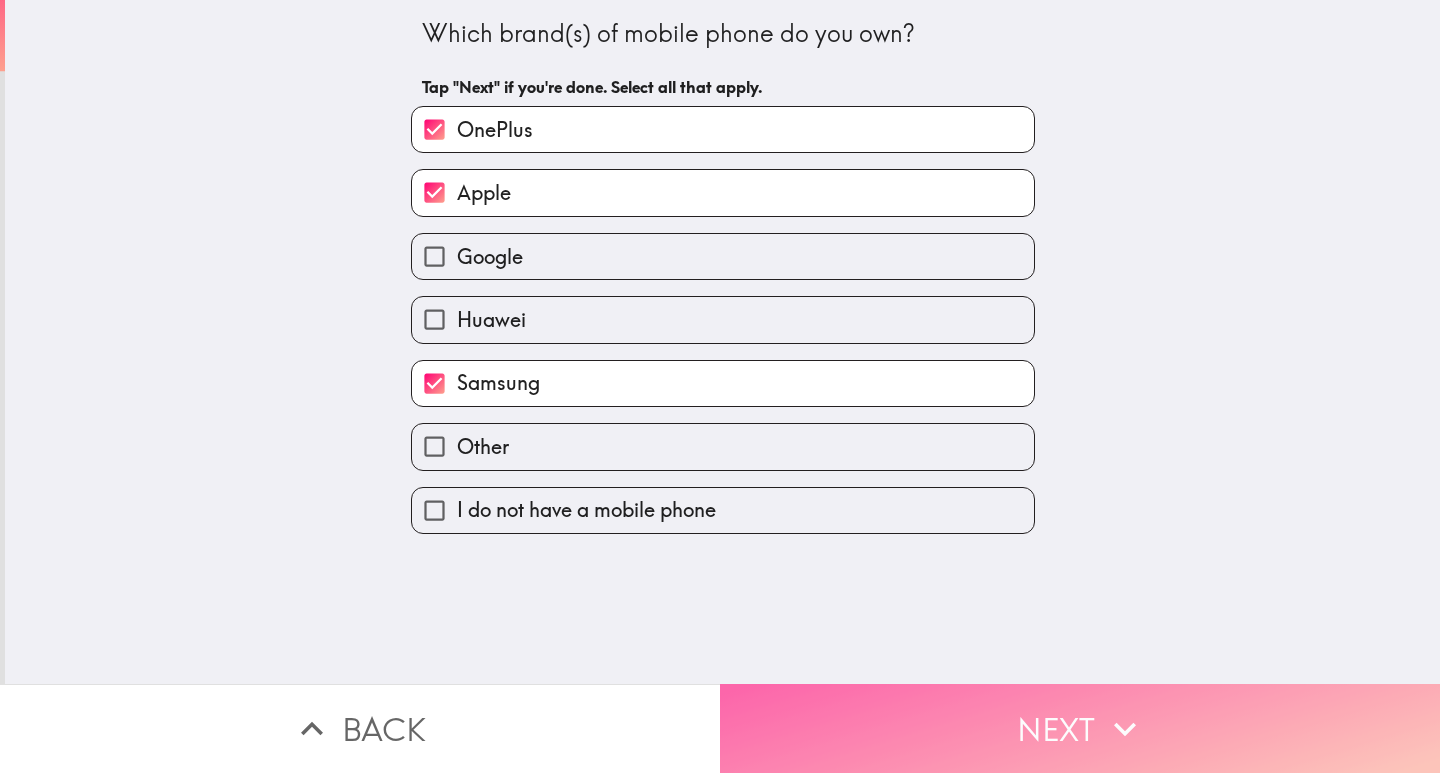 click on "Next" at bounding box center (1080, 728) 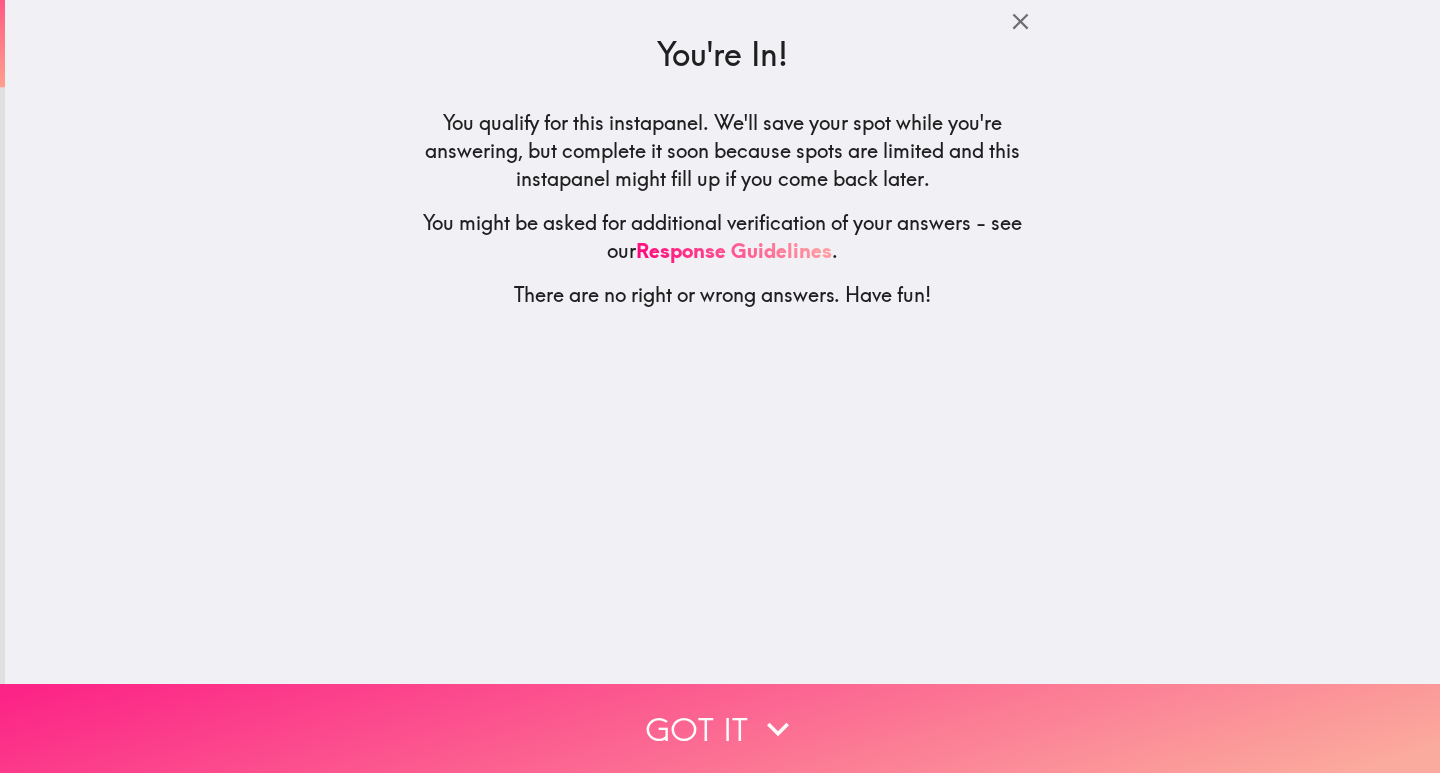 click on "Got it" at bounding box center (720, 728) 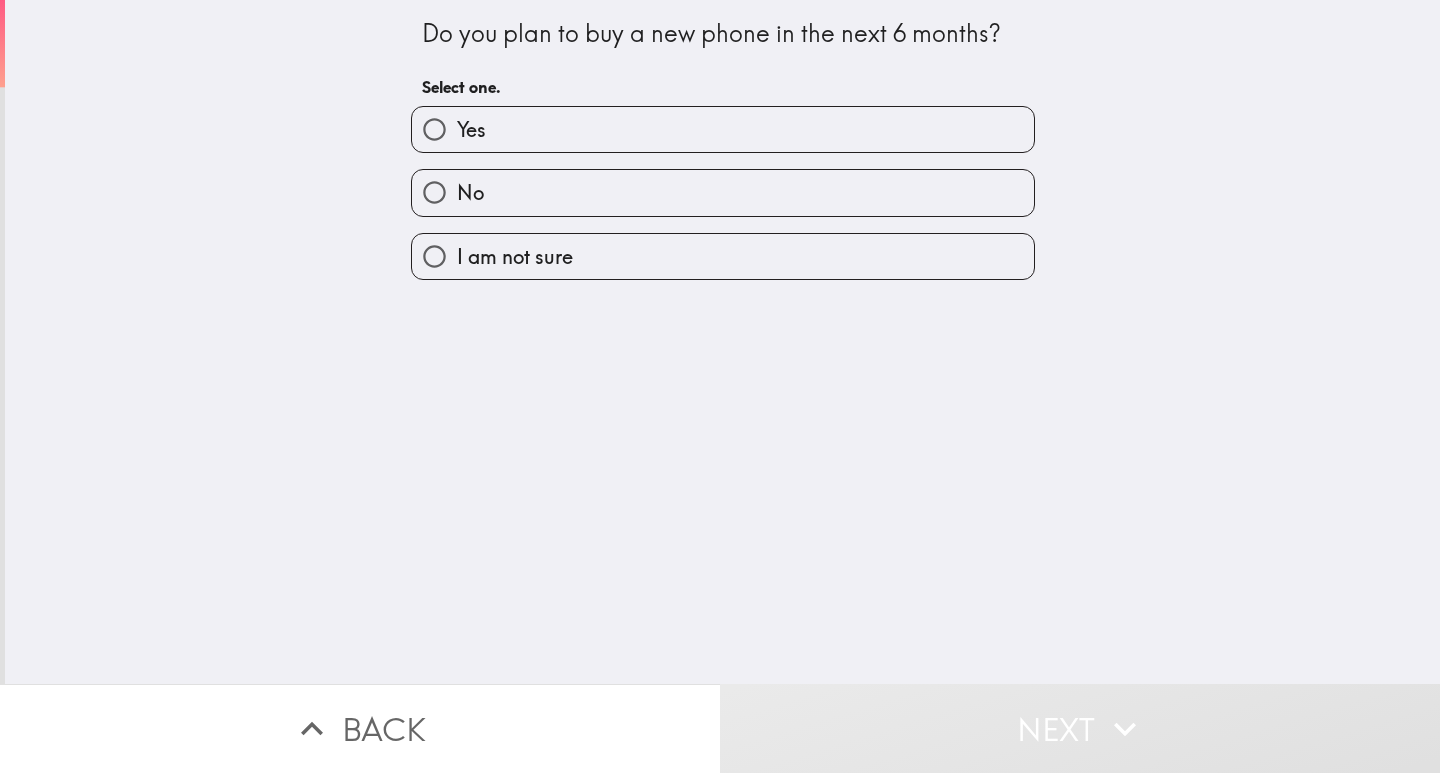 click on "Yes" at bounding box center [723, 129] 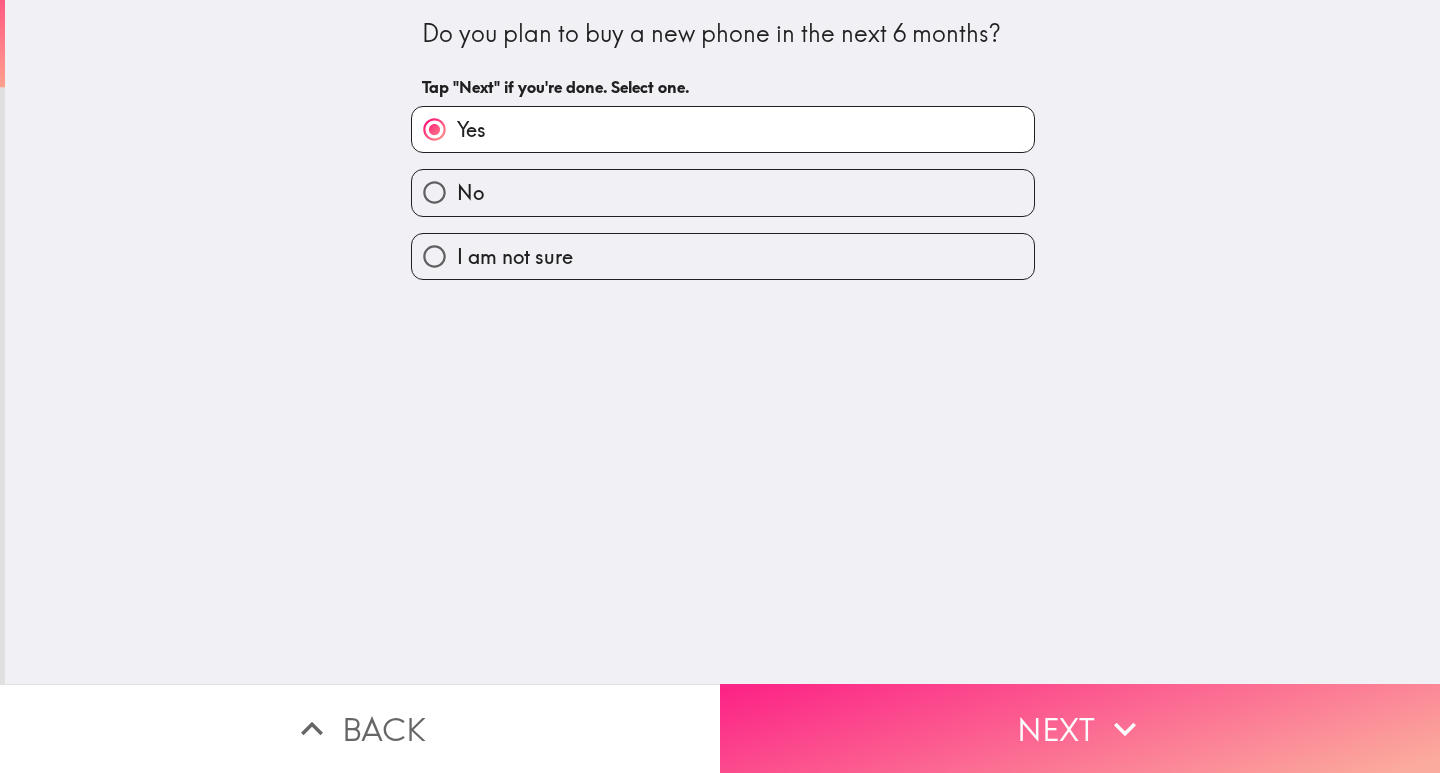 click on "Next" at bounding box center [1080, 728] 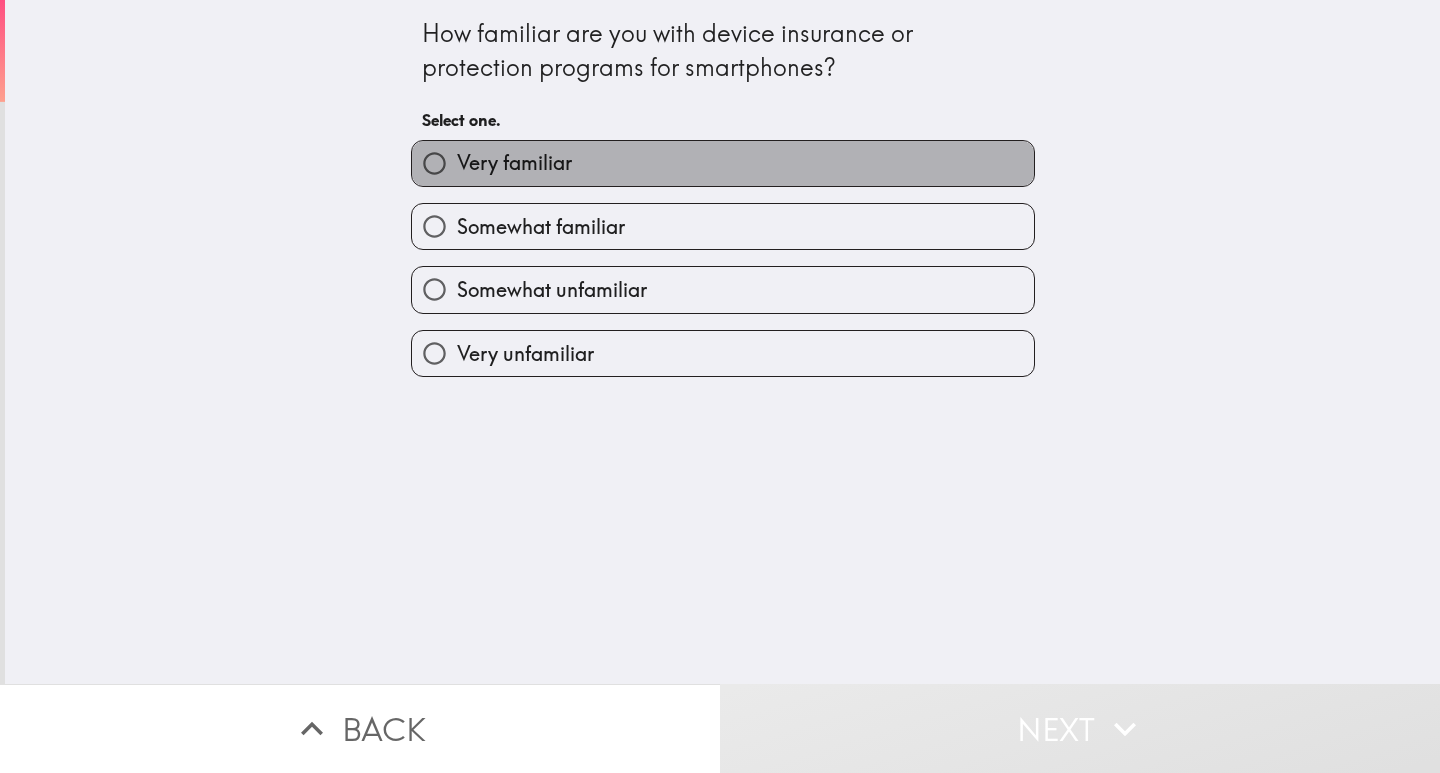 click on "Very familiar" at bounding box center (514, 163) 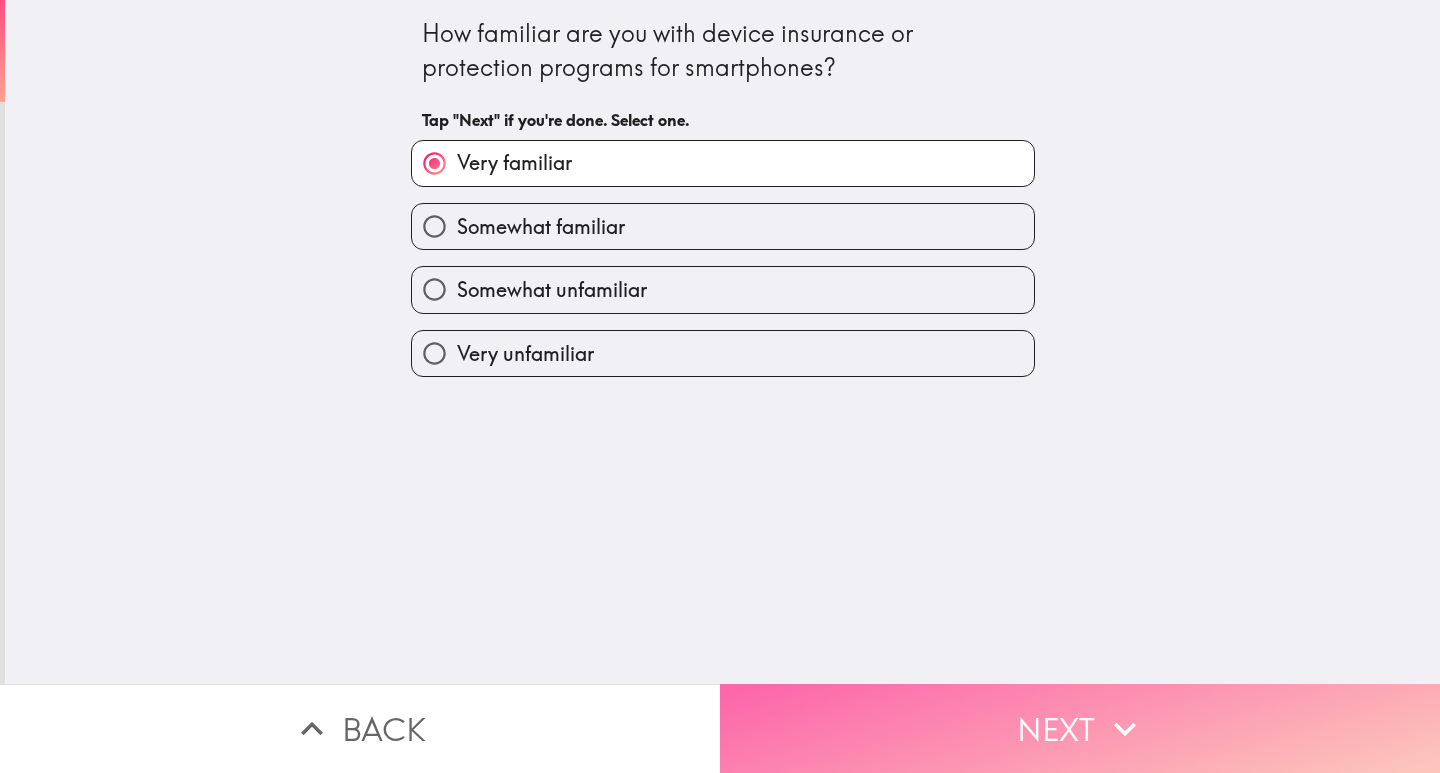 click on "Next" at bounding box center [1080, 728] 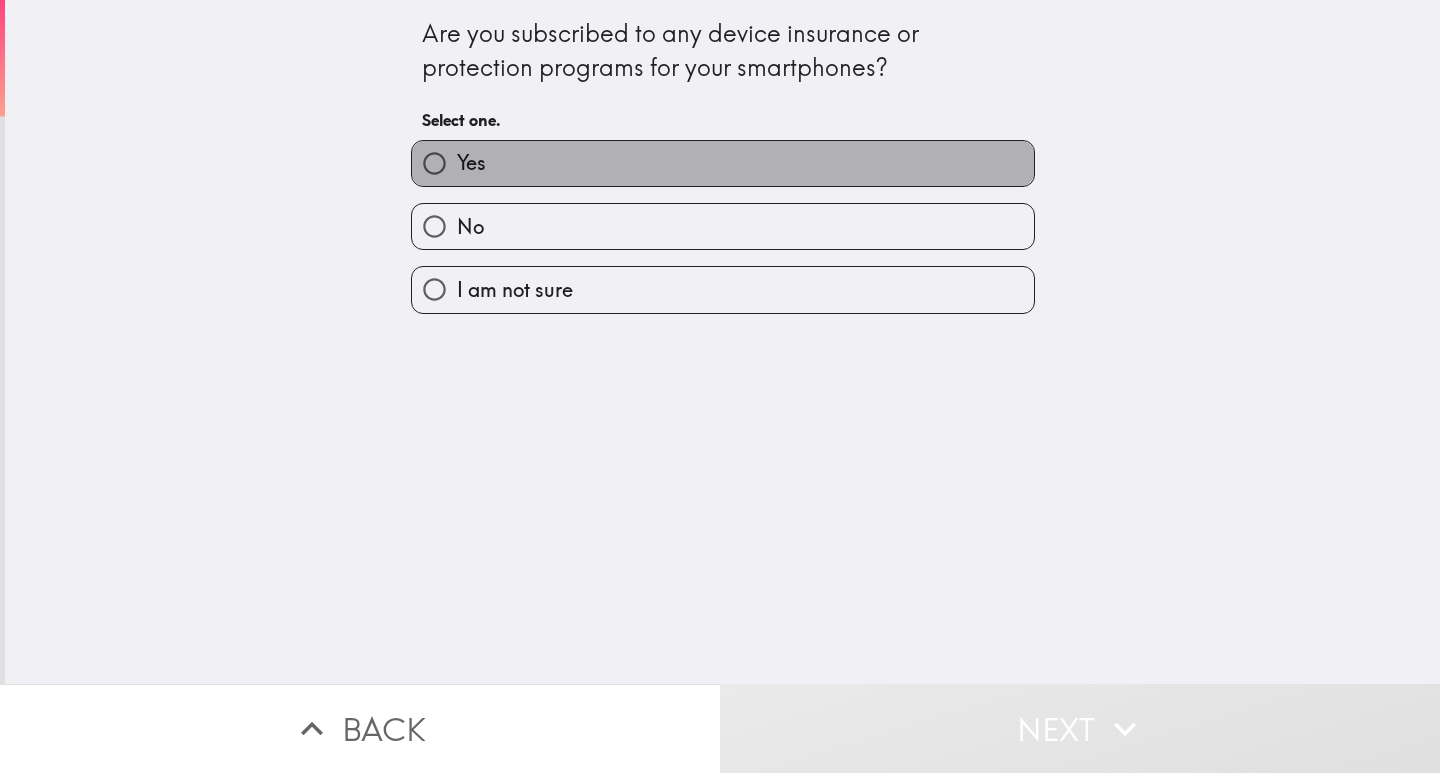 click on "Yes" at bounding box center [723, 163] 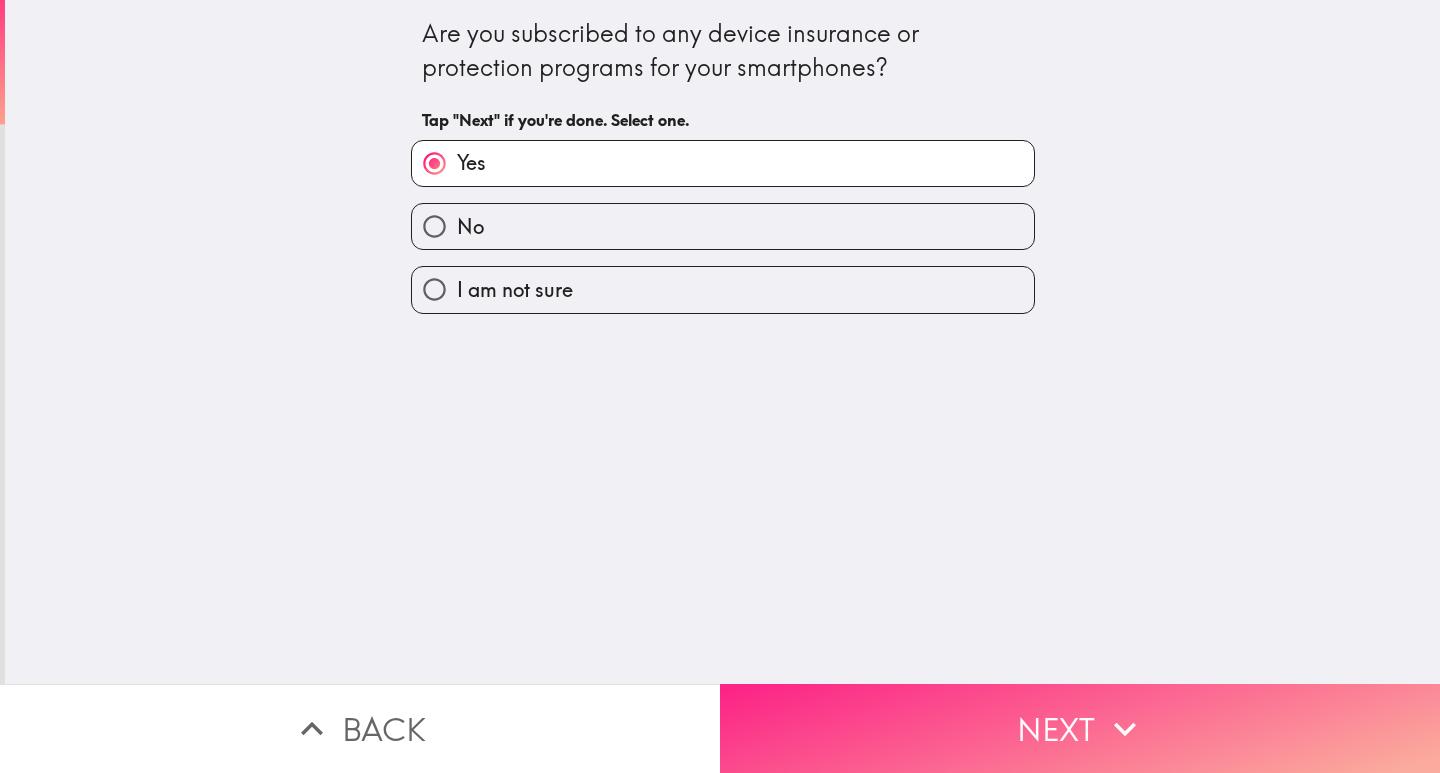 click on "Next" at bounding box center [1080, 728] 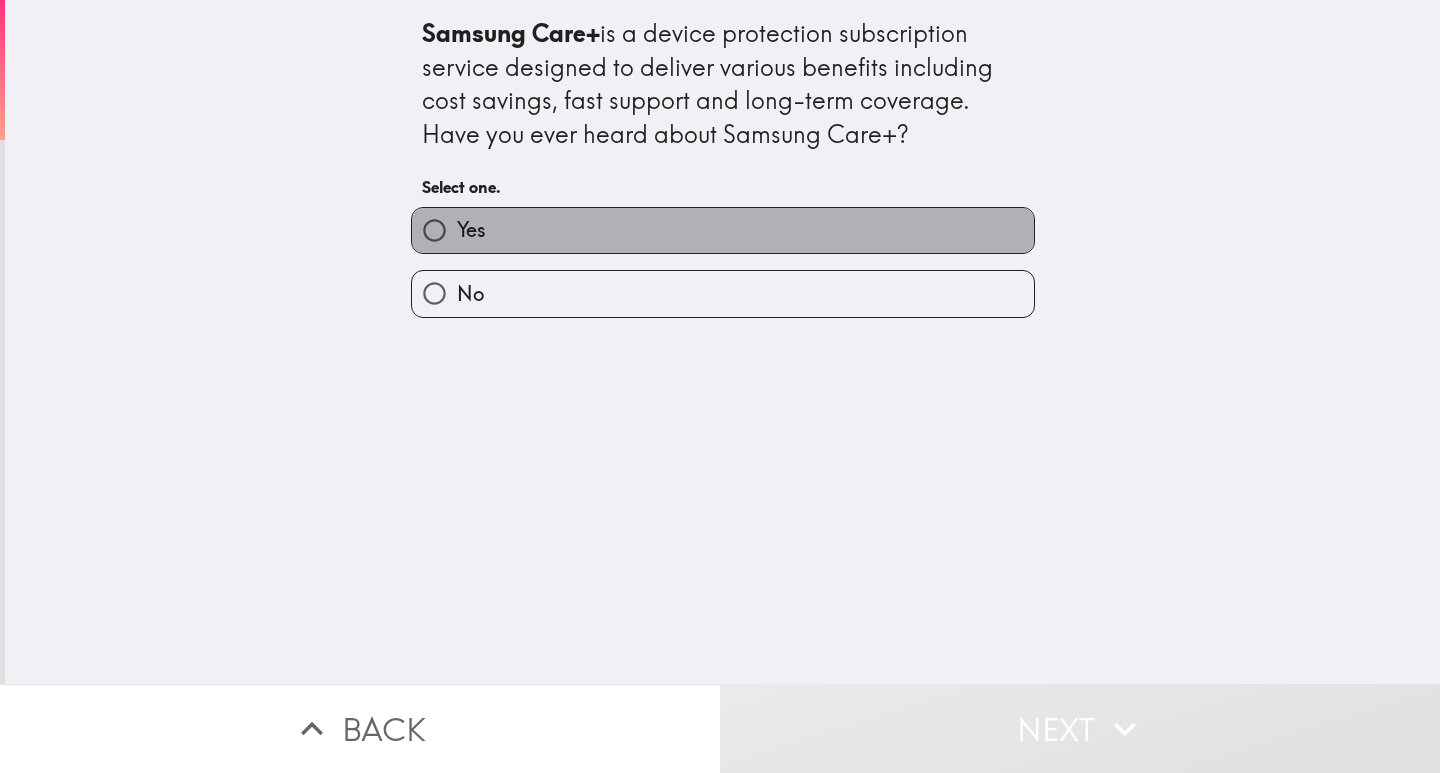 click on "Yes" at bounding box center [723, 230] 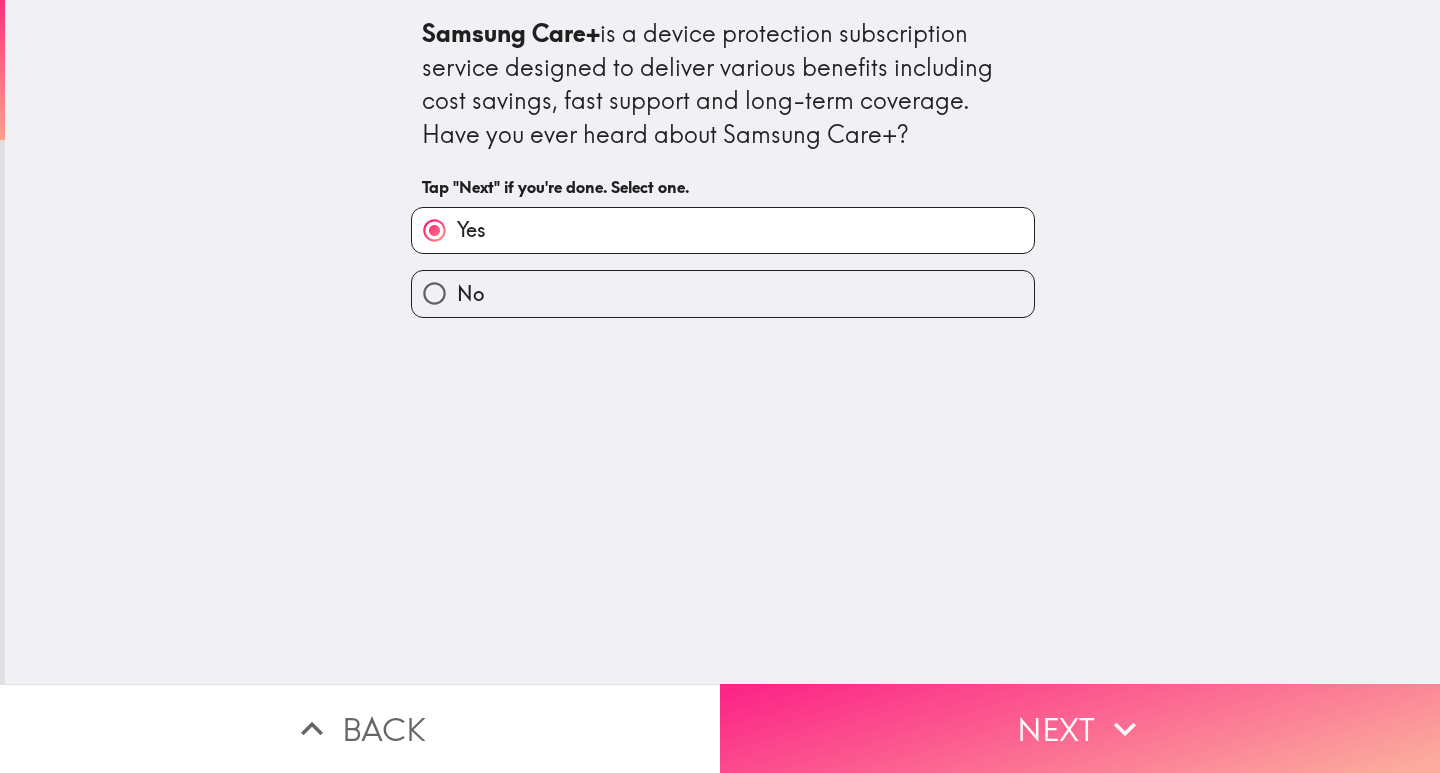 click on "Next" at bounding box center (1080, 728) 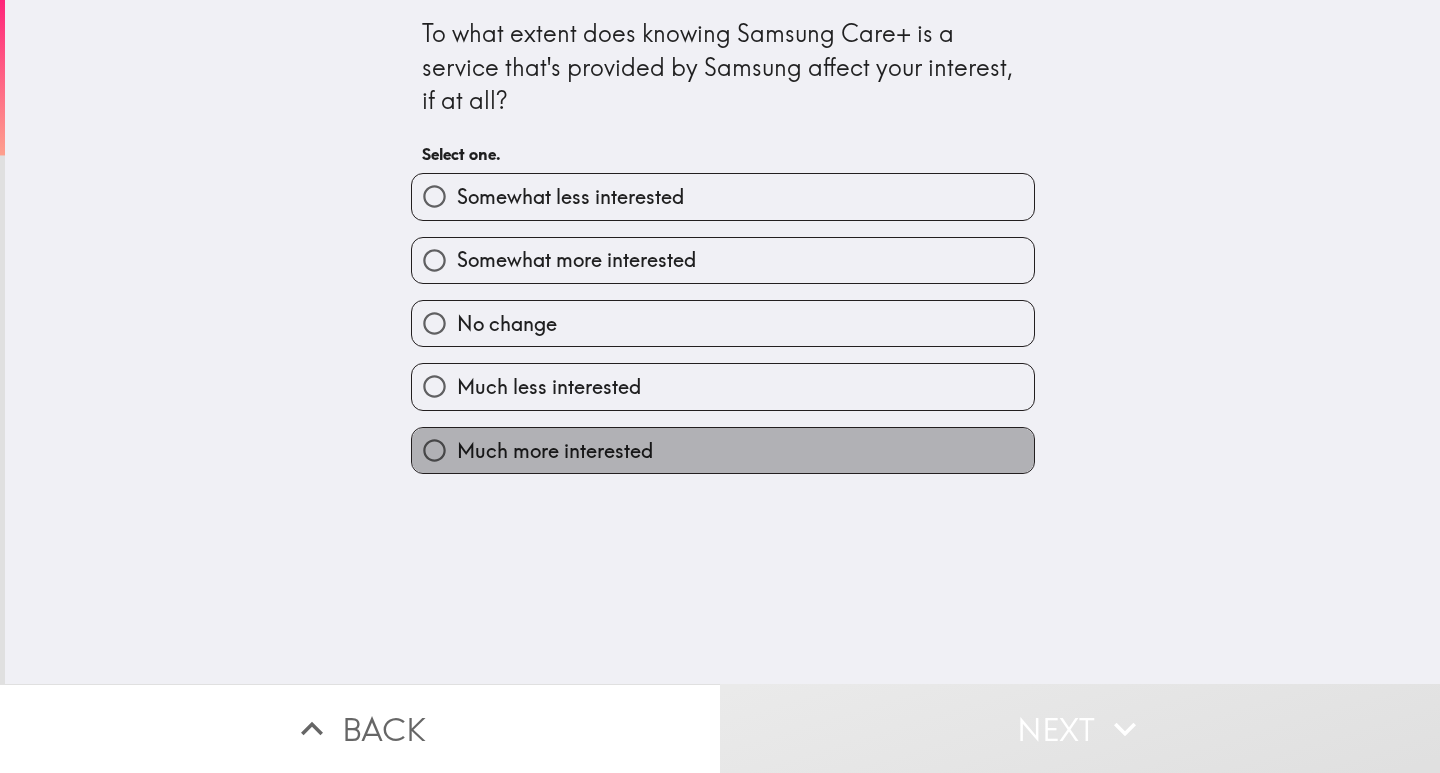 click on "Much more interested" at bounding box center (555, 451) 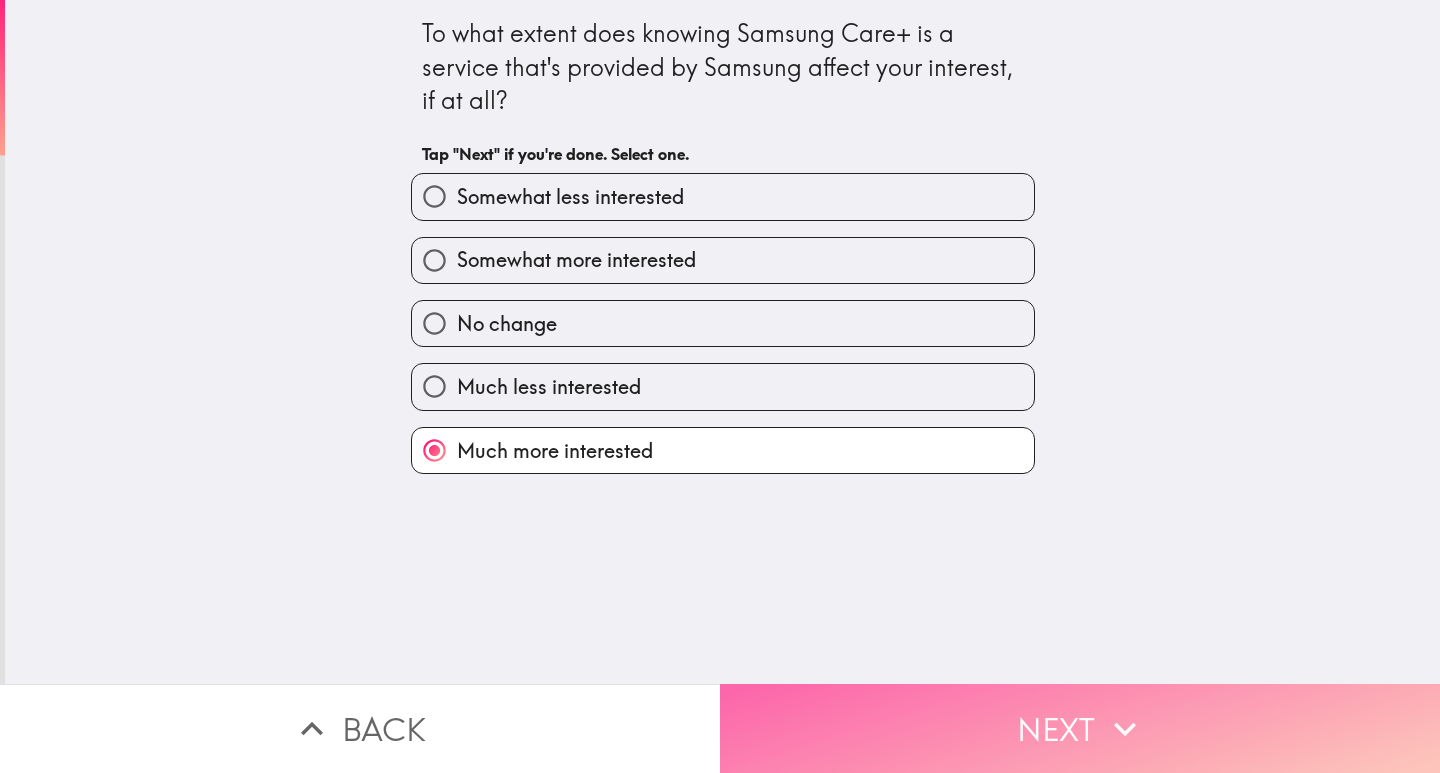 click on "Next" at bounding box center (1080, 728) 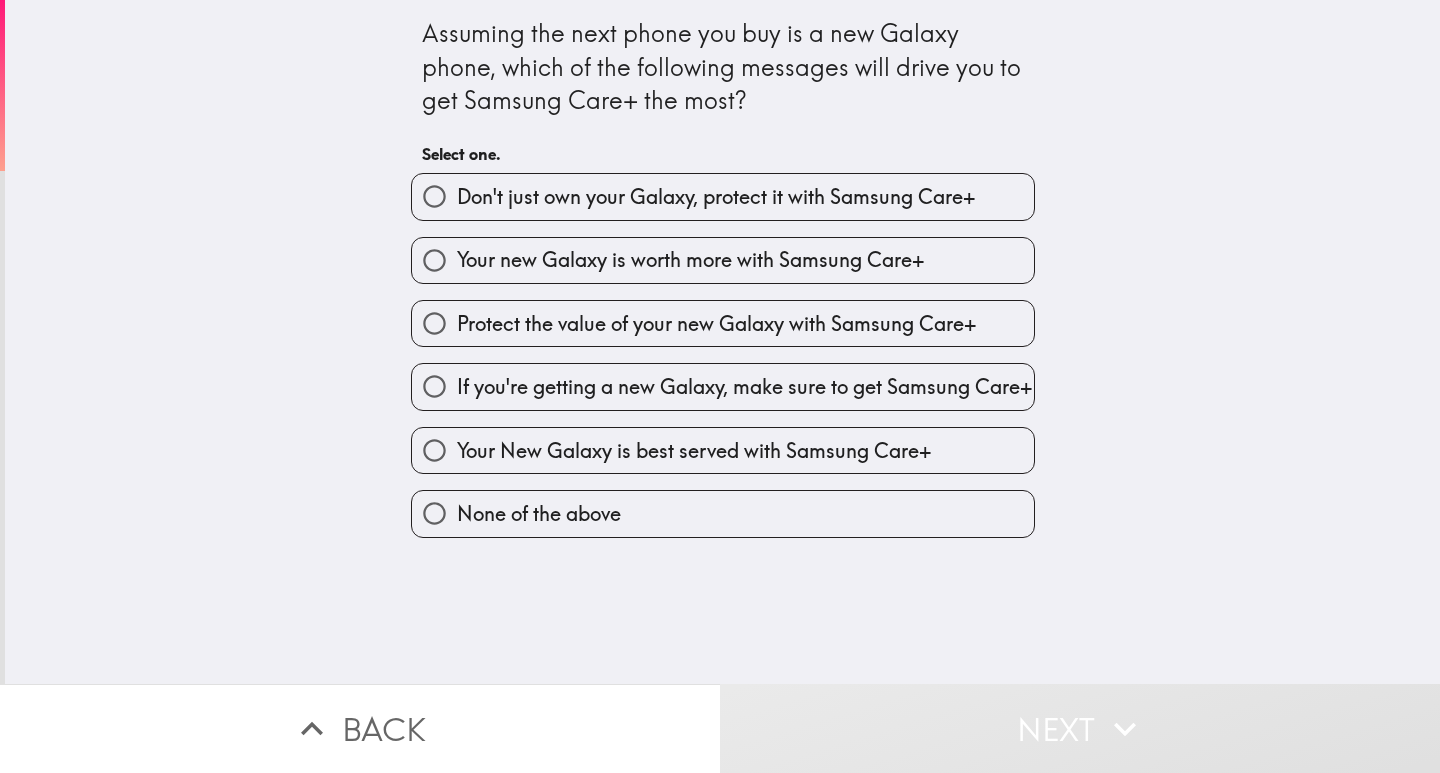 click on "Your New Galaxy is best served with Samsung Care+" at bounding box center [694, 451] 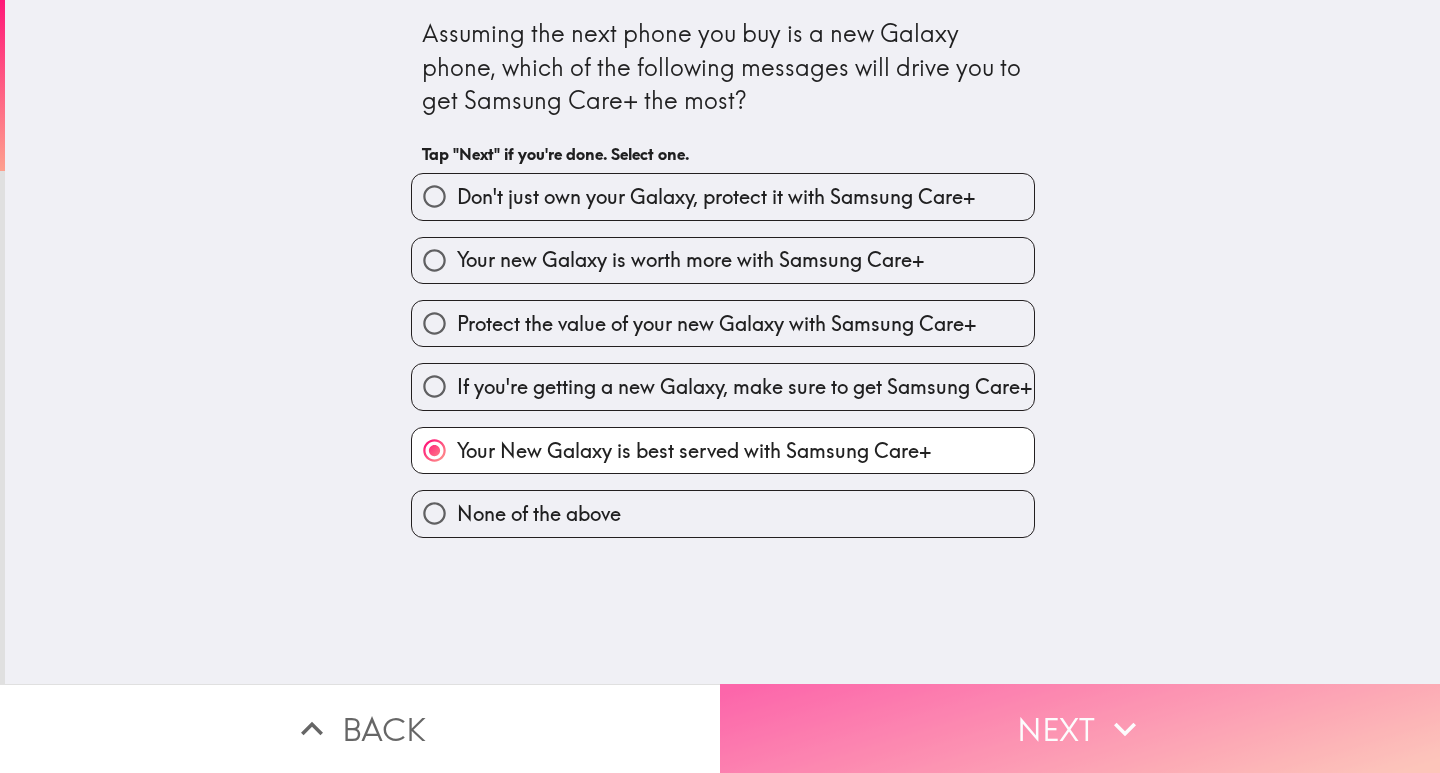 click on "Next" at bounding box center (1080, 728) 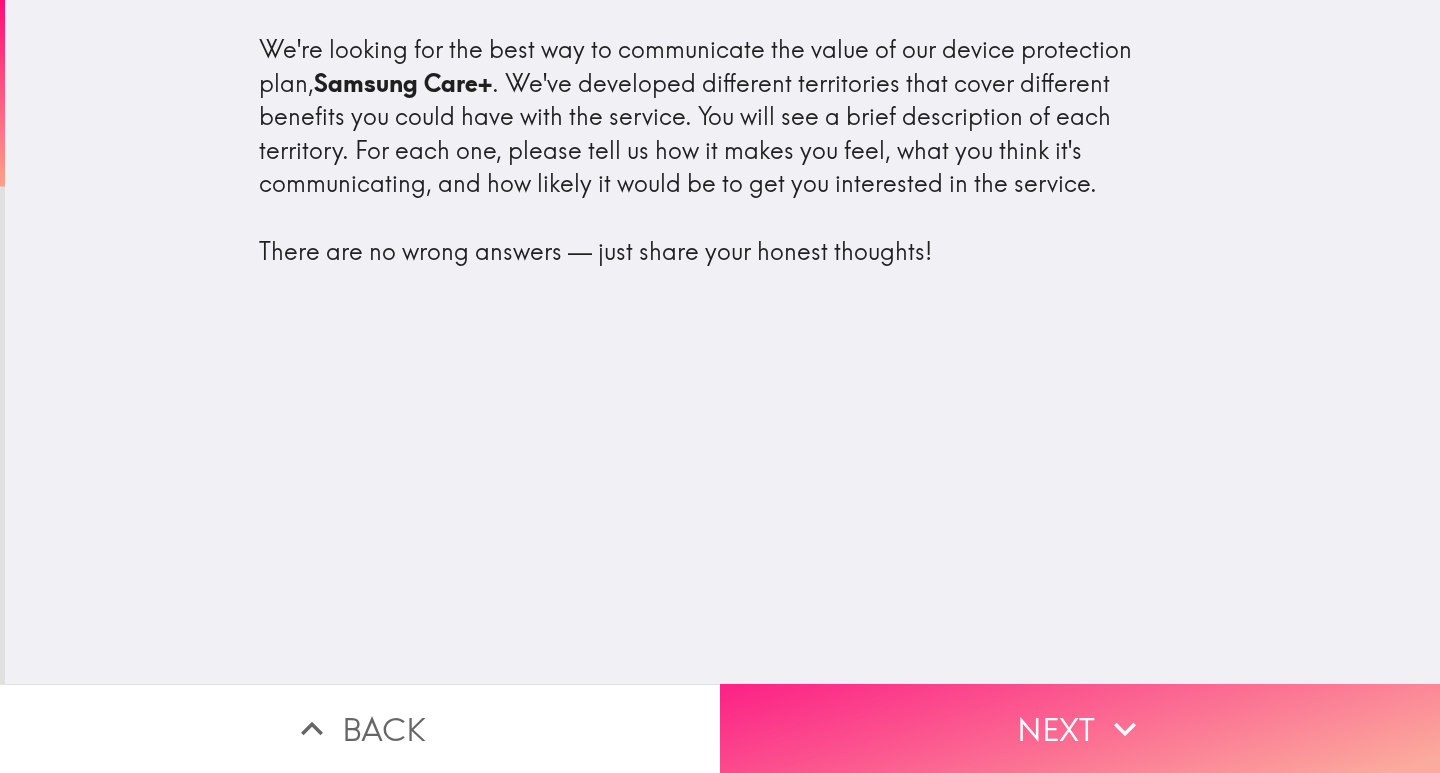 click on "Next" at bounding box center [1080, 728] 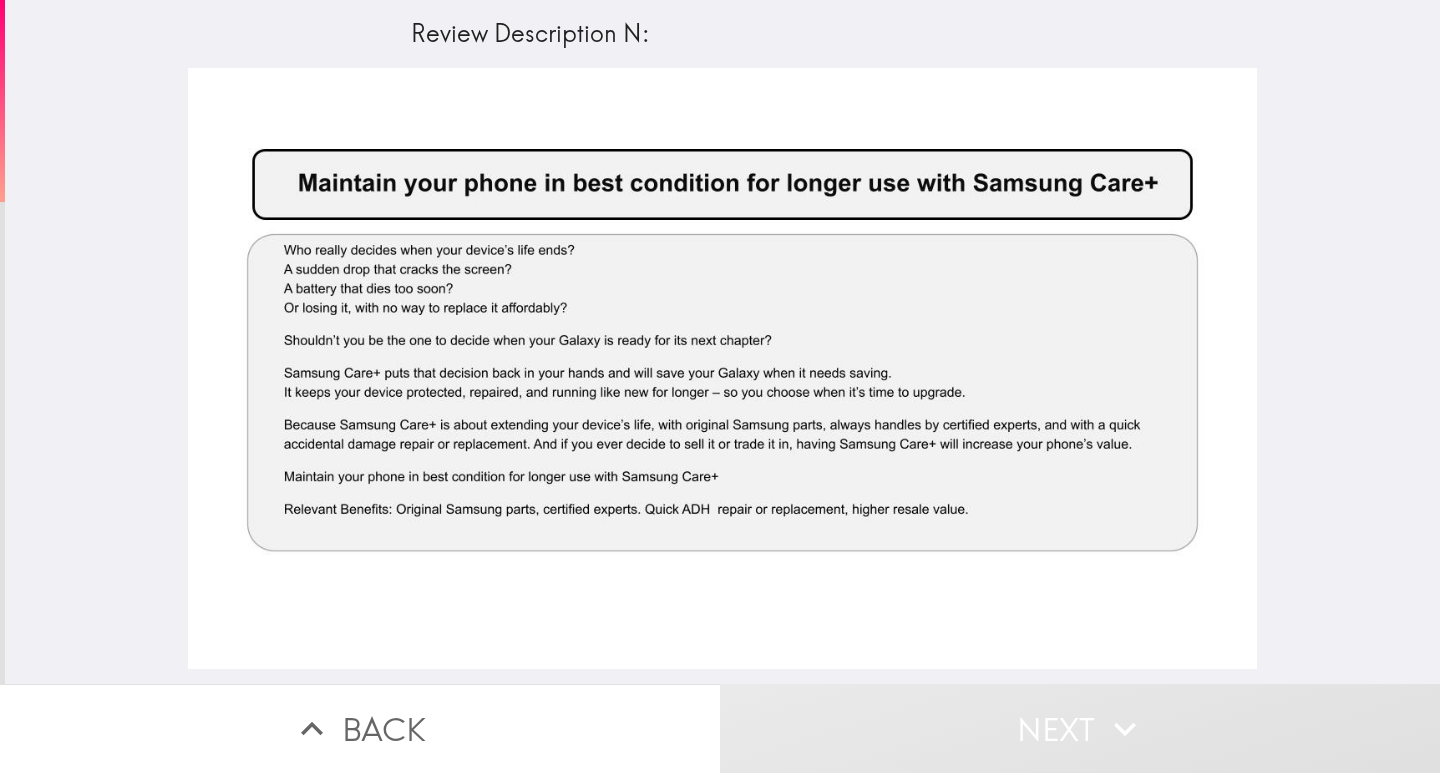 click at bounding box center (722, 368) 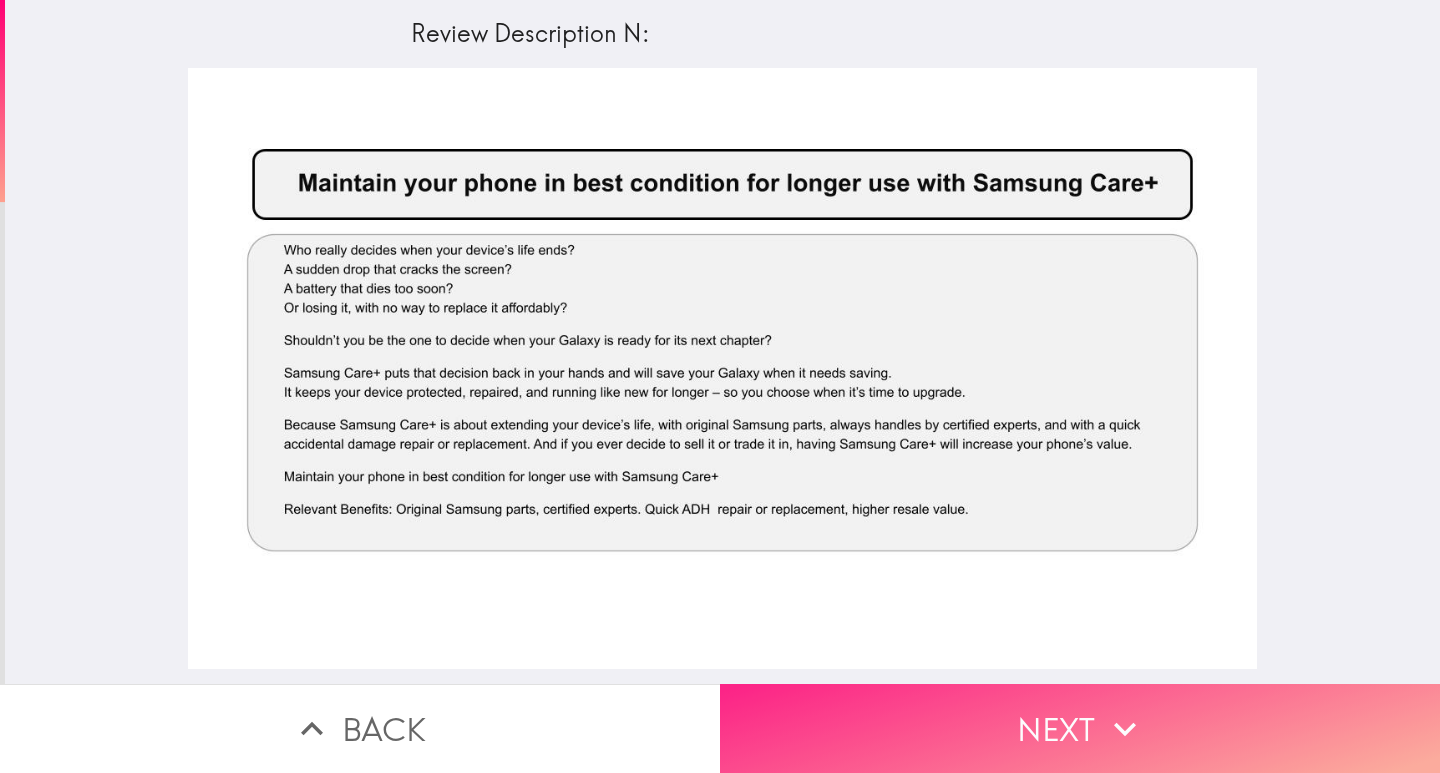 click on "Next" at bounding box center (1080, 728) 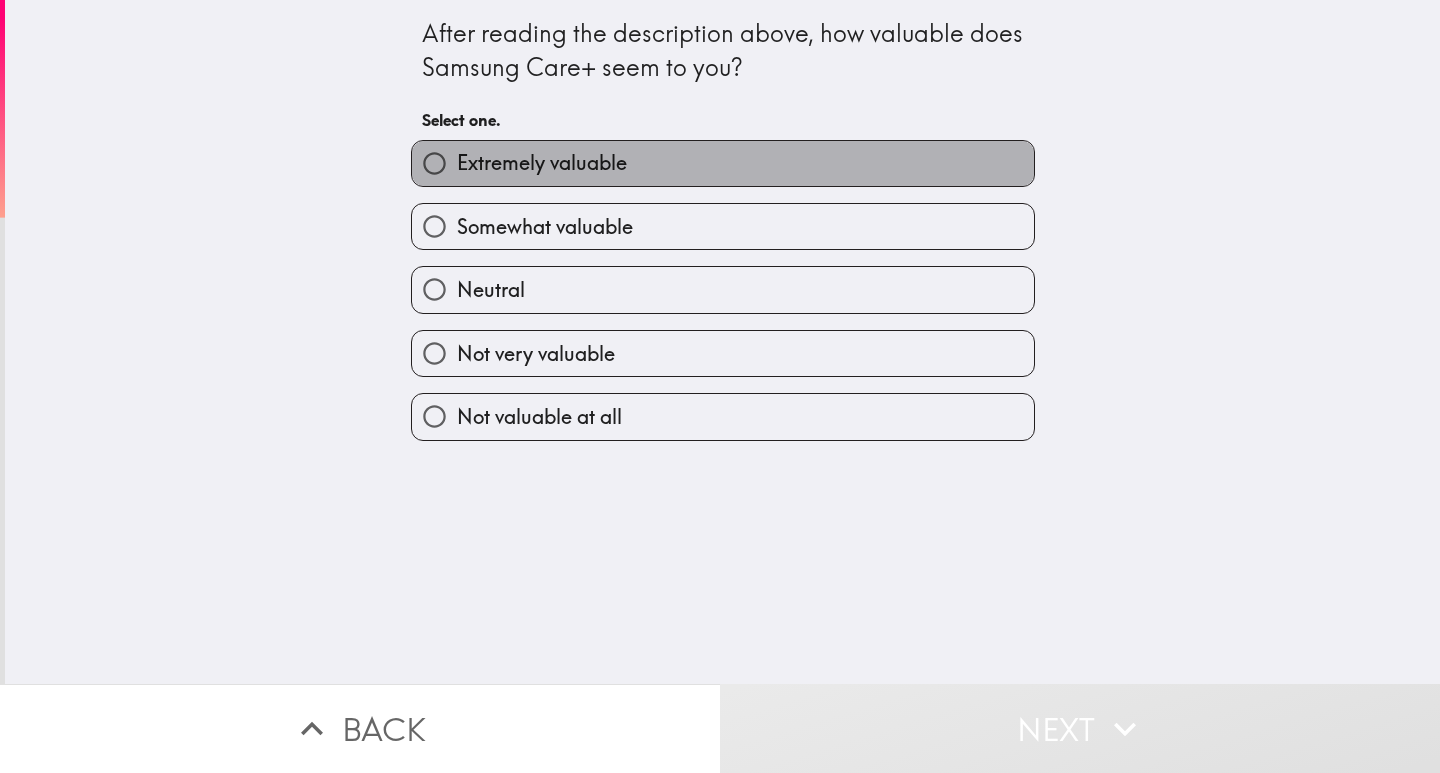 click on "Extremely valuable" at bounding box center [542, 163] 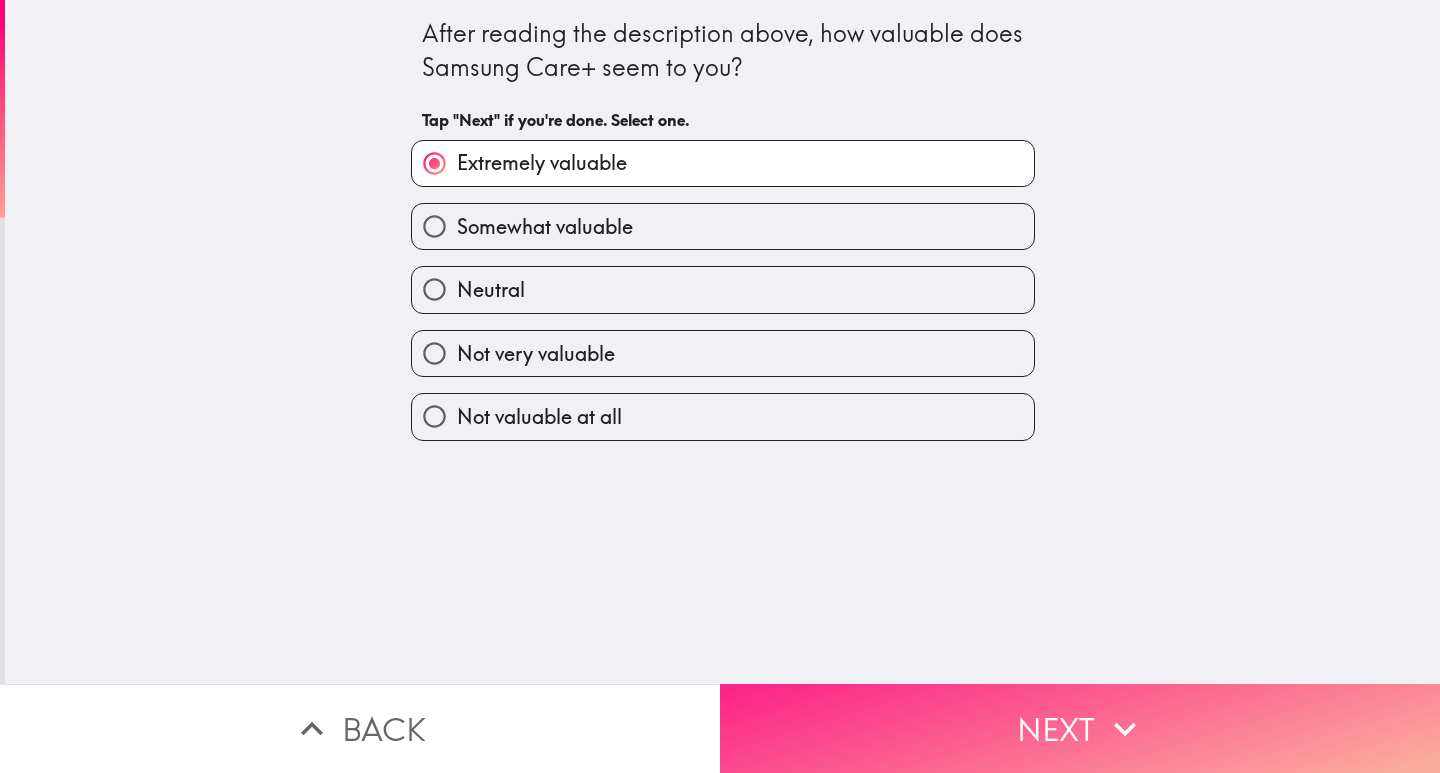 click on "Next" at bounding box center [1080, 728] 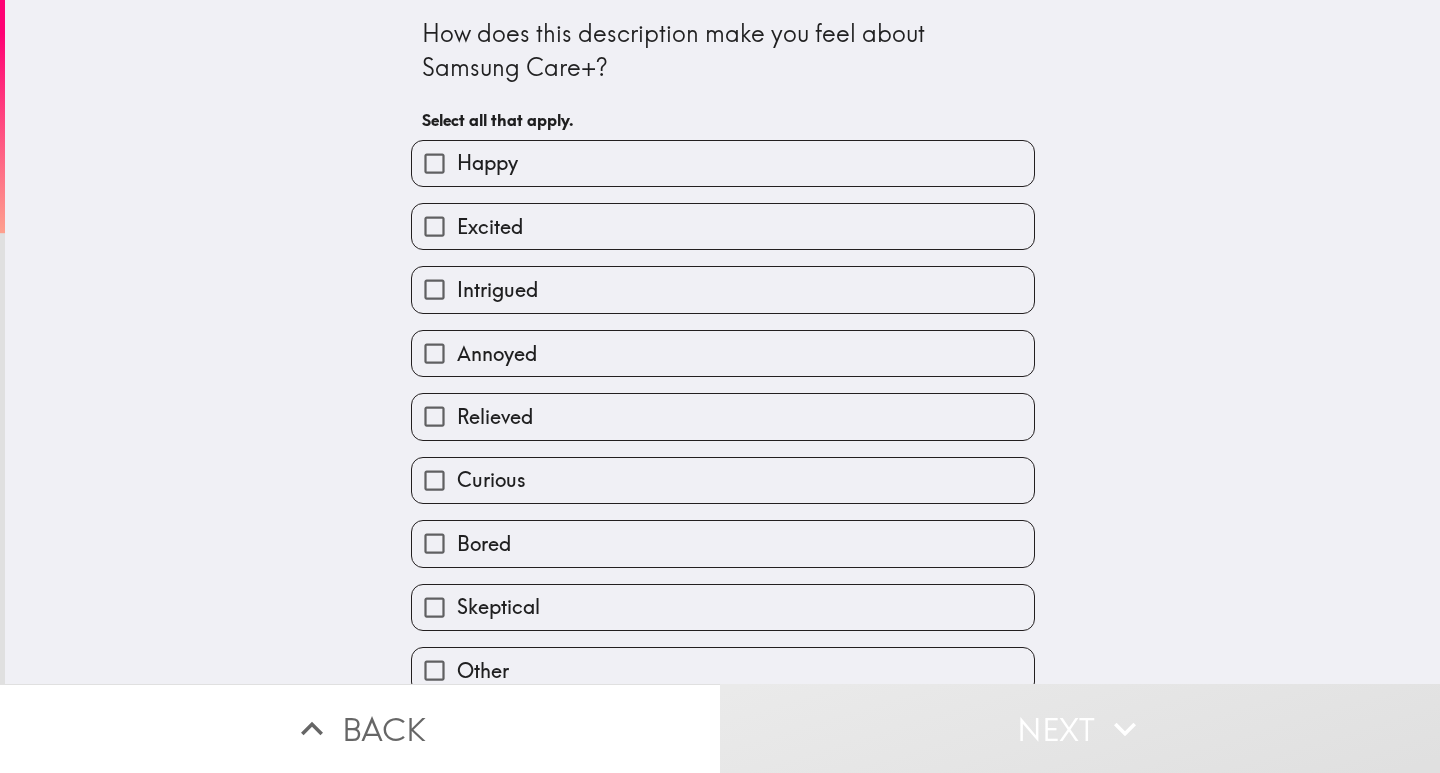 click on "Happy" at bounding box center [487, 163] 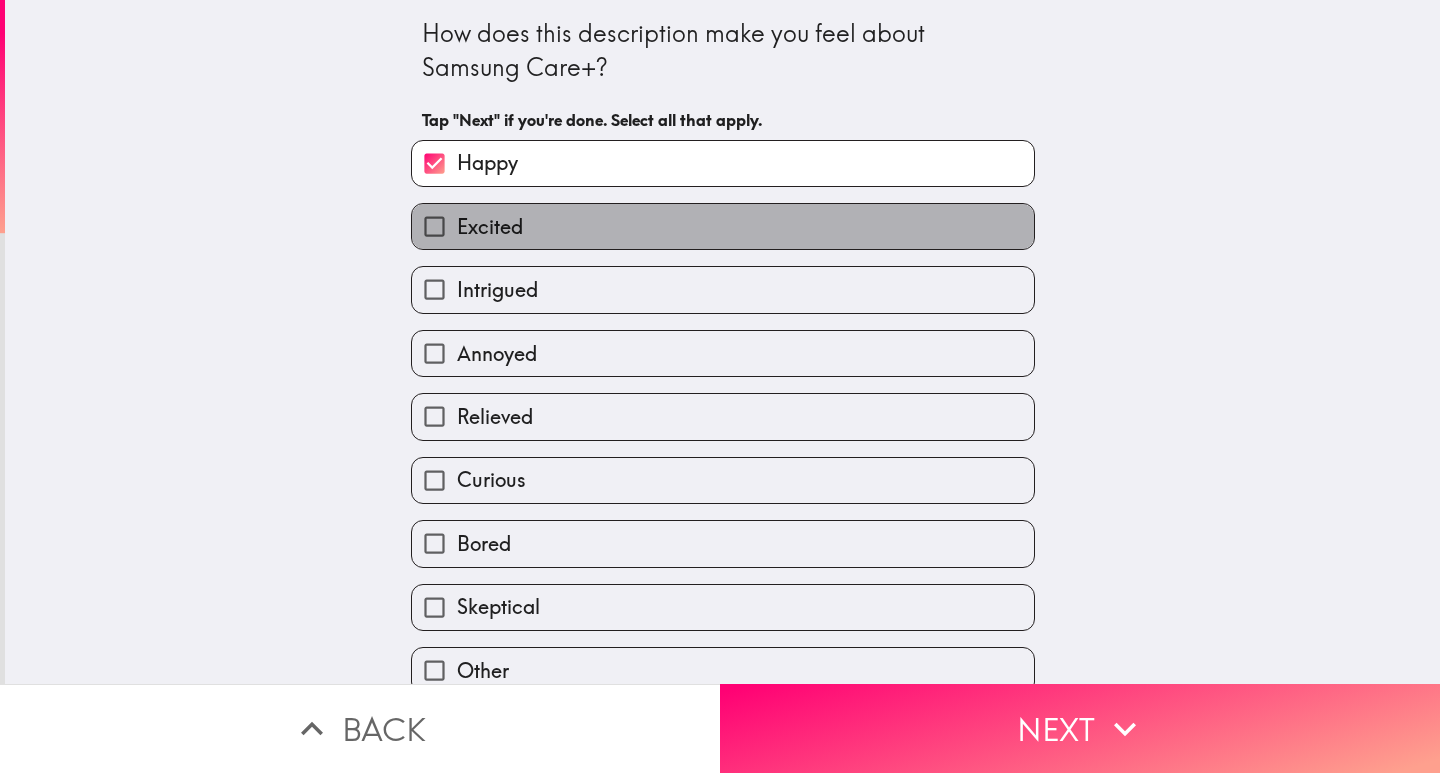 drag, startPoint x: 476, startPoint y: 213, endPoint x: 479, endPoint y: 231, distance: 18.248287 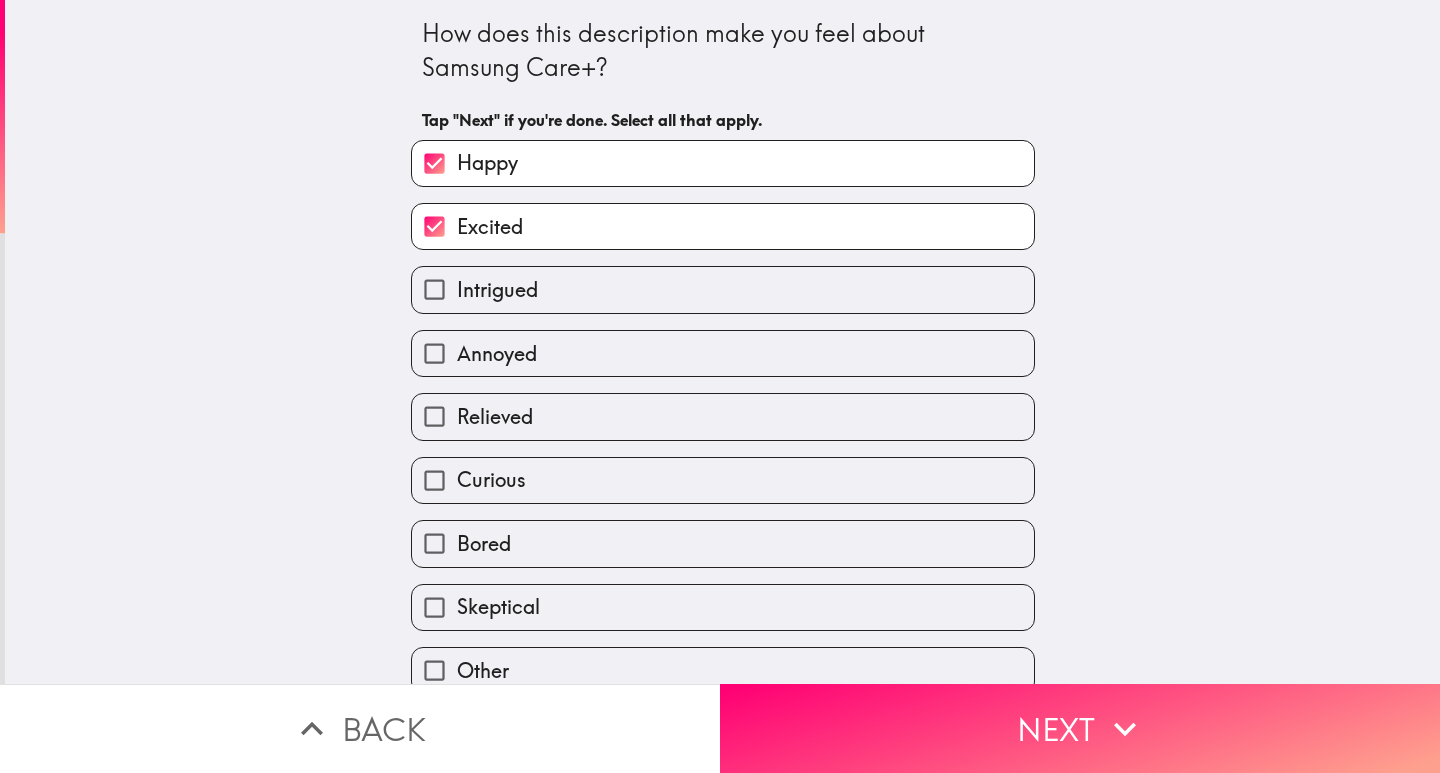 scroll, scrollTop: 25, scrollLeft: 0, axis: vertical 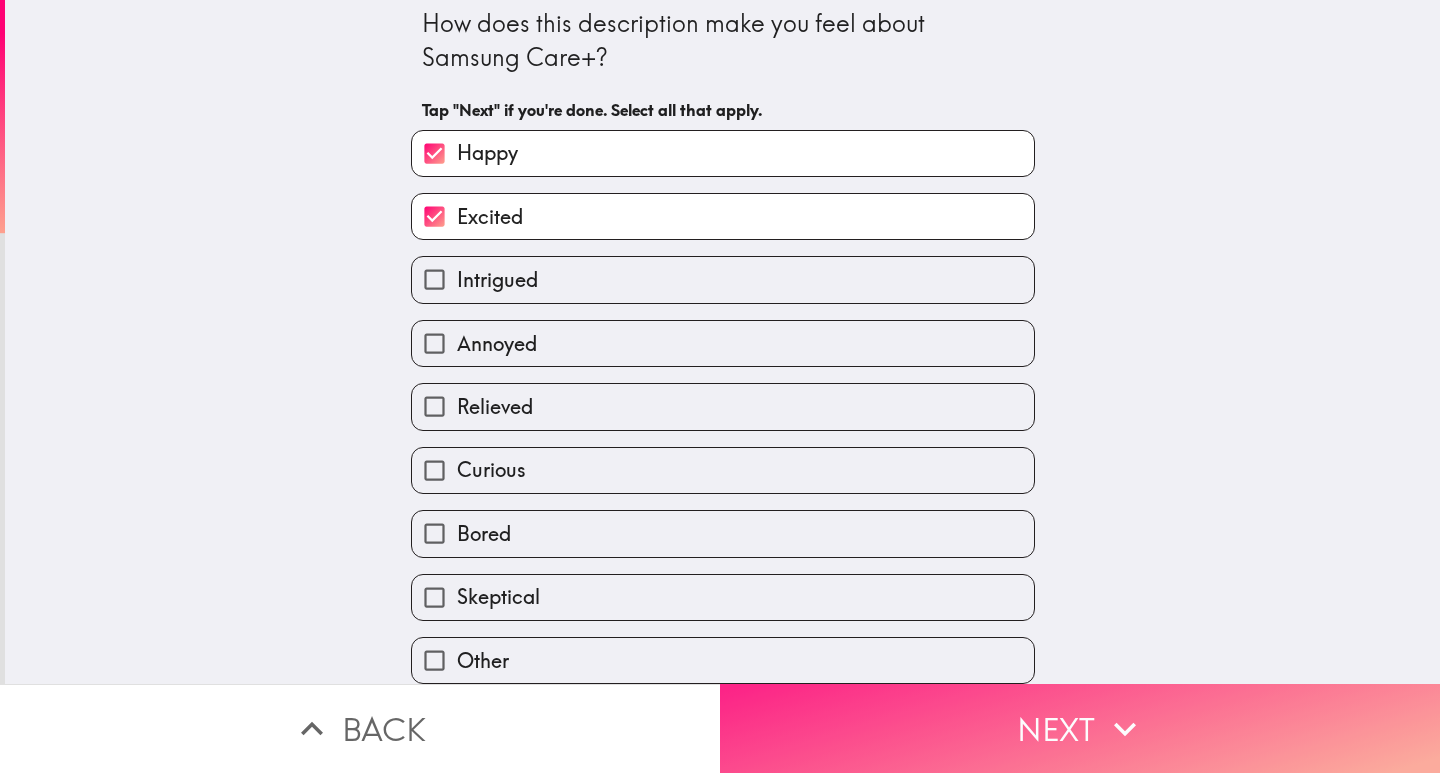 click on "Next" at bounding box center [1080, 728] 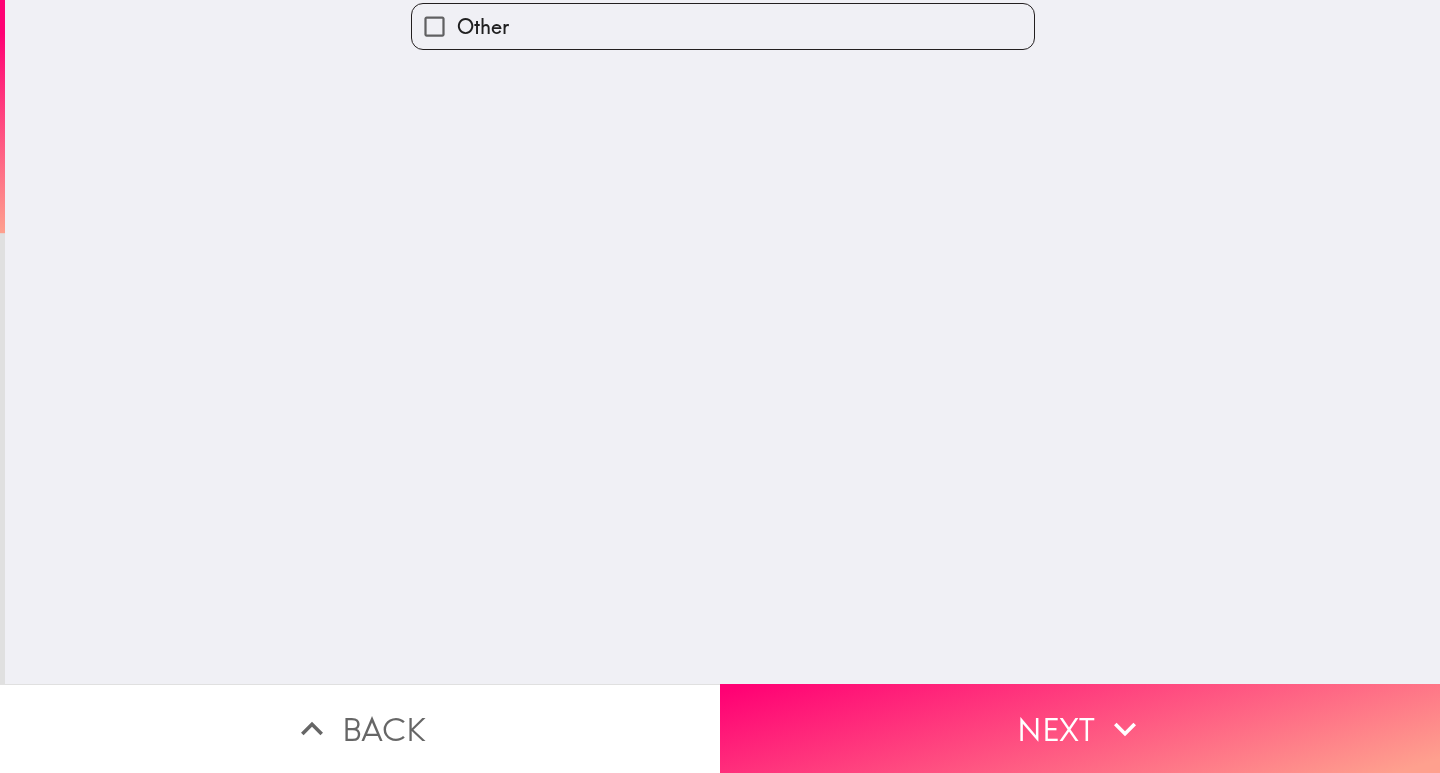 scroll, scrollTop: 0, scrollLeft: 0, axis: both 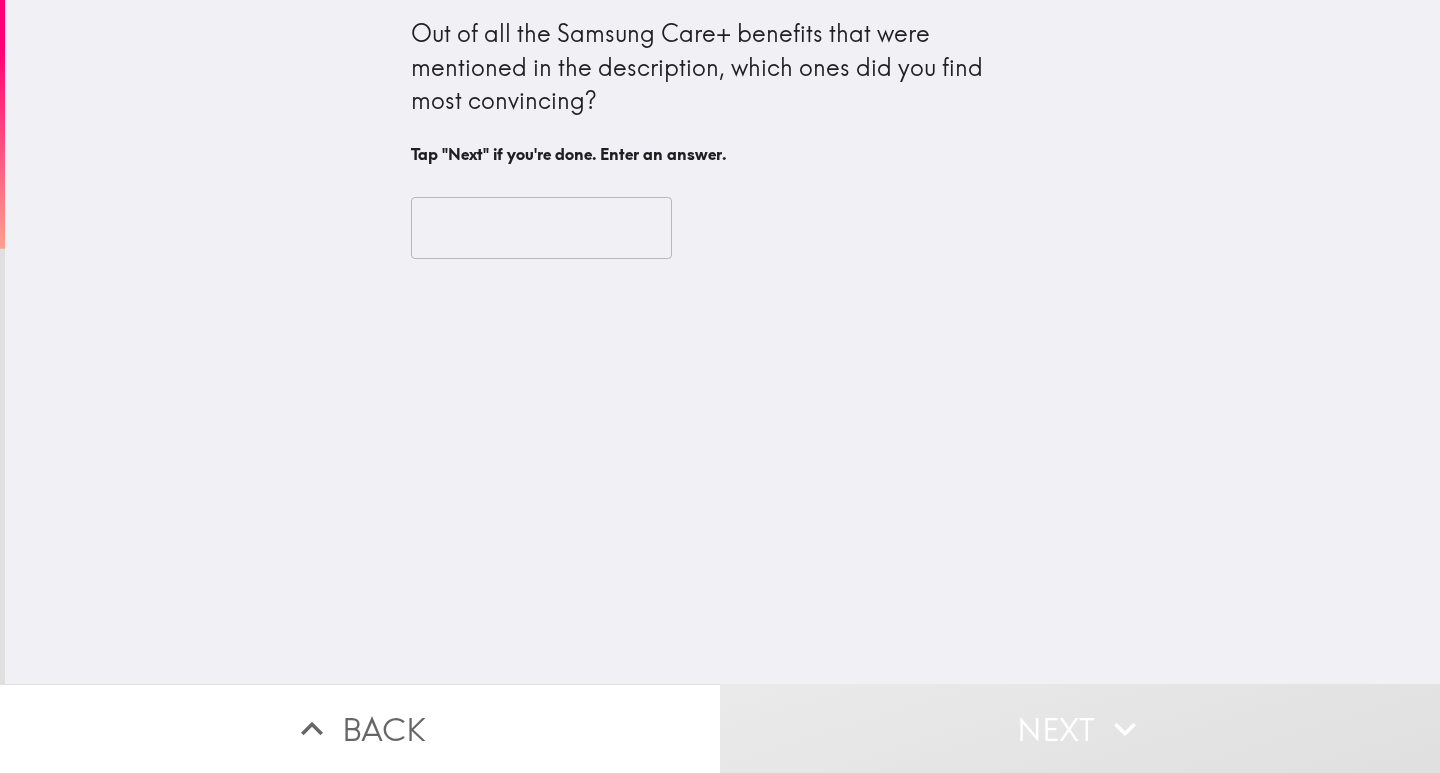 click at bounding box center (541, 228) 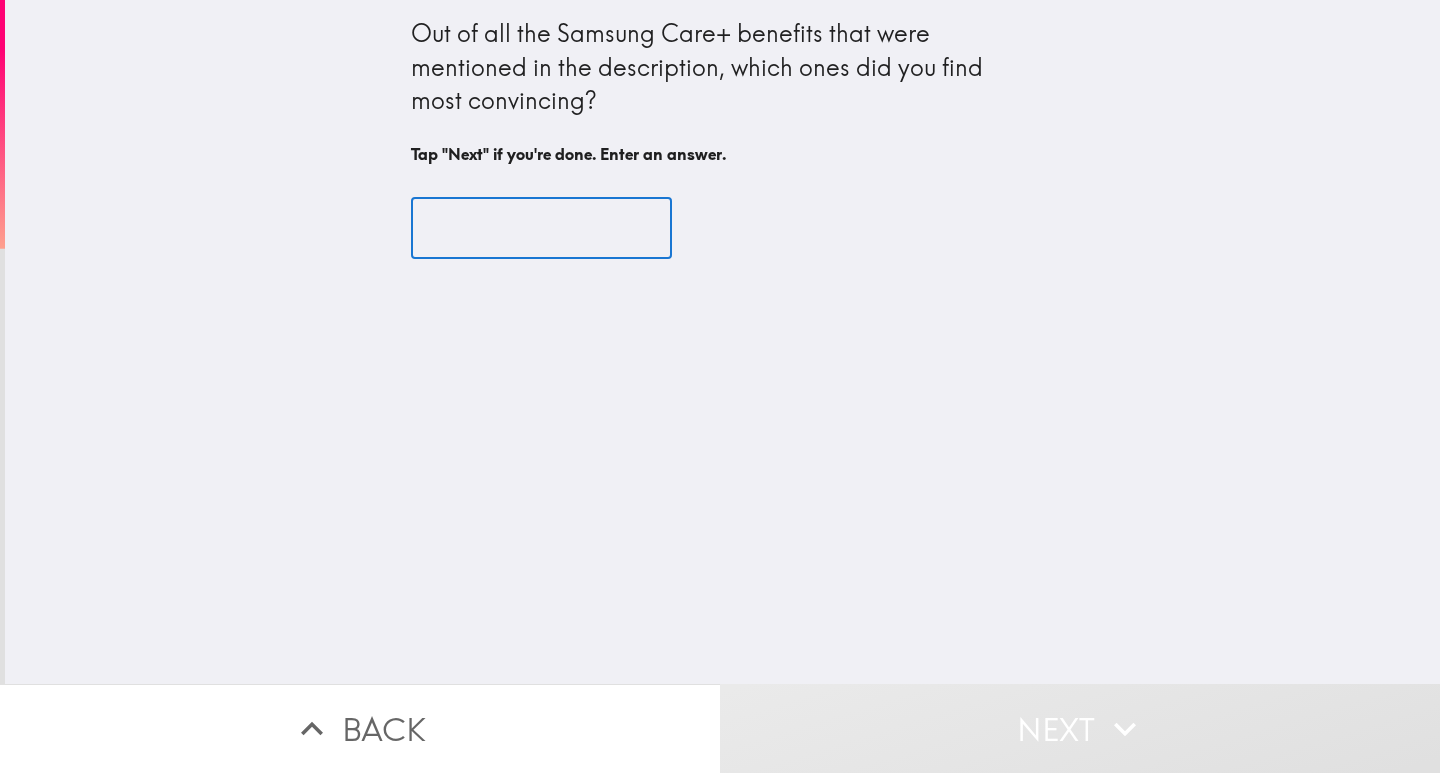 click at bounding box center (541, 228) 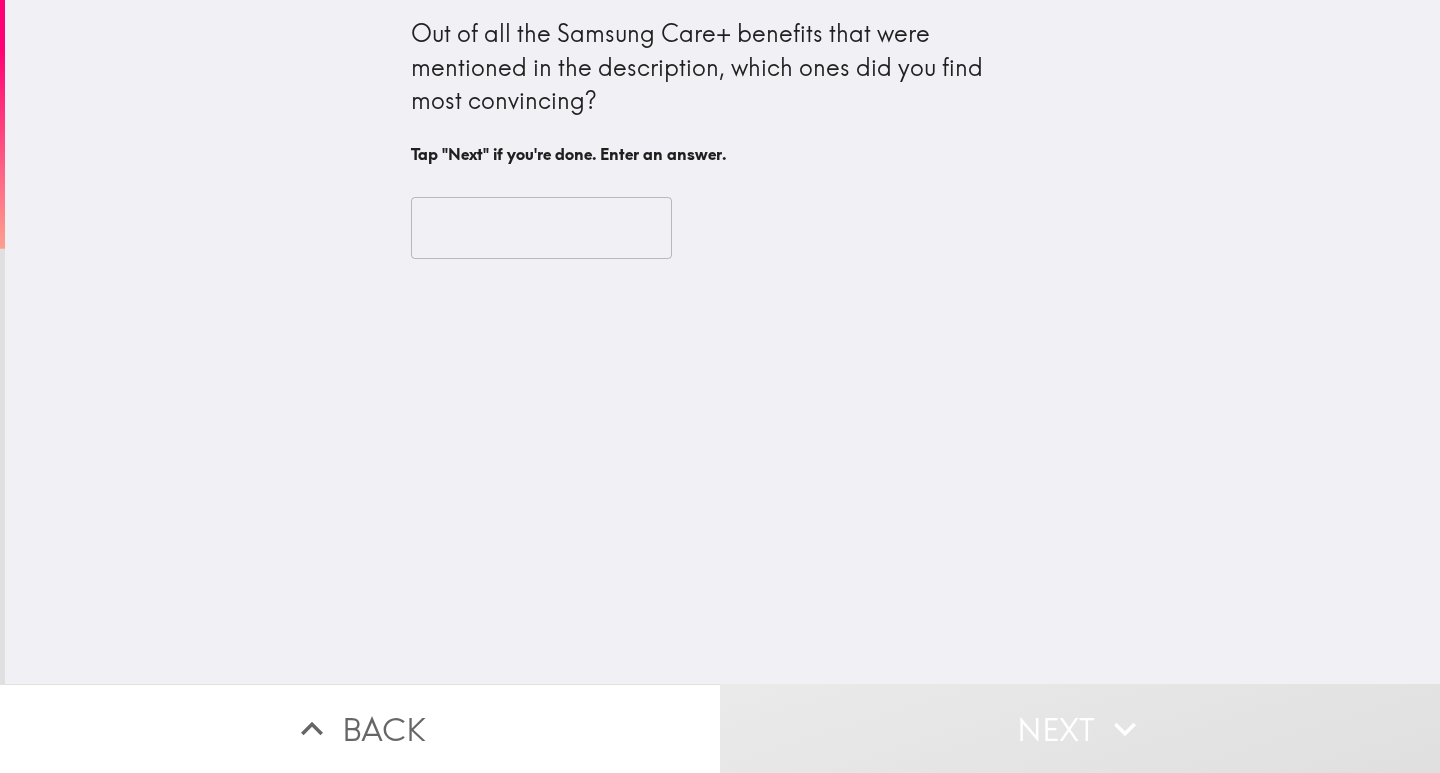 click on "Out of all the Samsung Care+ benefits that were mentioned in the description, which ones did you find most convincing?" at bounding box center [723, 67] 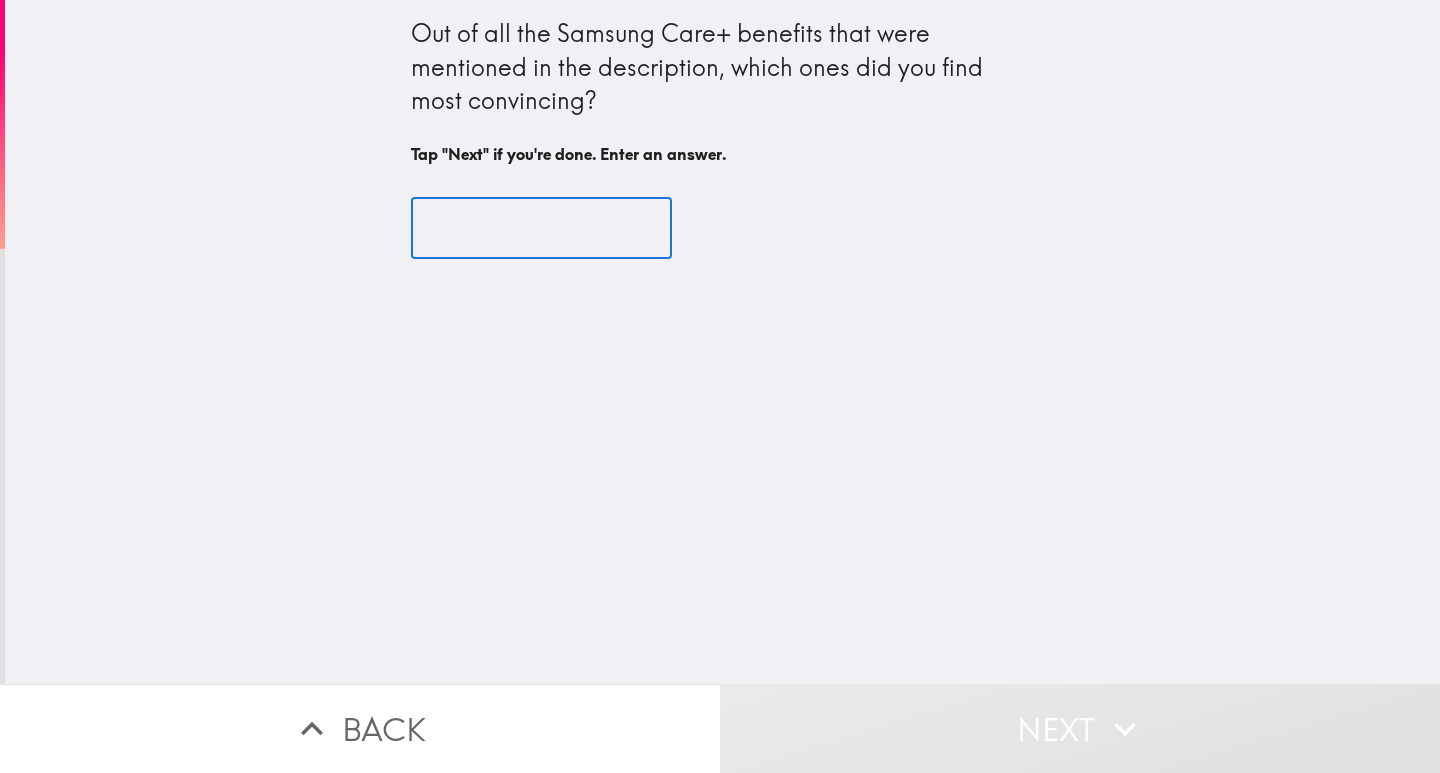 click at bounding box center (541, 228) 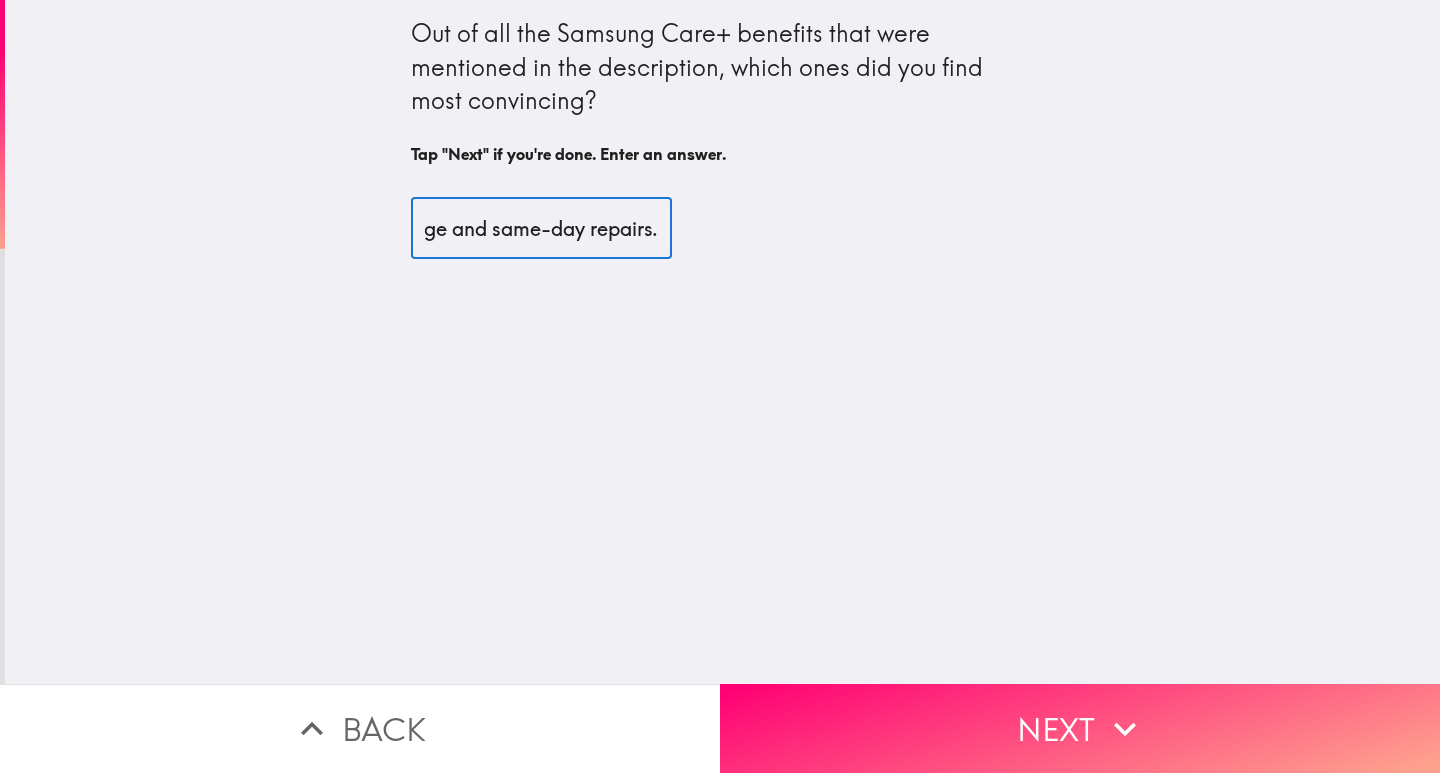 scroll, scrollTop: 0, scrollLeft: 271, axis: horizontal 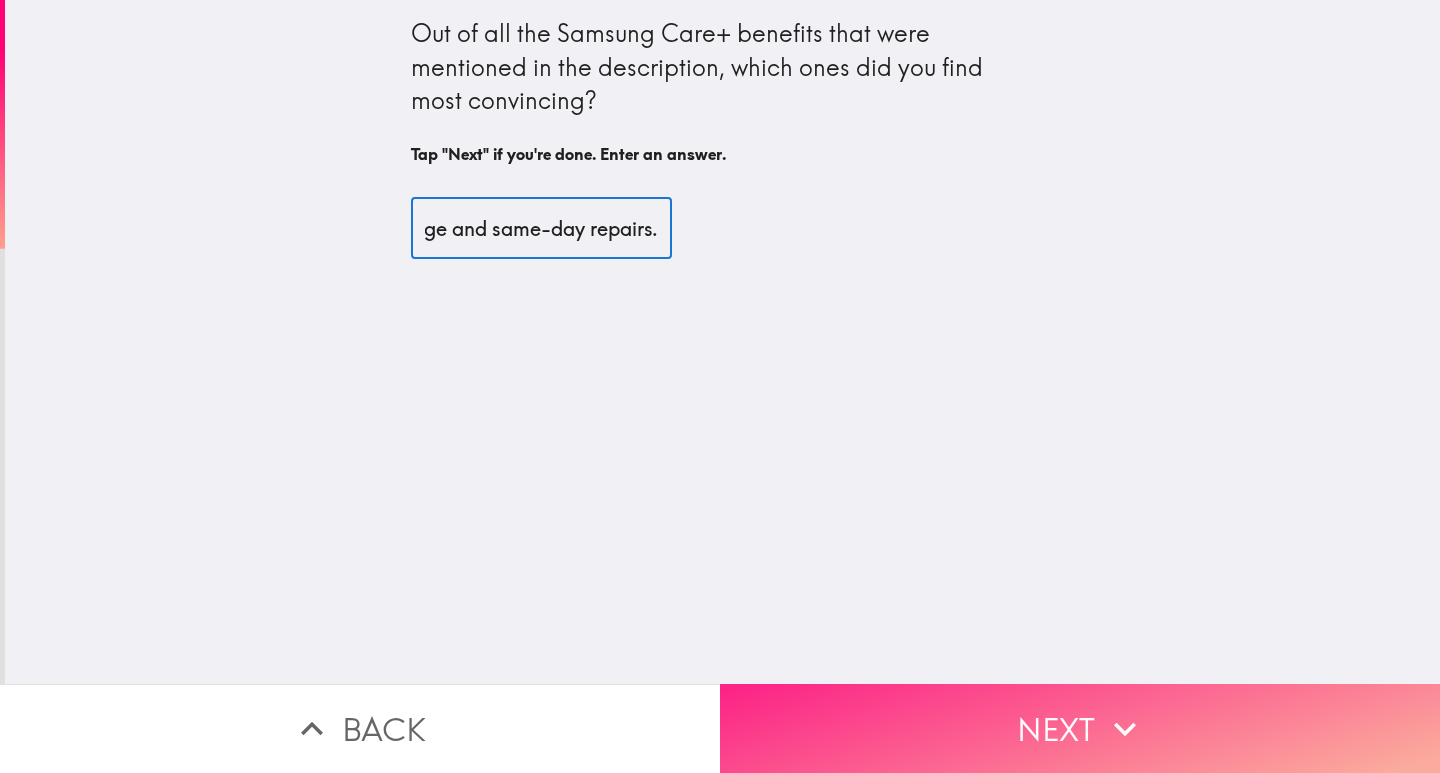 type on "Accidental damage coverage and same-day repairs." 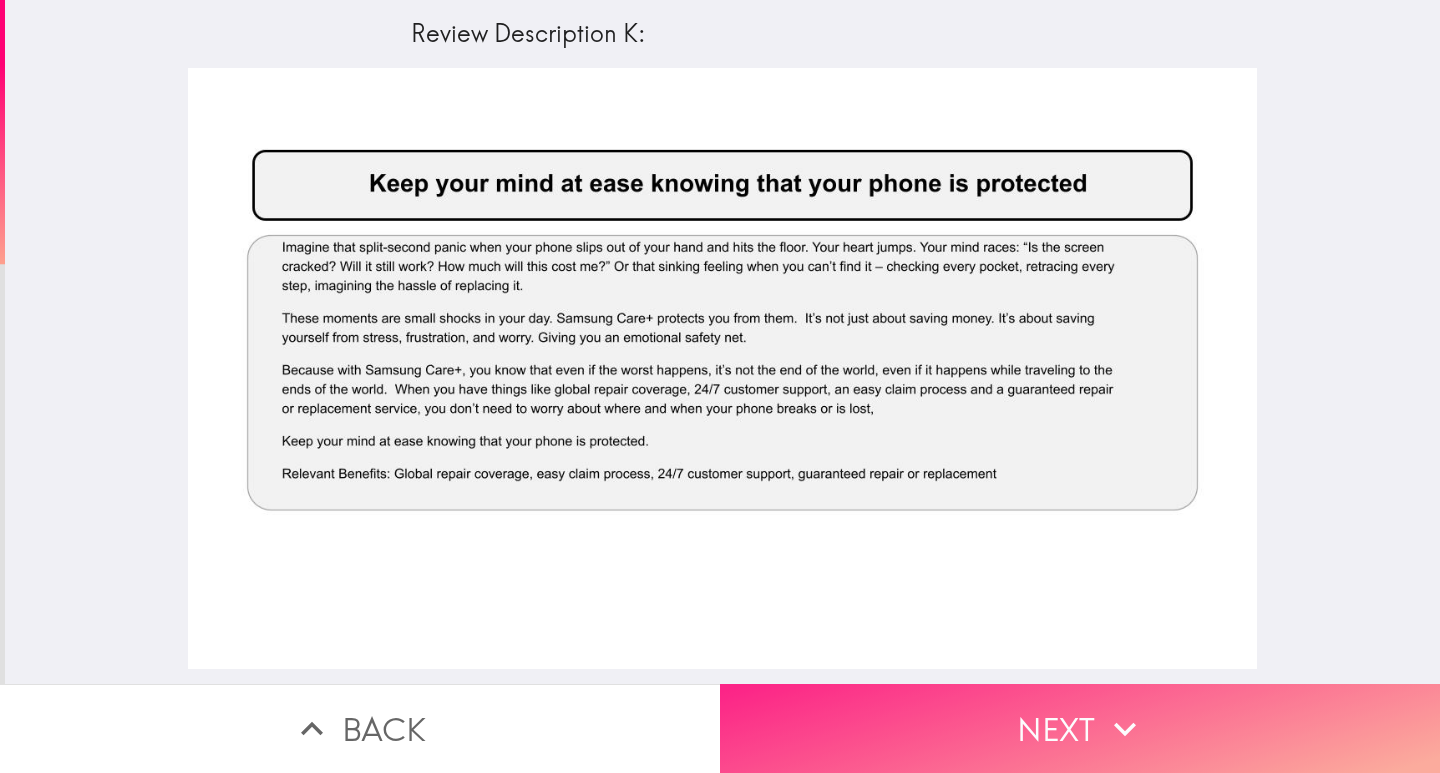 click on "Next" at bounding box center (1080, 728) 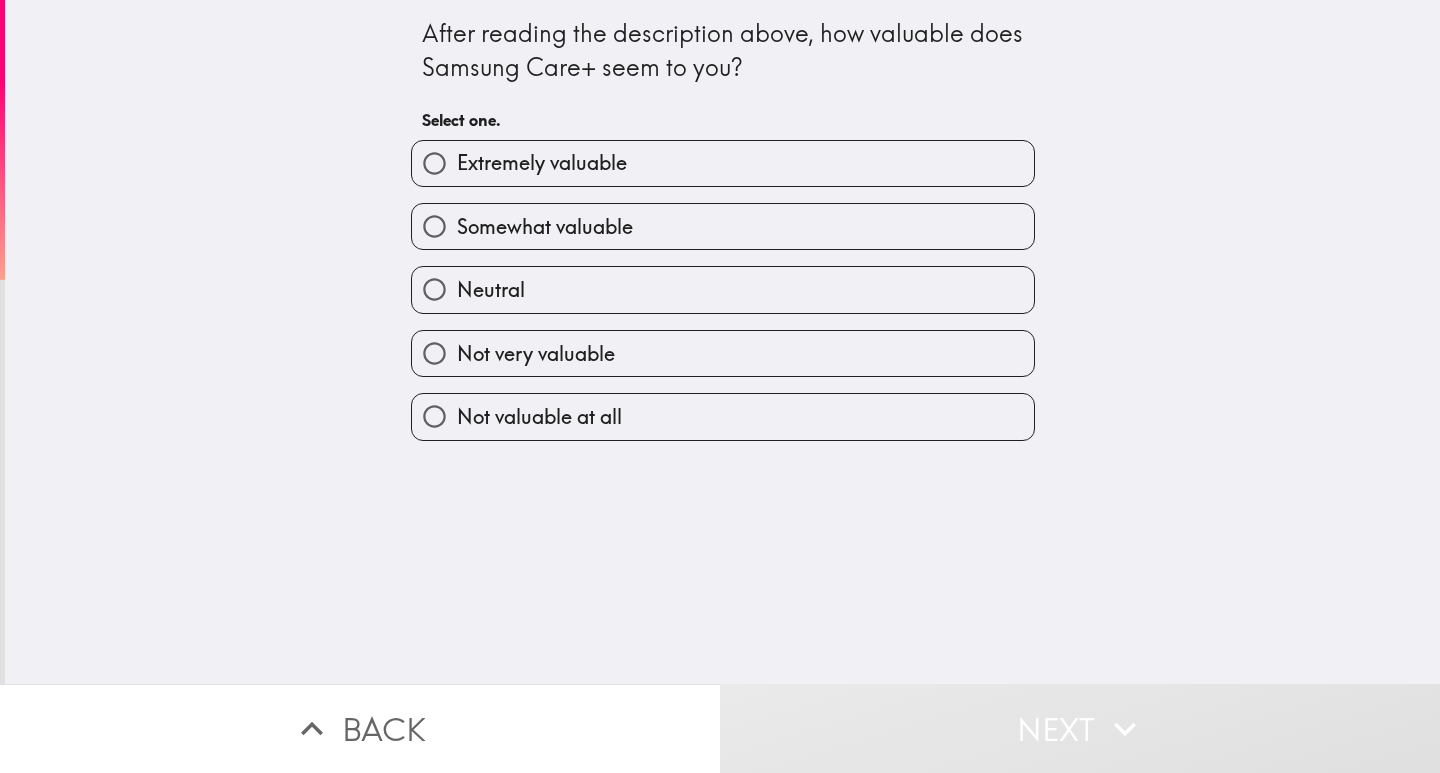 click on "Extremely valuable" at bounding box center (542, 163) 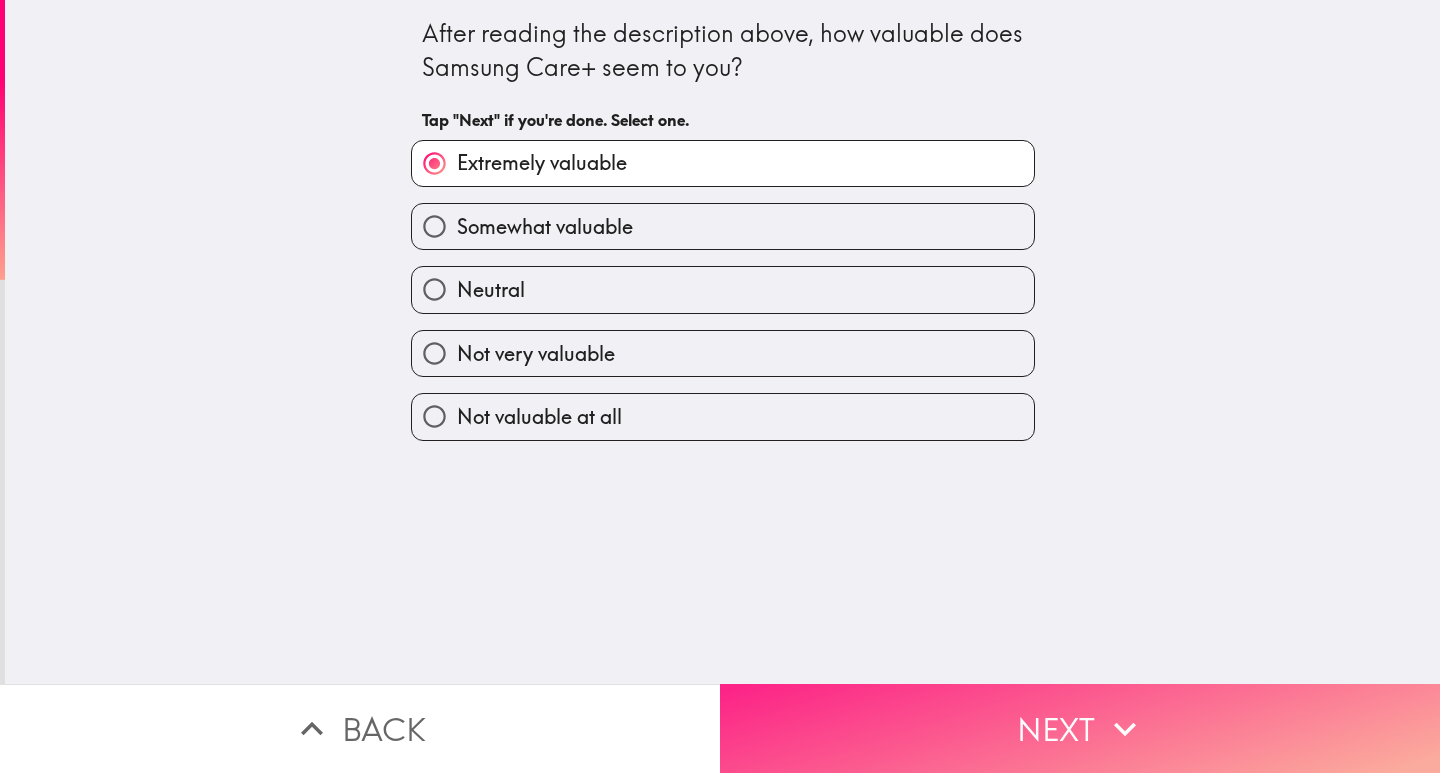 click on "Next" at bounding box center (1080, 728) 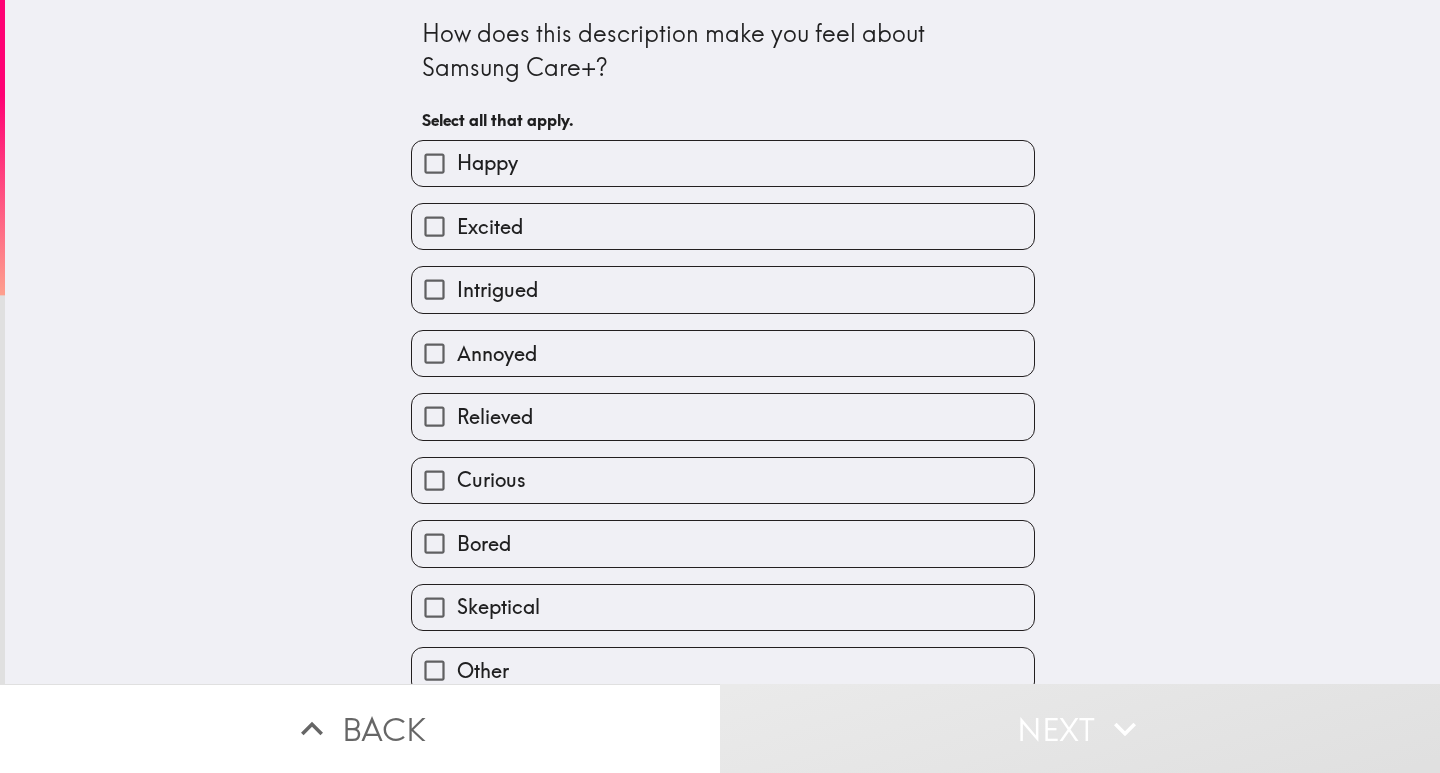 click on "Happy" at bounding box center (487, 163) 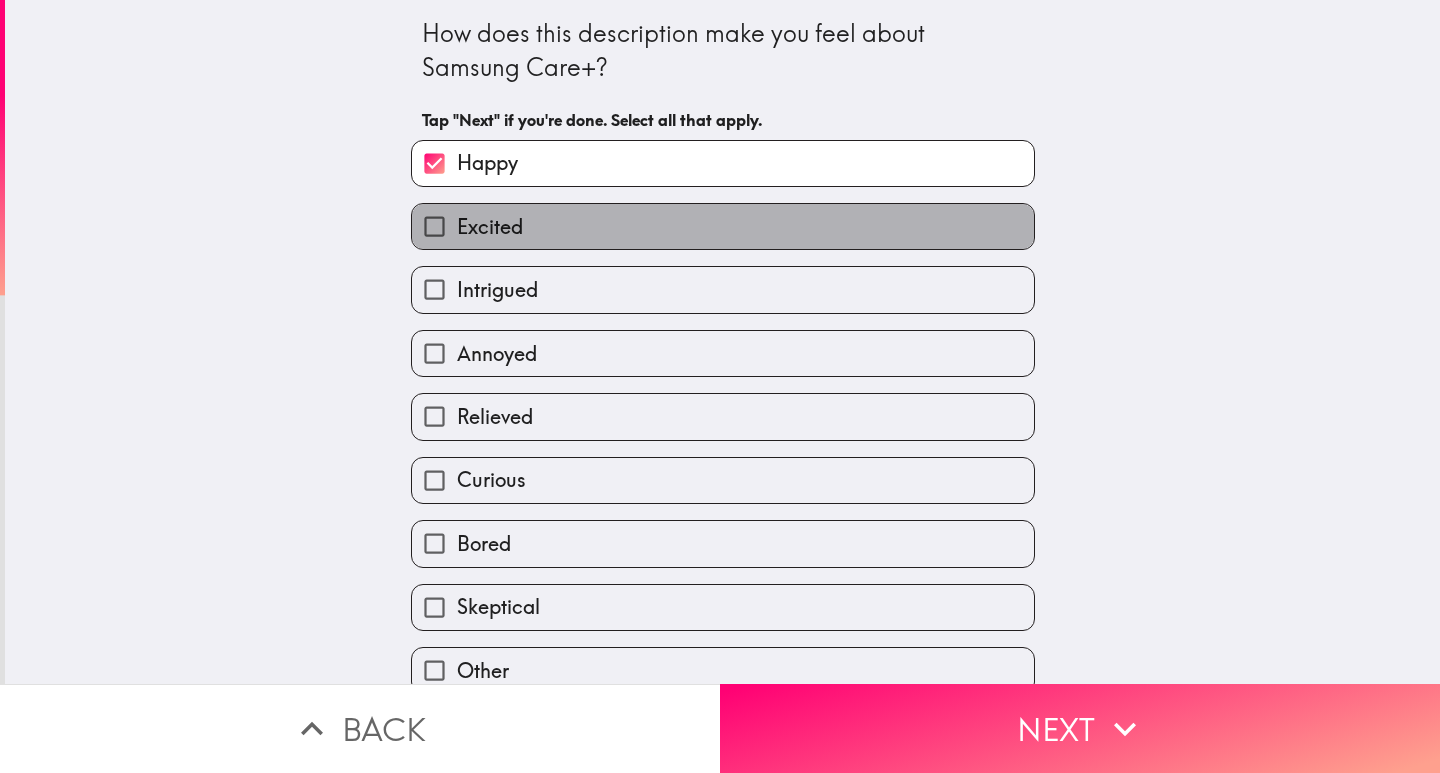 click on "Excited" at bounding box center [490, 227] 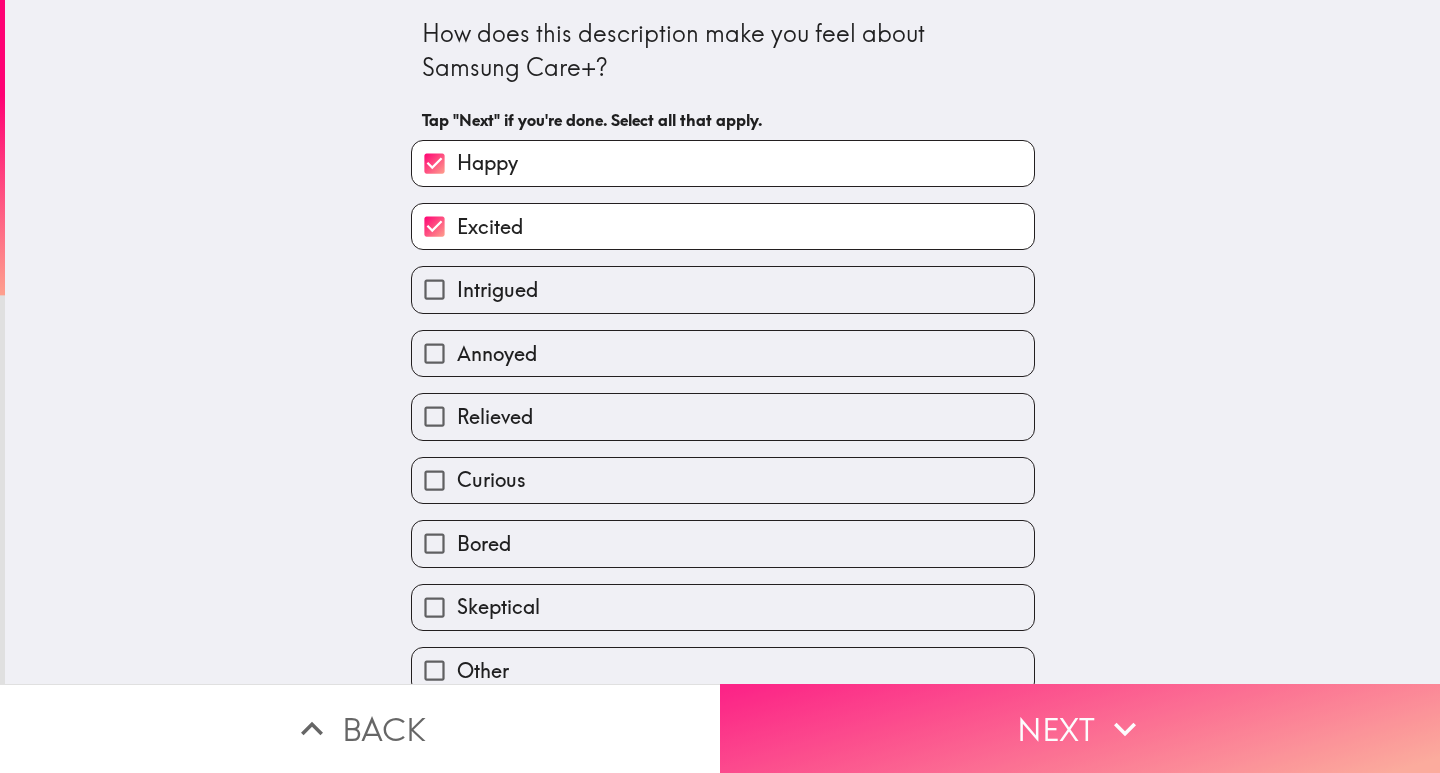 click on "Next" at bounding box center [1080, 728] 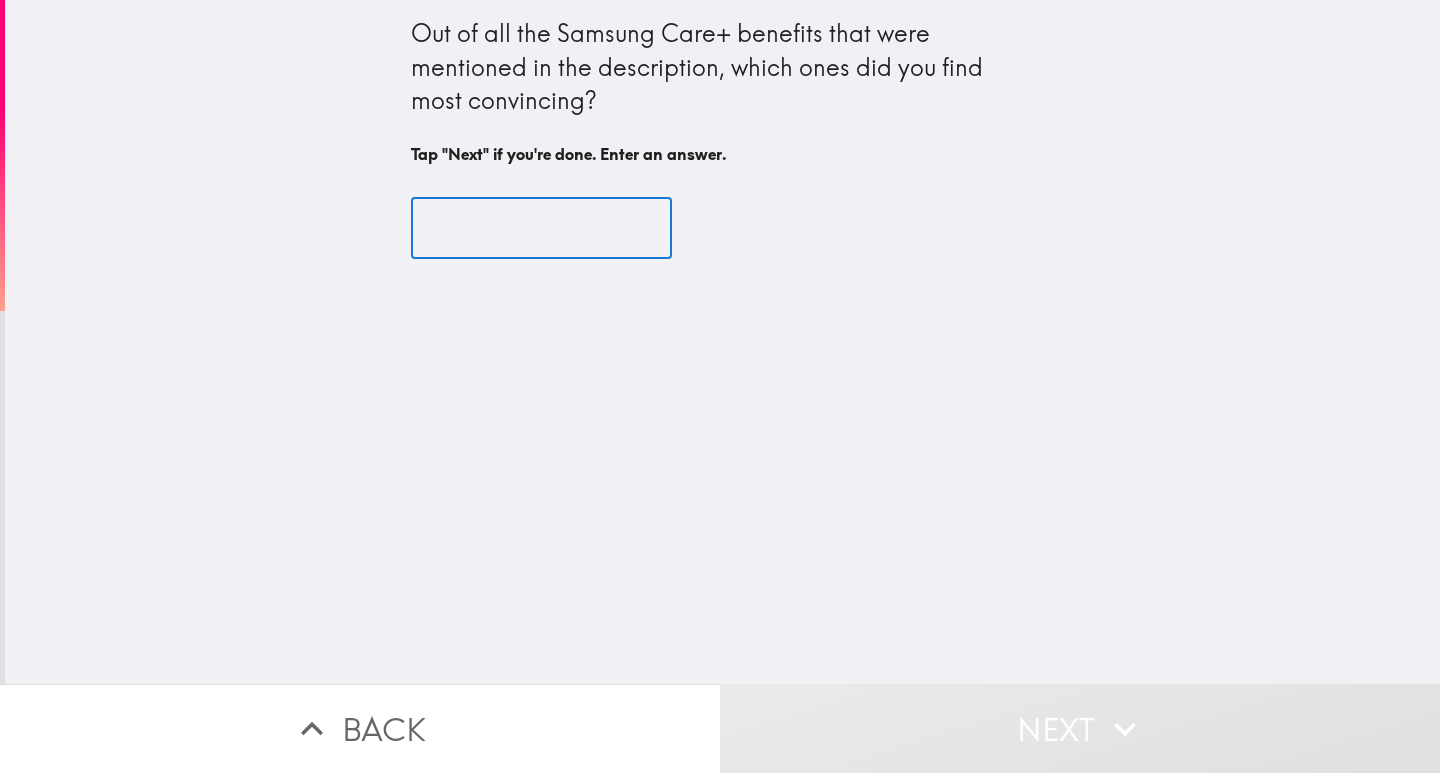 click at bounding box center (541, 228) 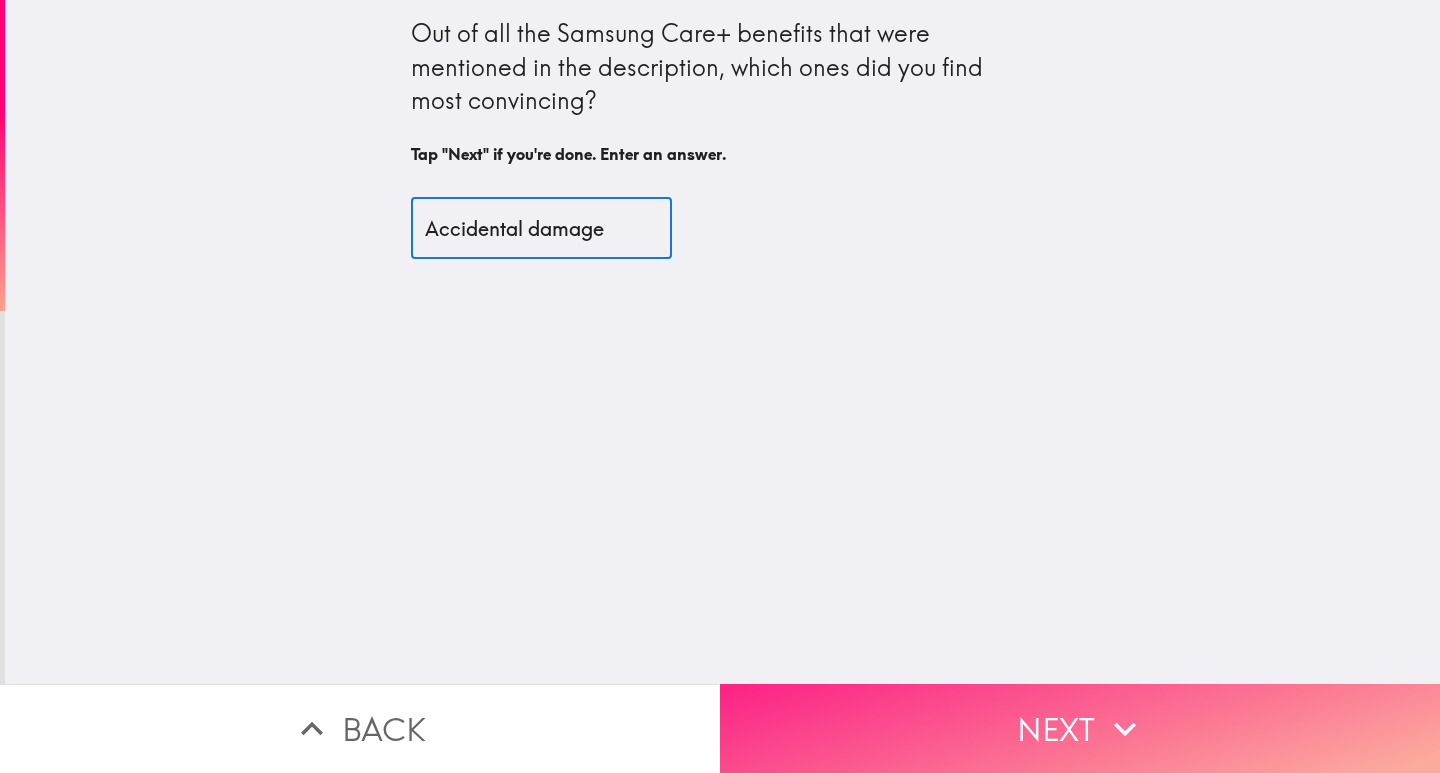 type on "Accidental damage" 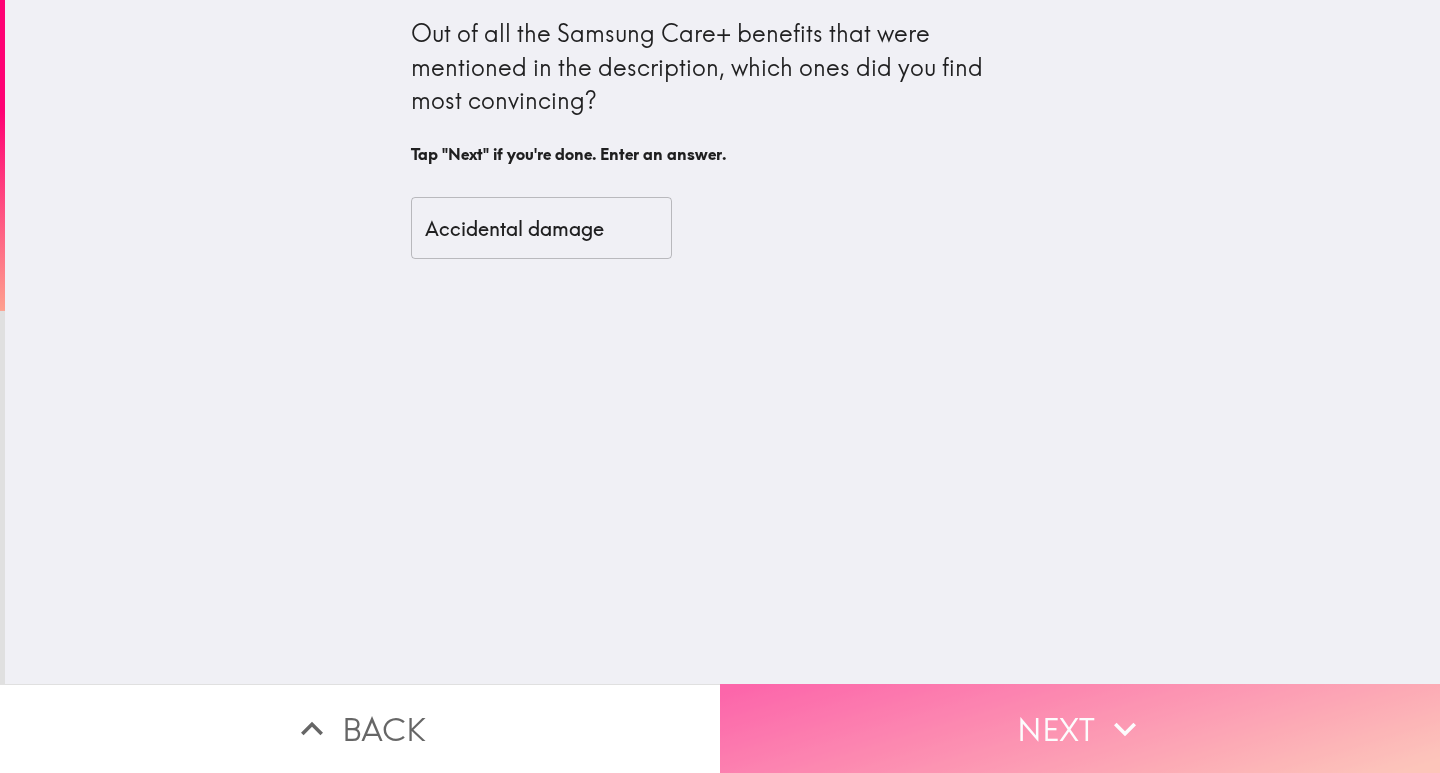 click on "Next" at bounding box center (1080, 728) 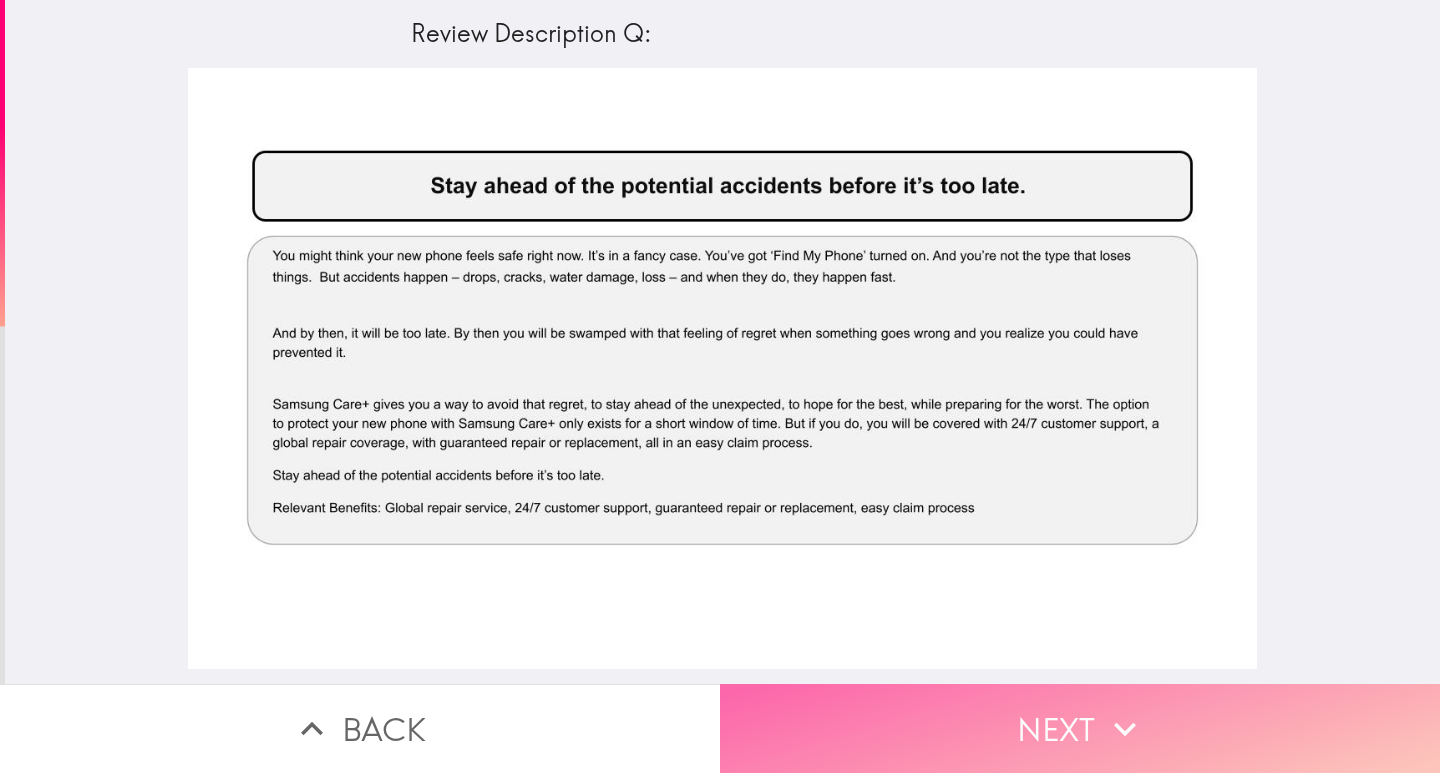 click on "Next" at bounding box center (1080, 728) 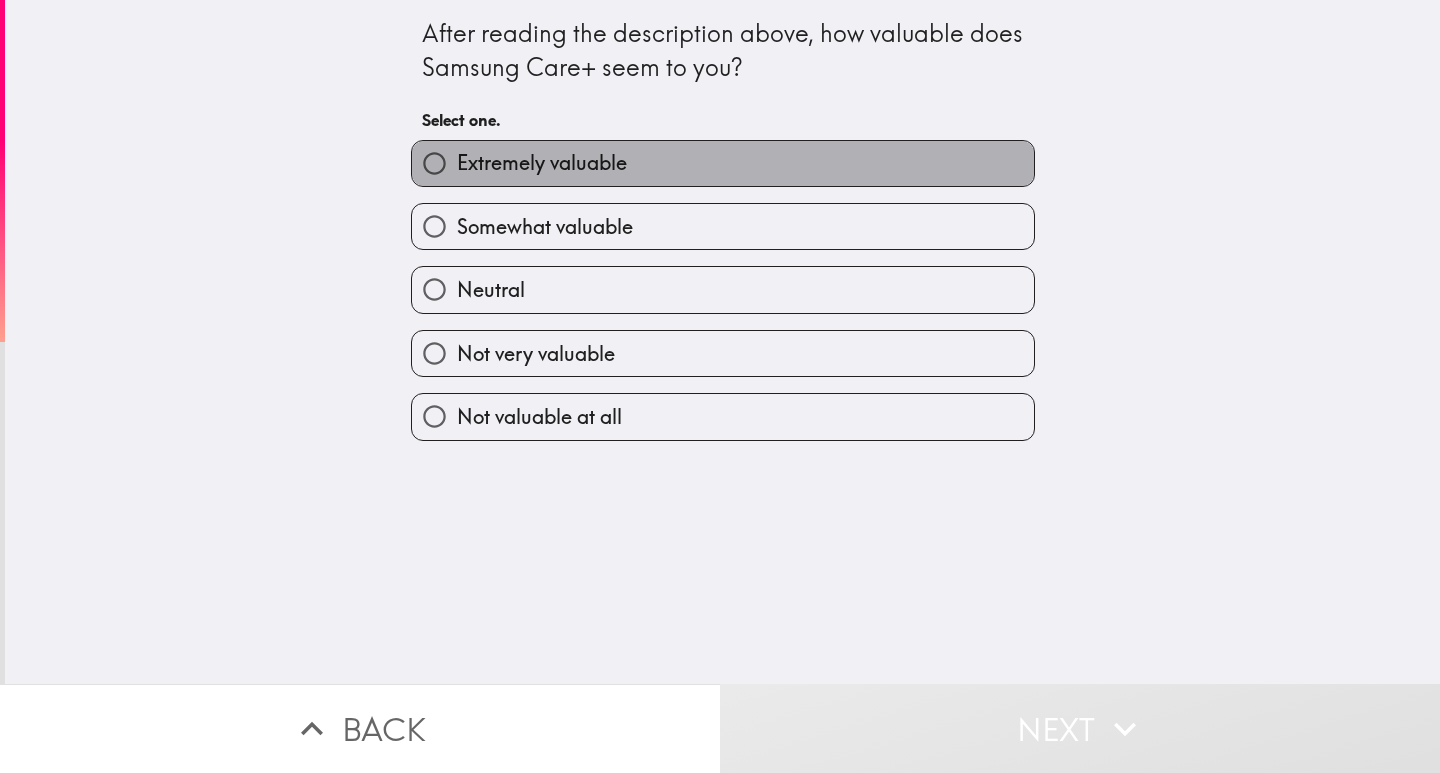 click on "Extremely valuable" at bounding box center [542, 163] 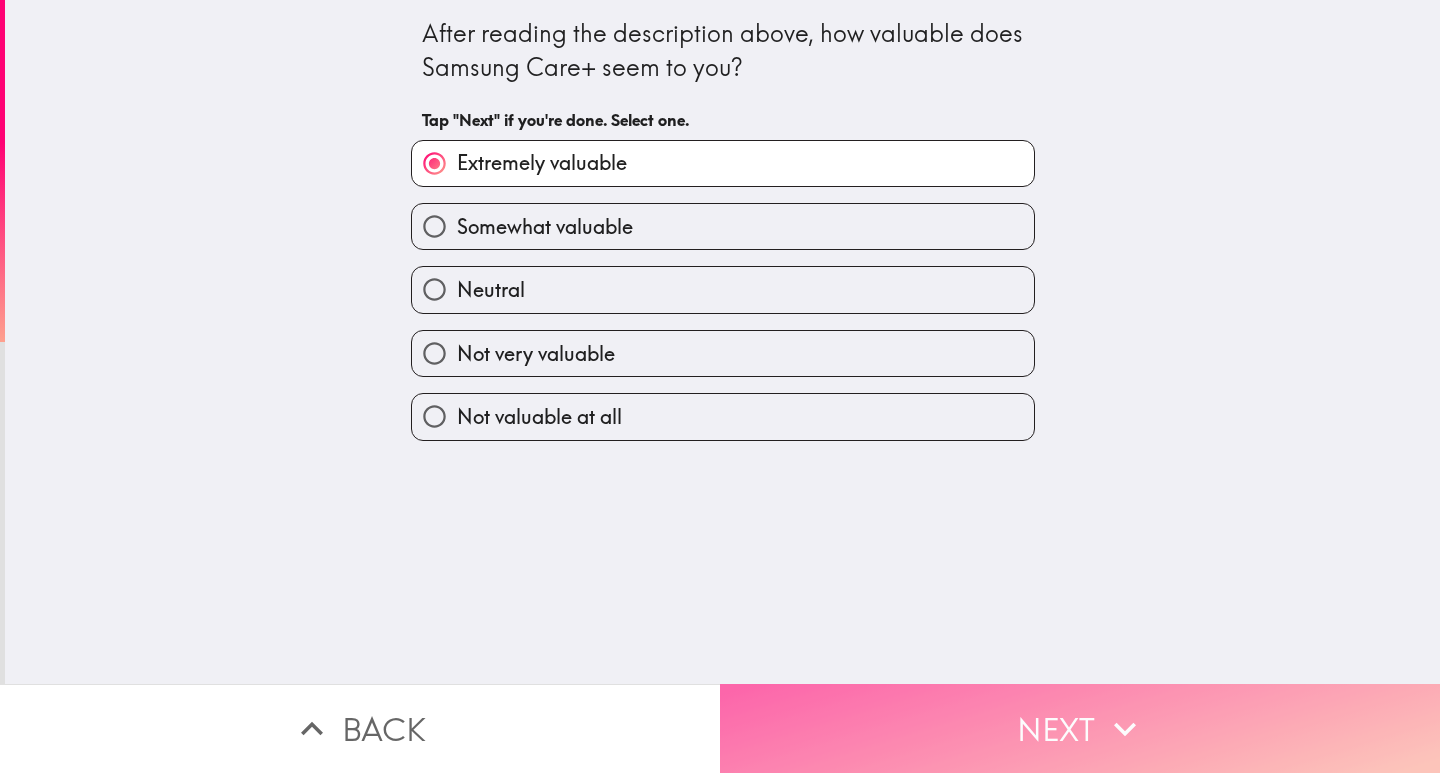 click on "Next" at bounding box center (1080, 728) 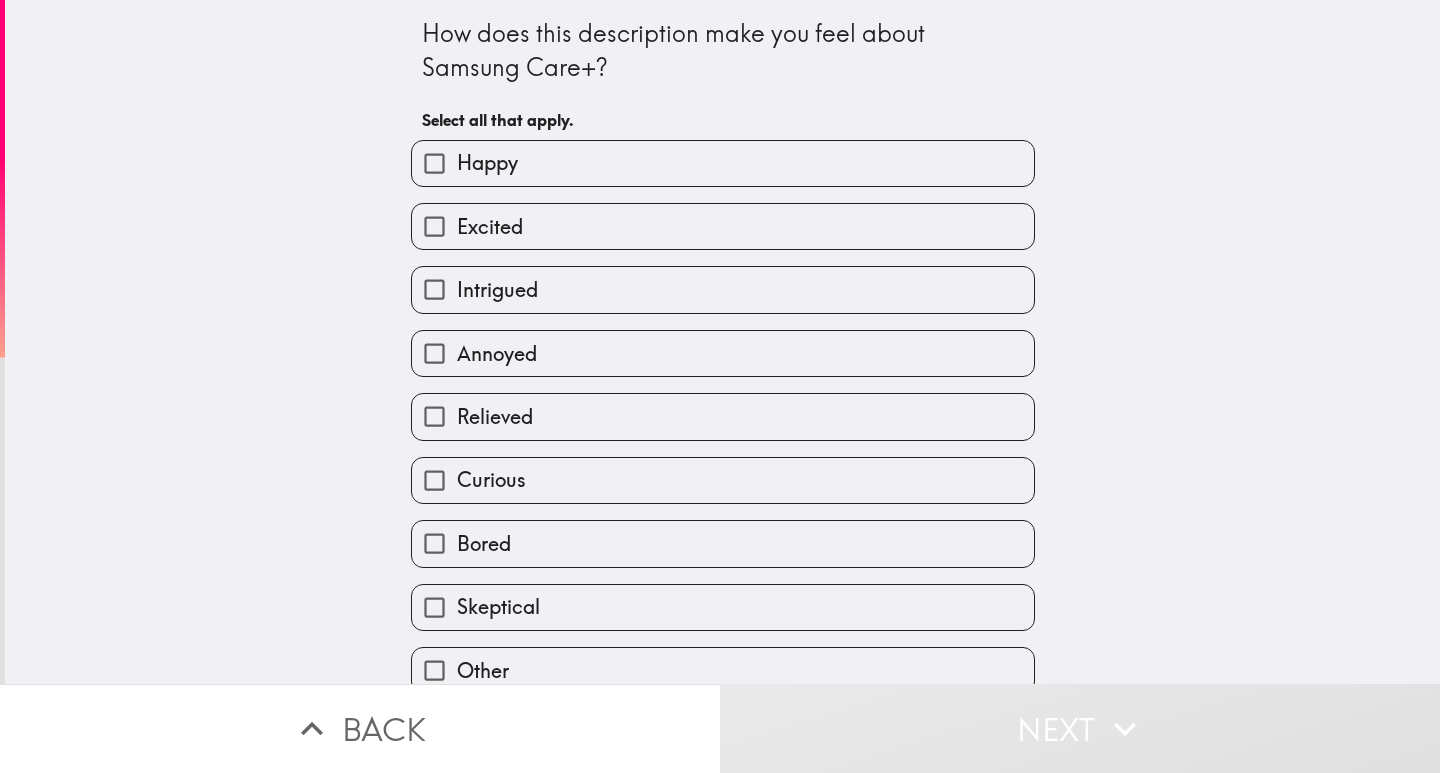 click on "Happy" at bounding box center (487, 163) 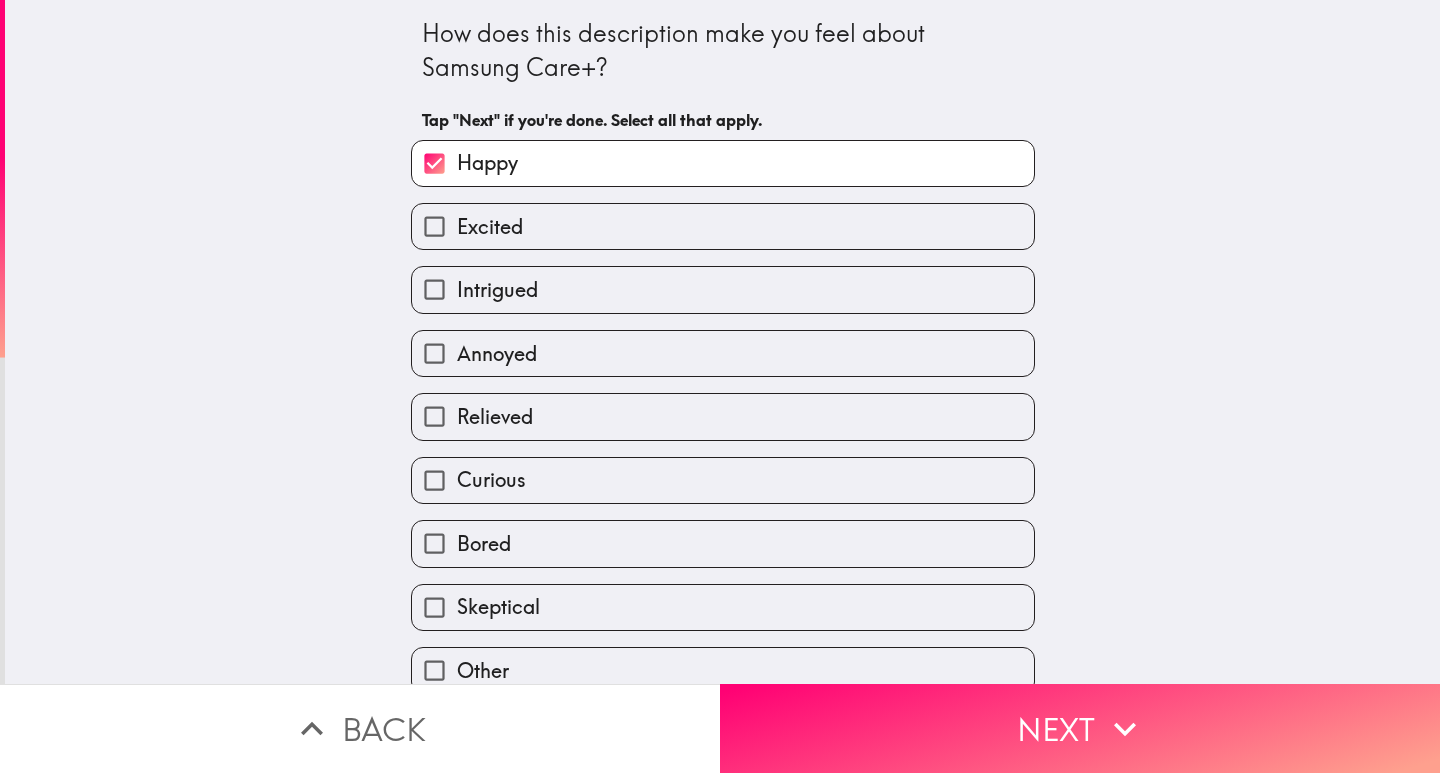 click on "Excited" at bounding box center [490, 227] 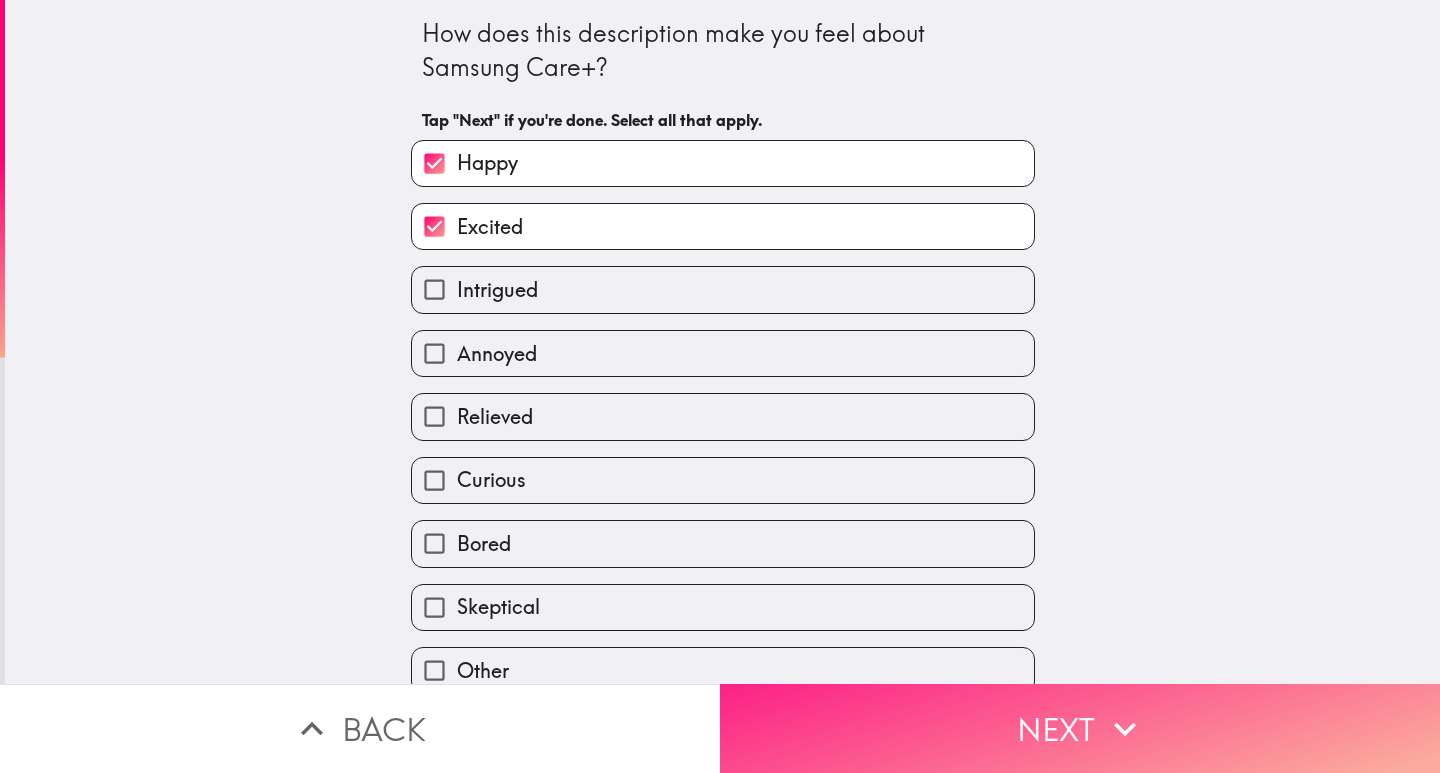click on "Next" at bounding box center [1080, 728] 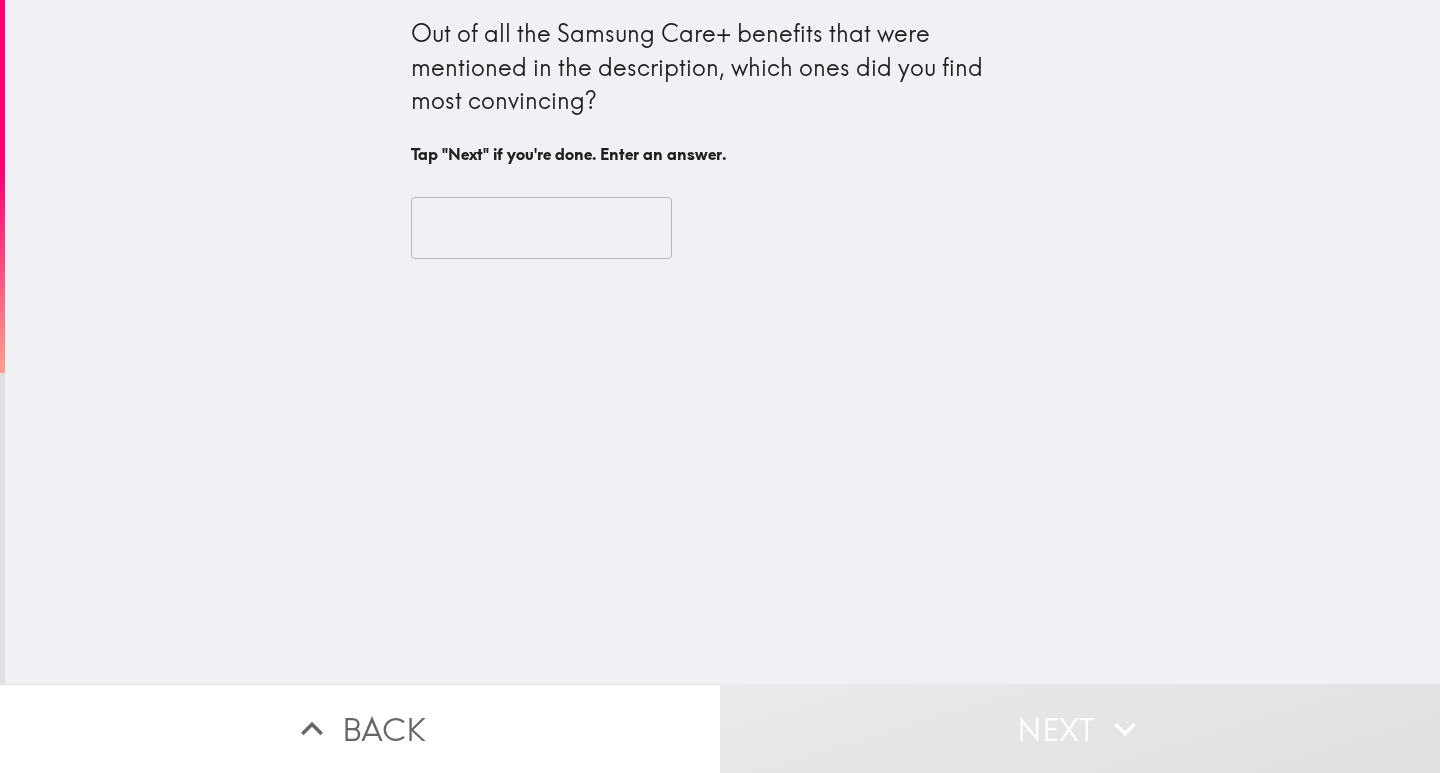 click at bounding box center [541, 228] 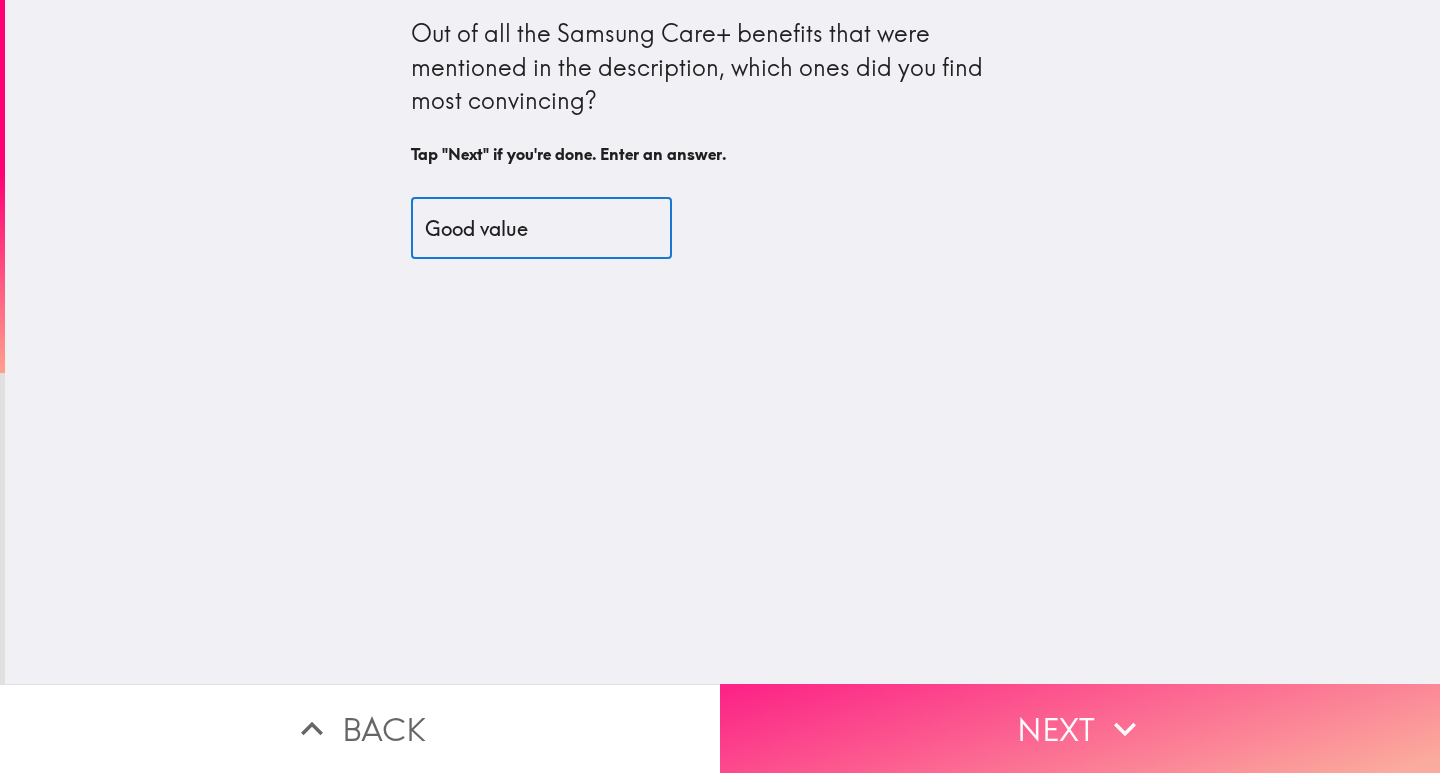 type on "Good value" 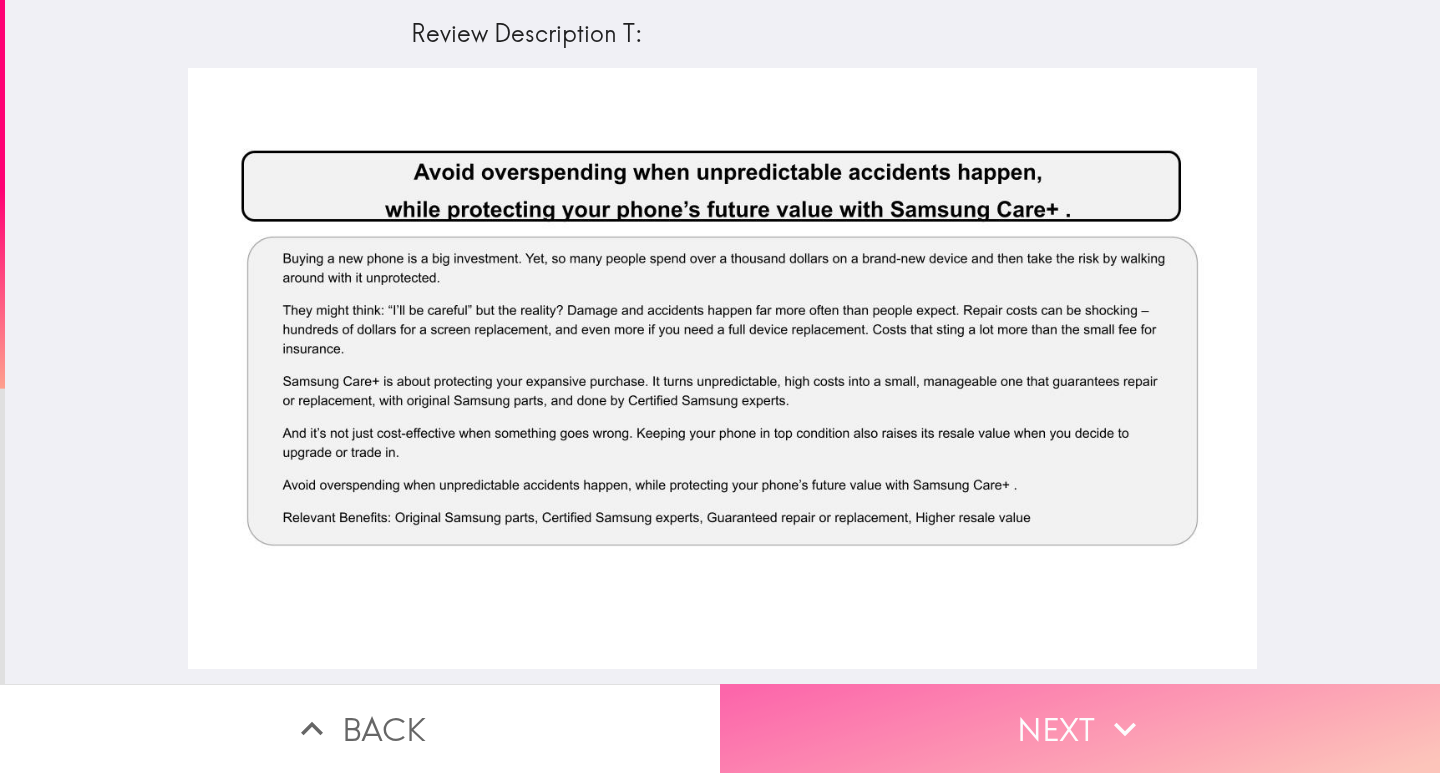 click on "Next" at bounding box center [1080, 728] 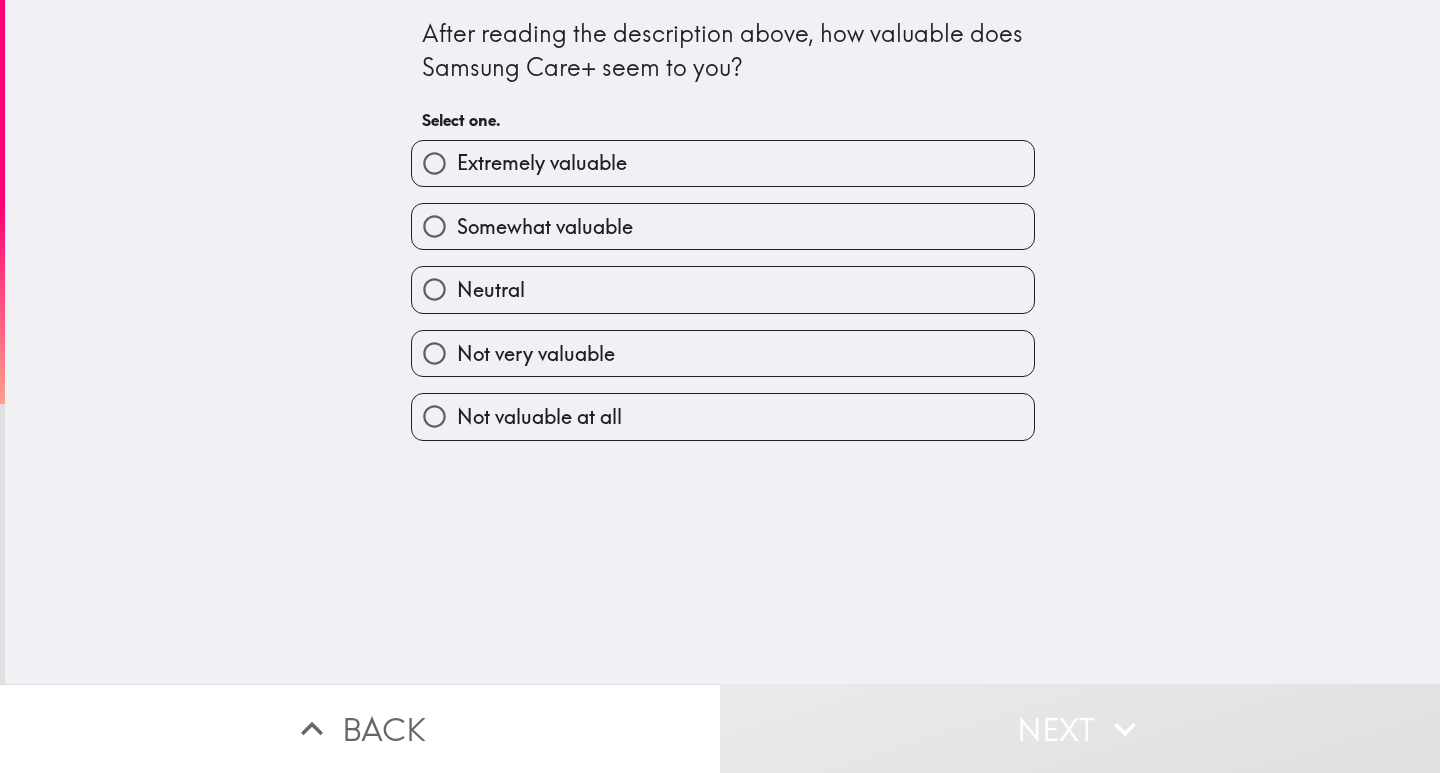 click on "Extremely valuable" at bounding box center (723, 163) 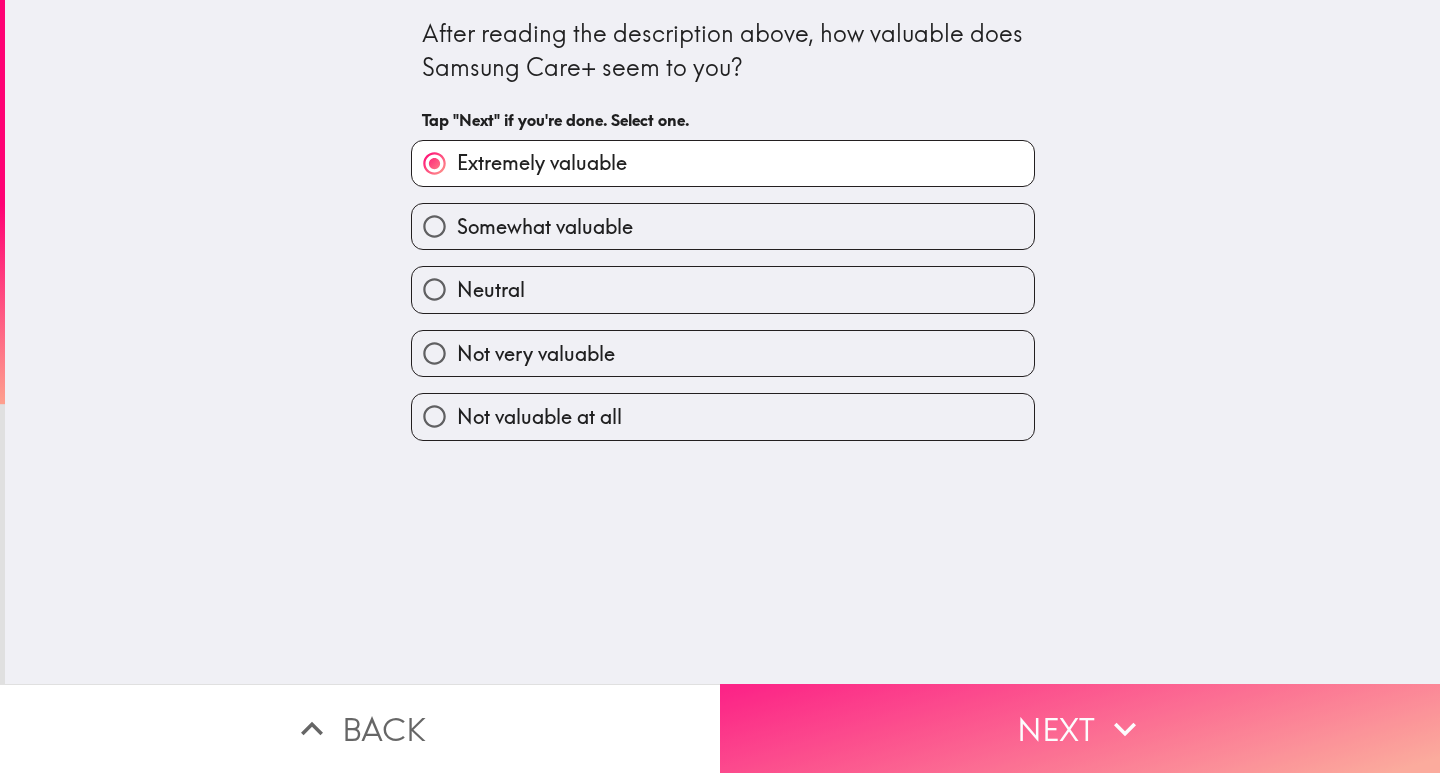 click on "Next" at bounding box center (1080, 728) 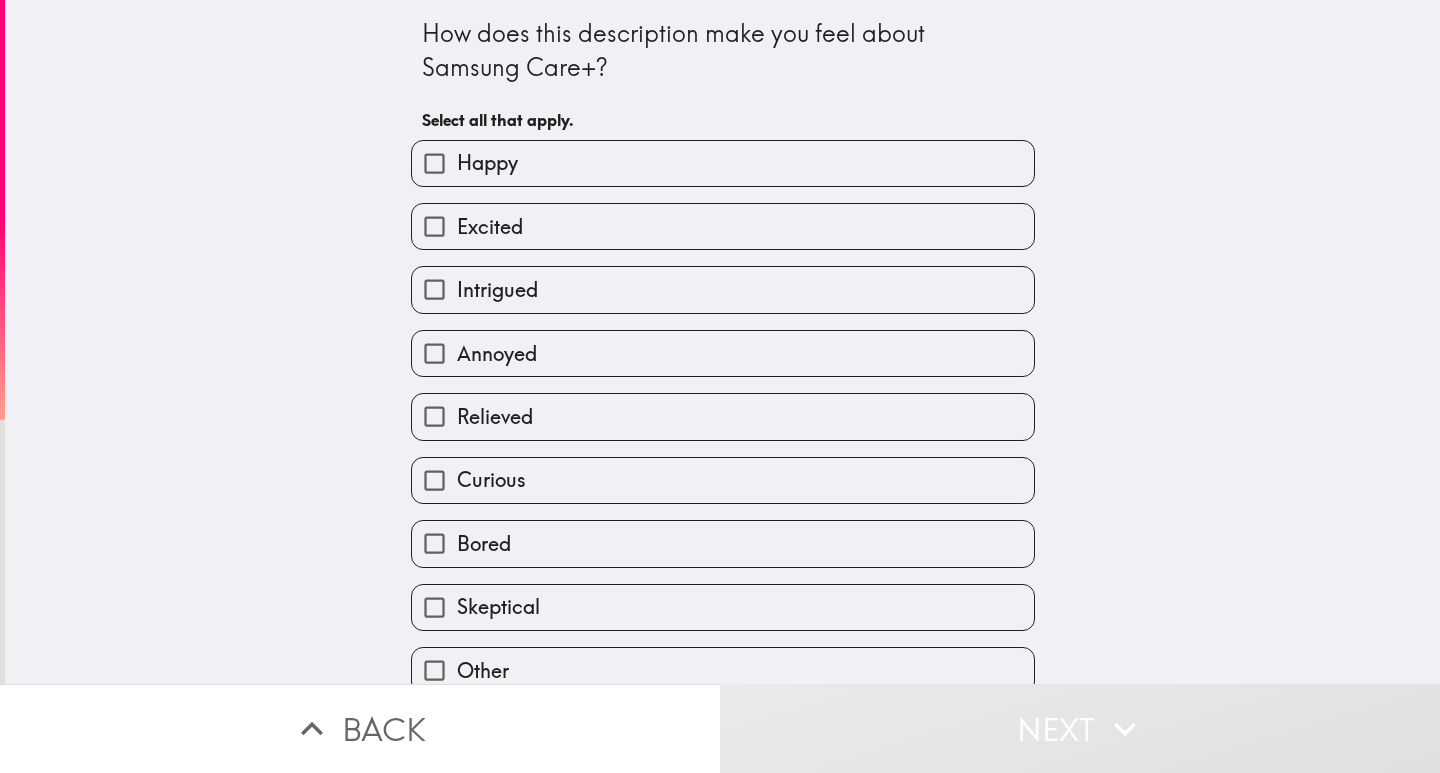 click on "Happy" at bounding box center [723, 163] 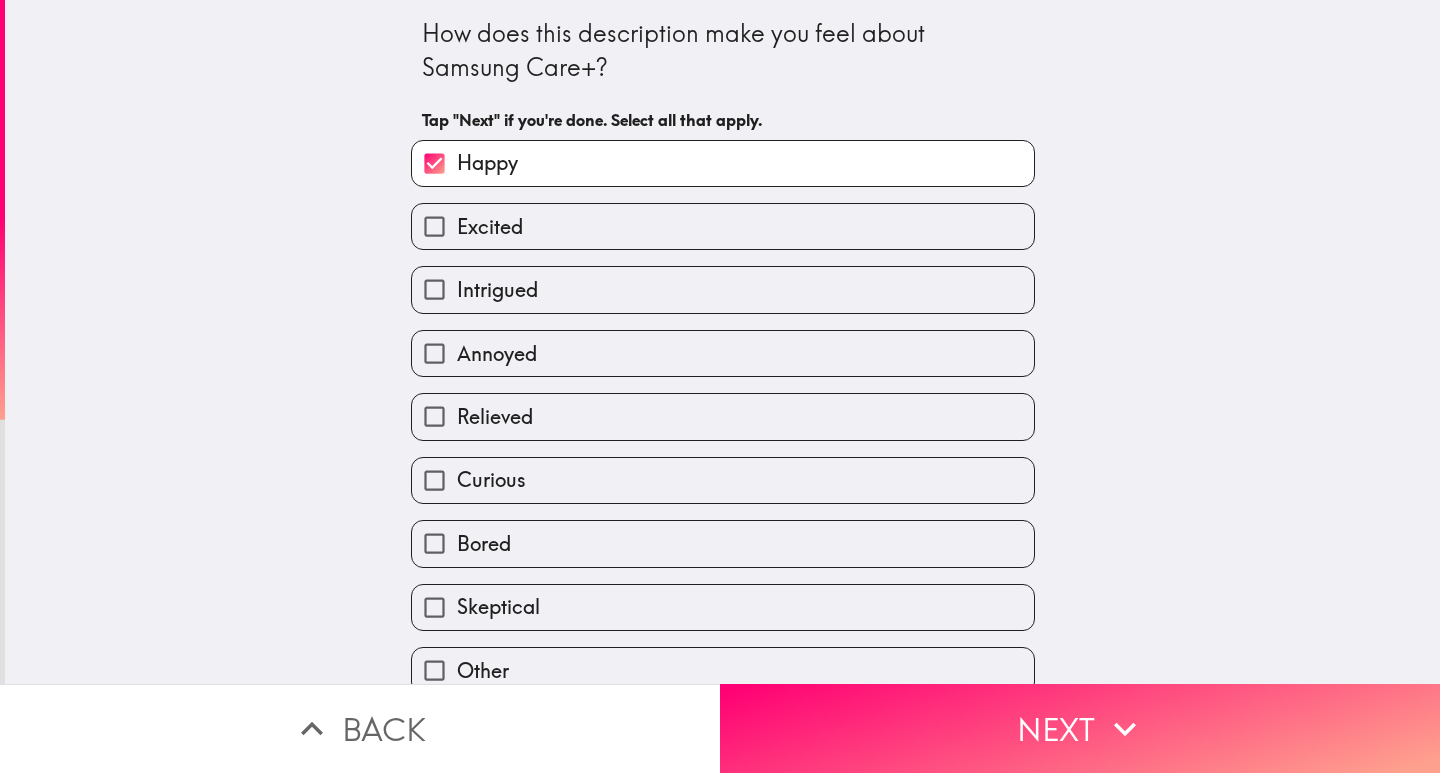click on "Excited" at bounding box center (490, 227) 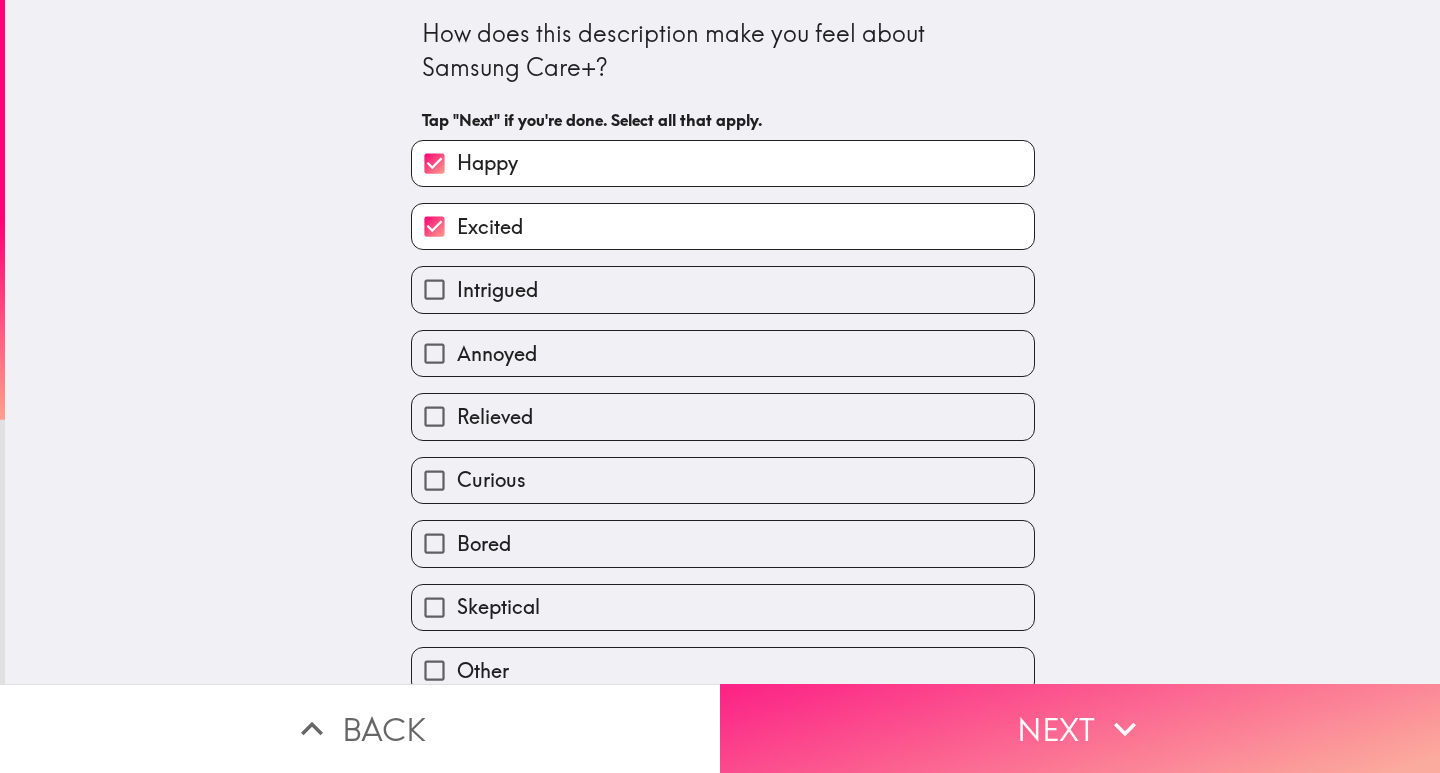click on "Next" at bounding box center [1080, 728] 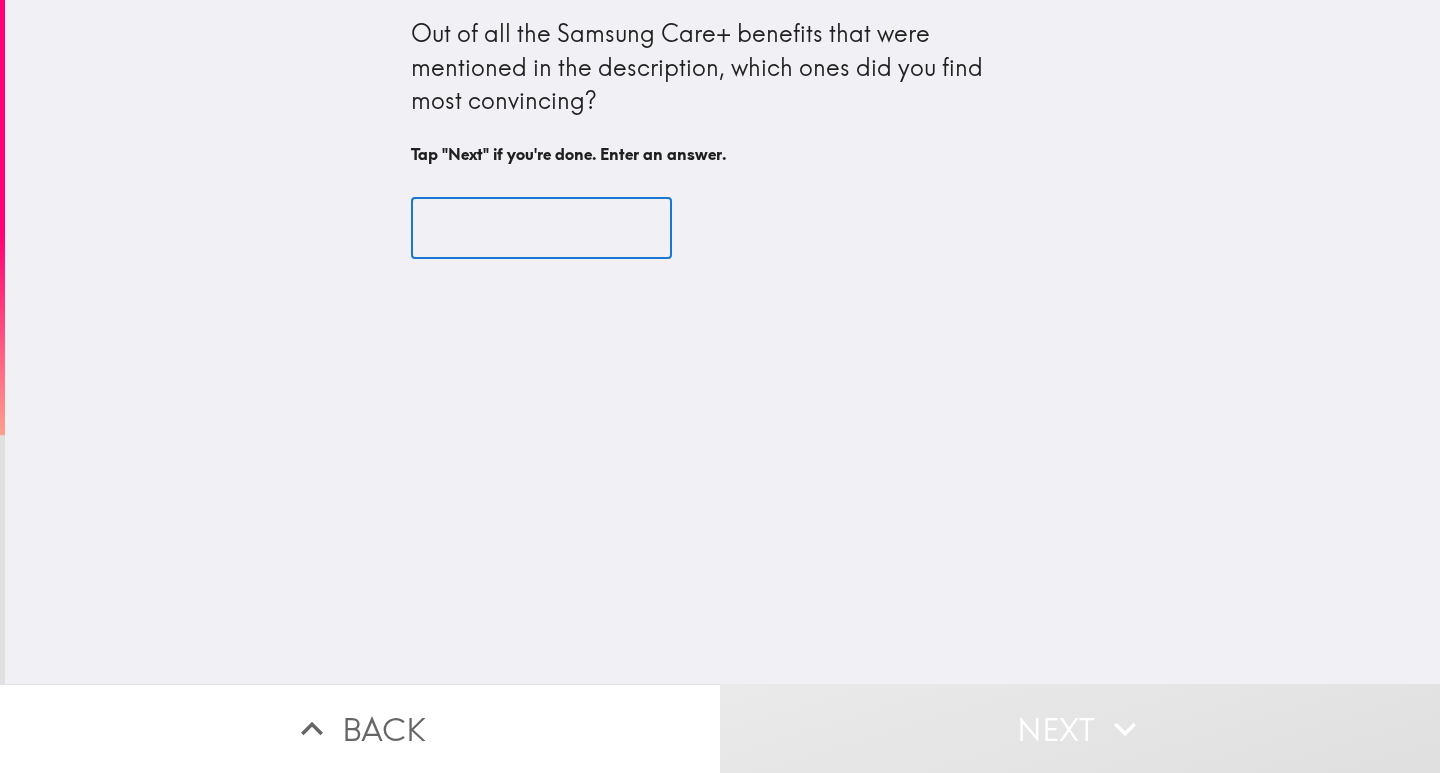 click at bounding box center (541, 228) 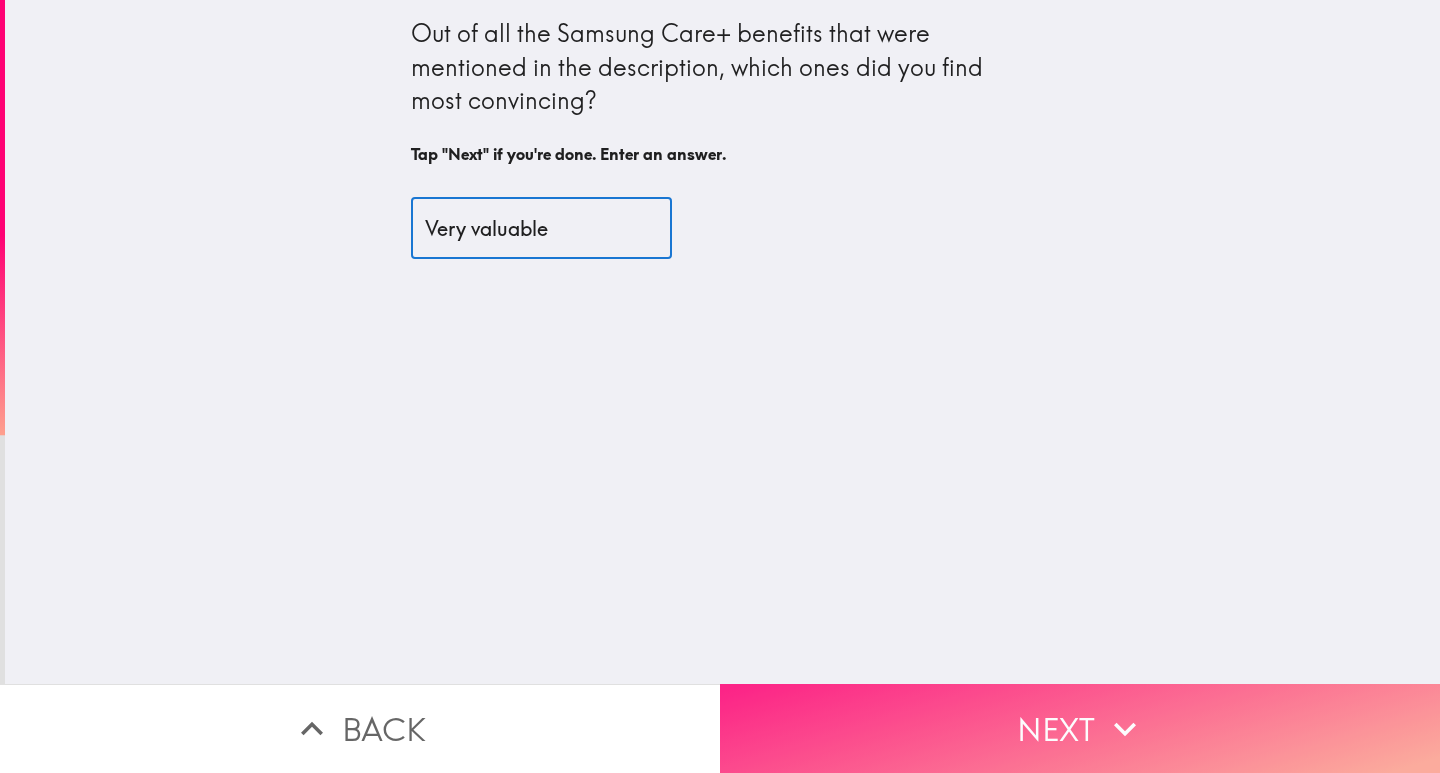 type on "Very valuable" 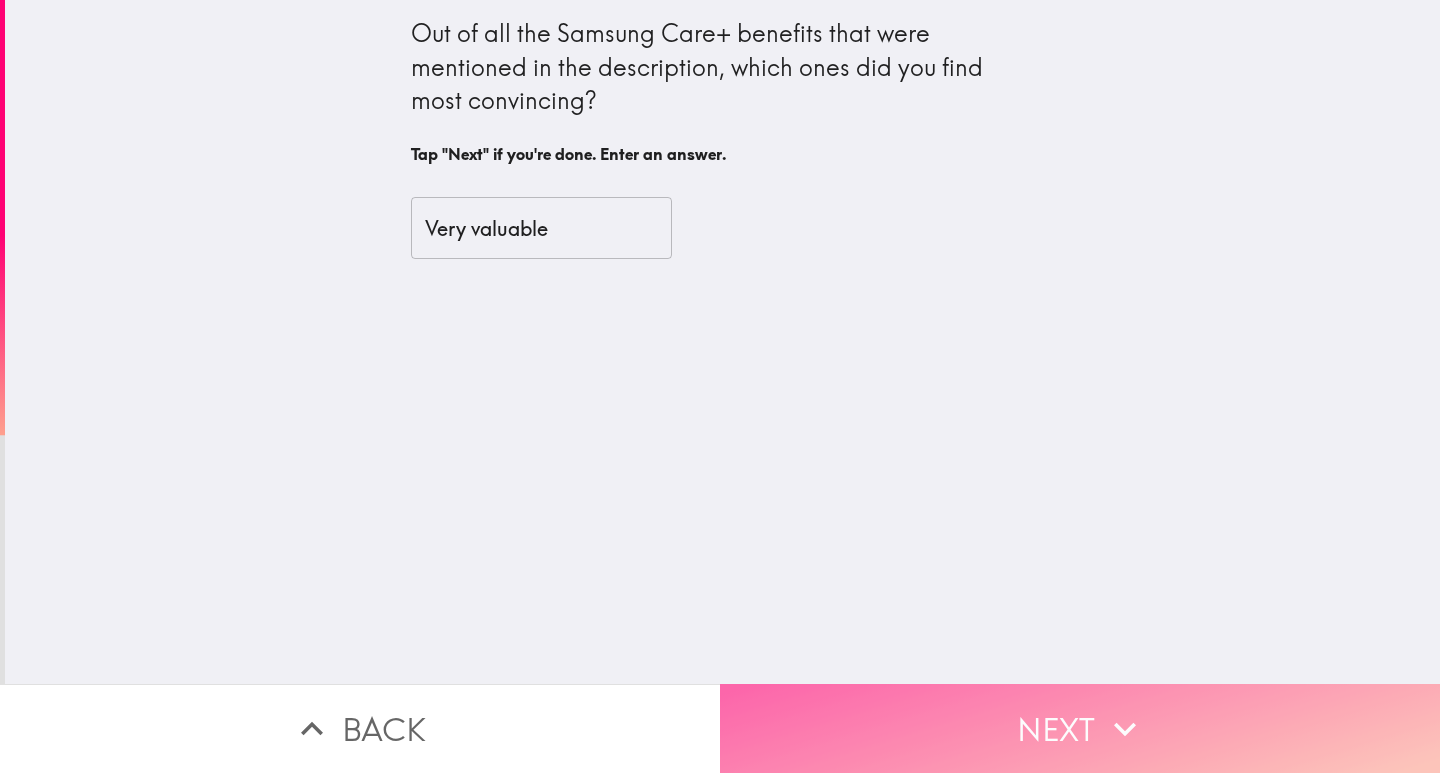 click on "Next" at bounding box center (1080, 728) 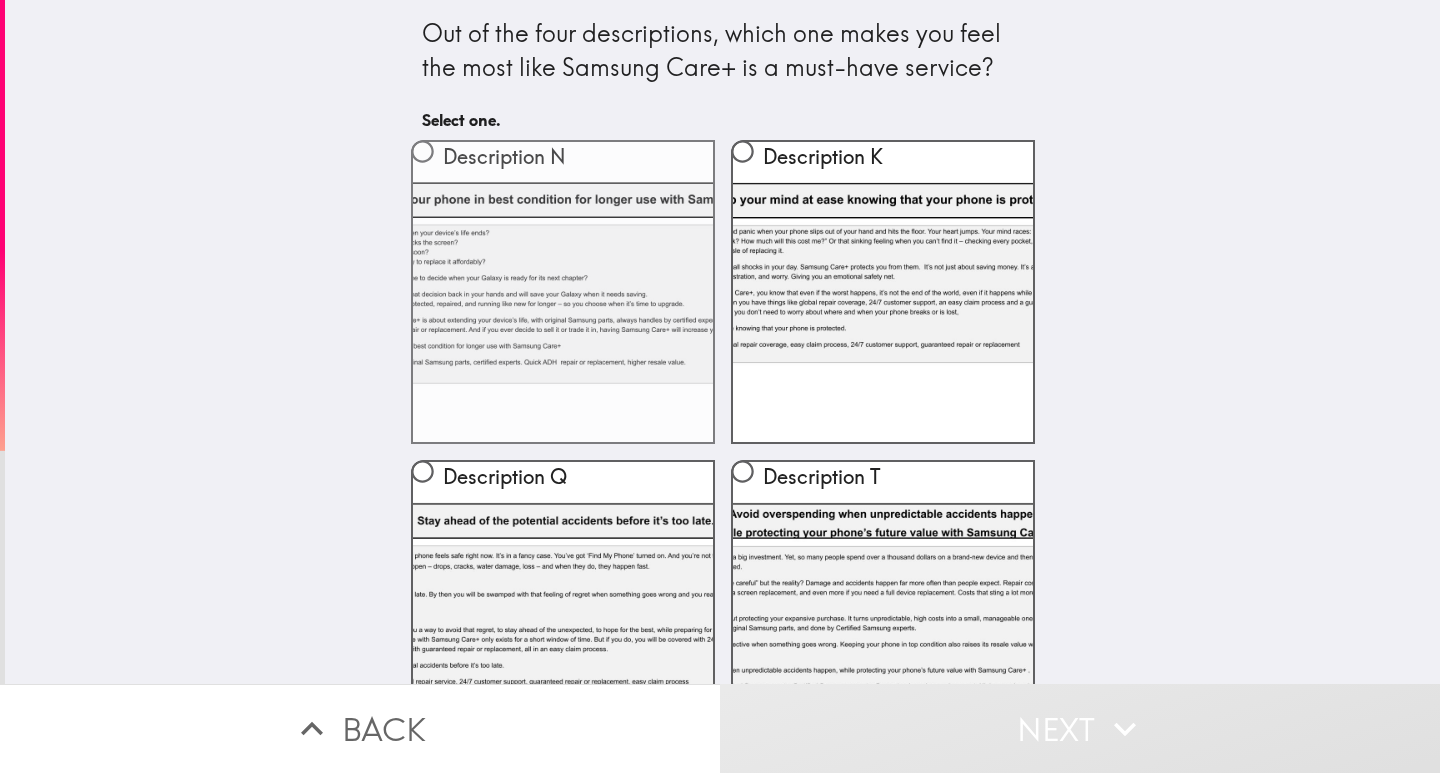 click on "Description N" at bounding box center (563, 292) 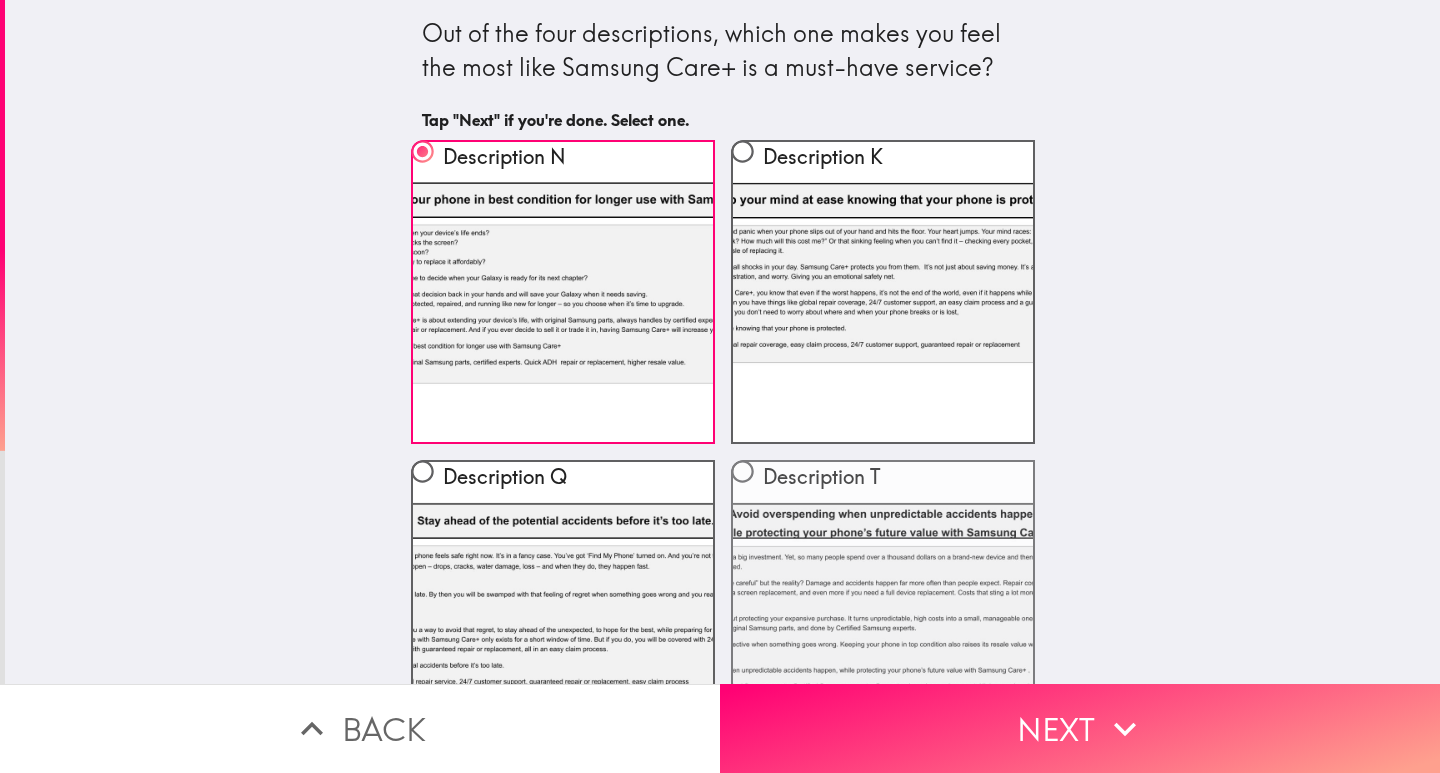 scroll, scrollTop: 95, scrollLeft: 0, axis: vertical 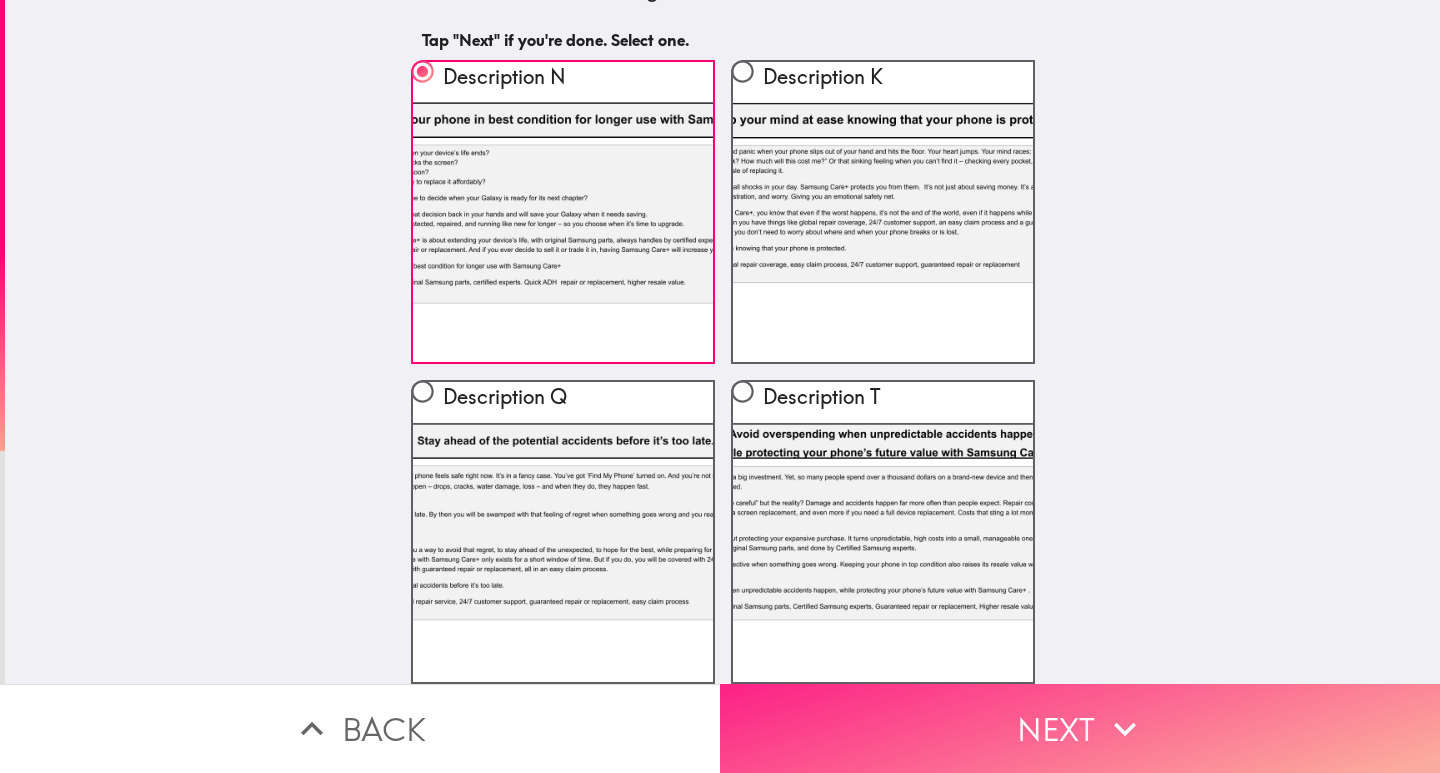 click on "Next" at bounding box center [1080, 728] 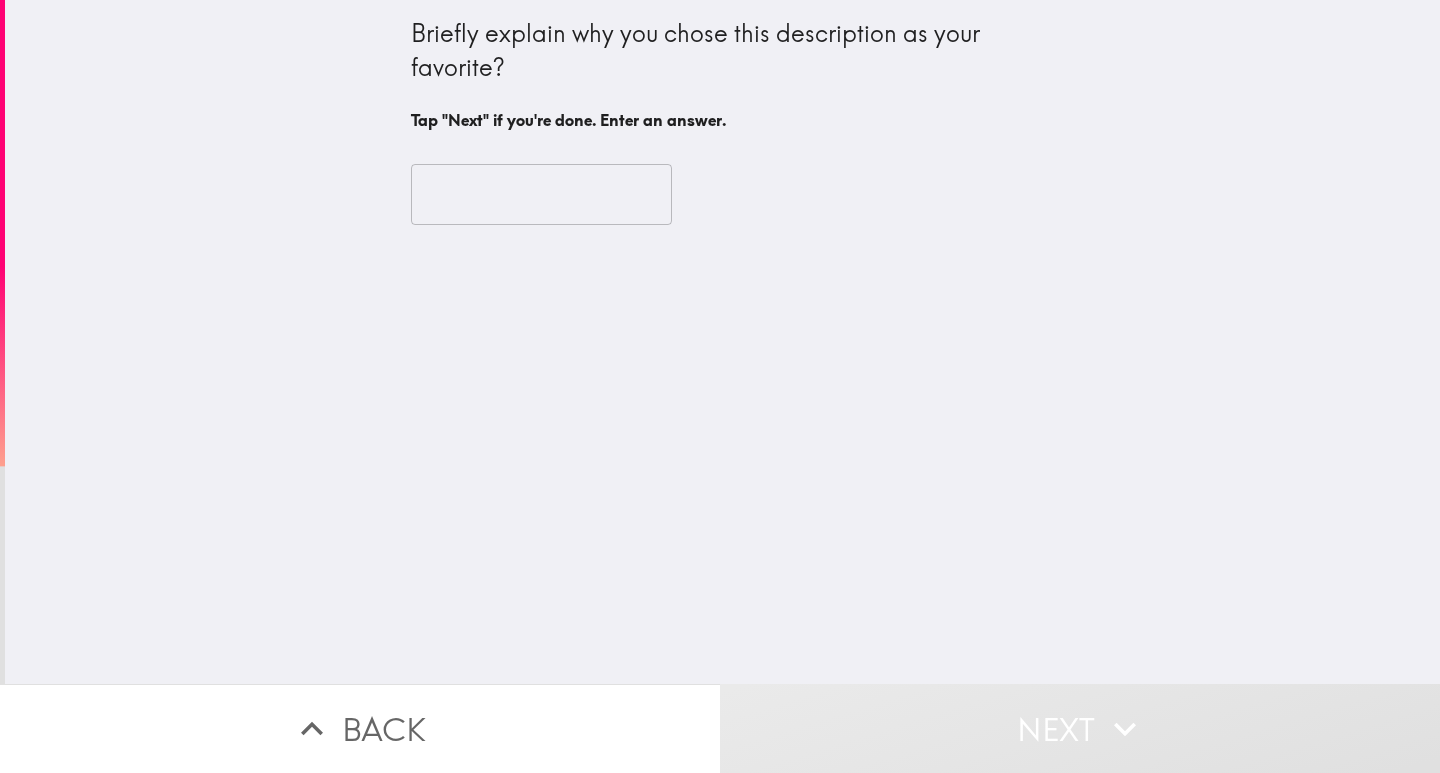 scroll, scrollTop: 0, scrollLeft: 0, axis: both 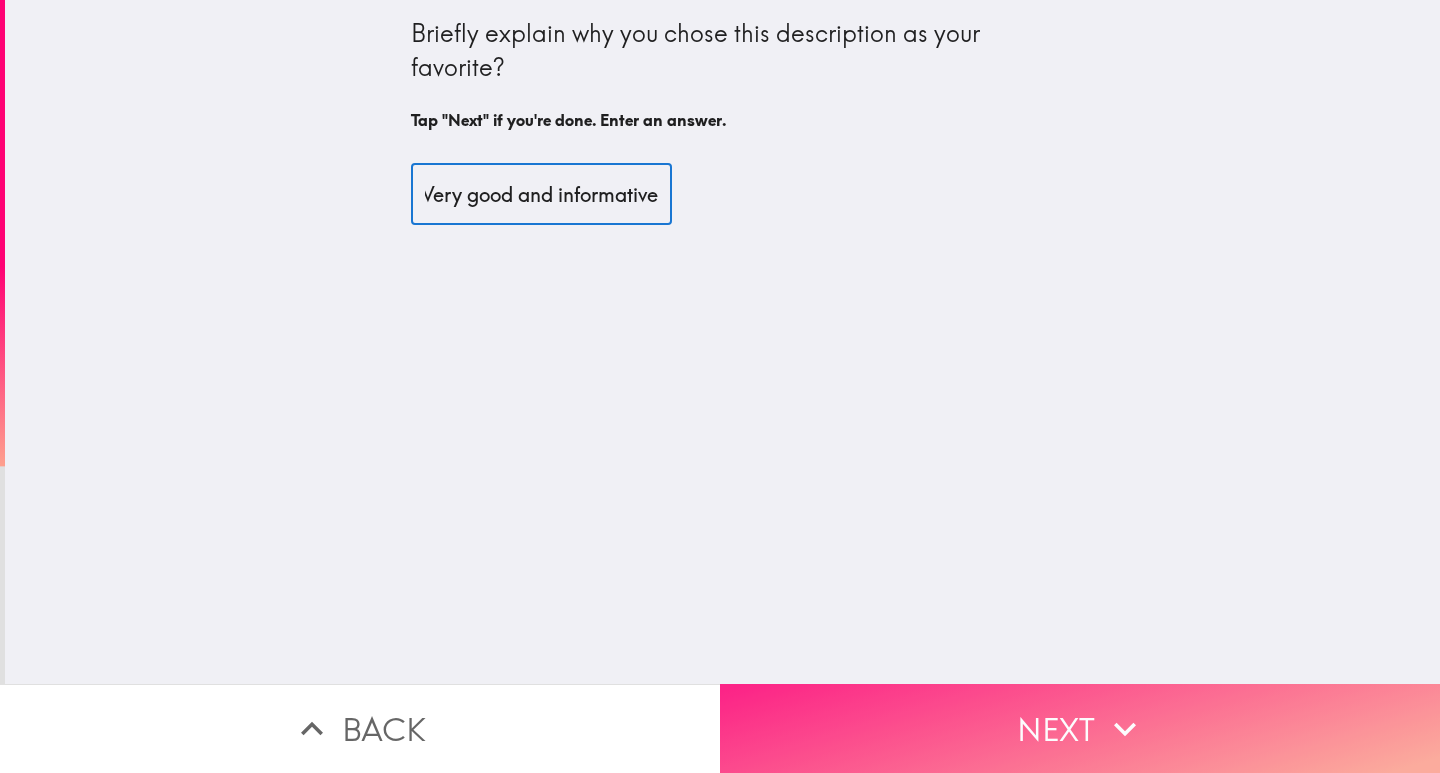 type on "Very good and informative" 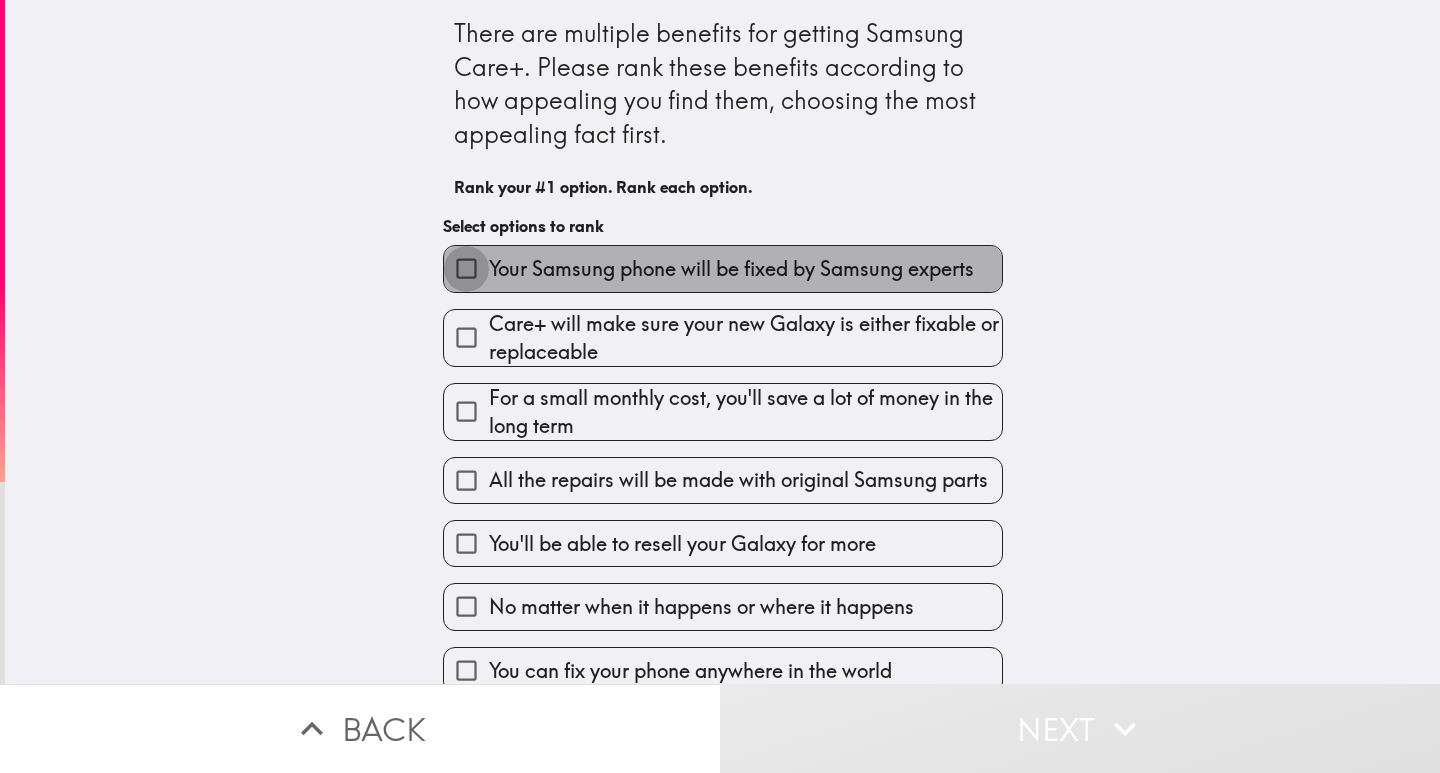 click on "Your Samsung phone will be fixed by Samsung experts" at bounding box center [466, 268] 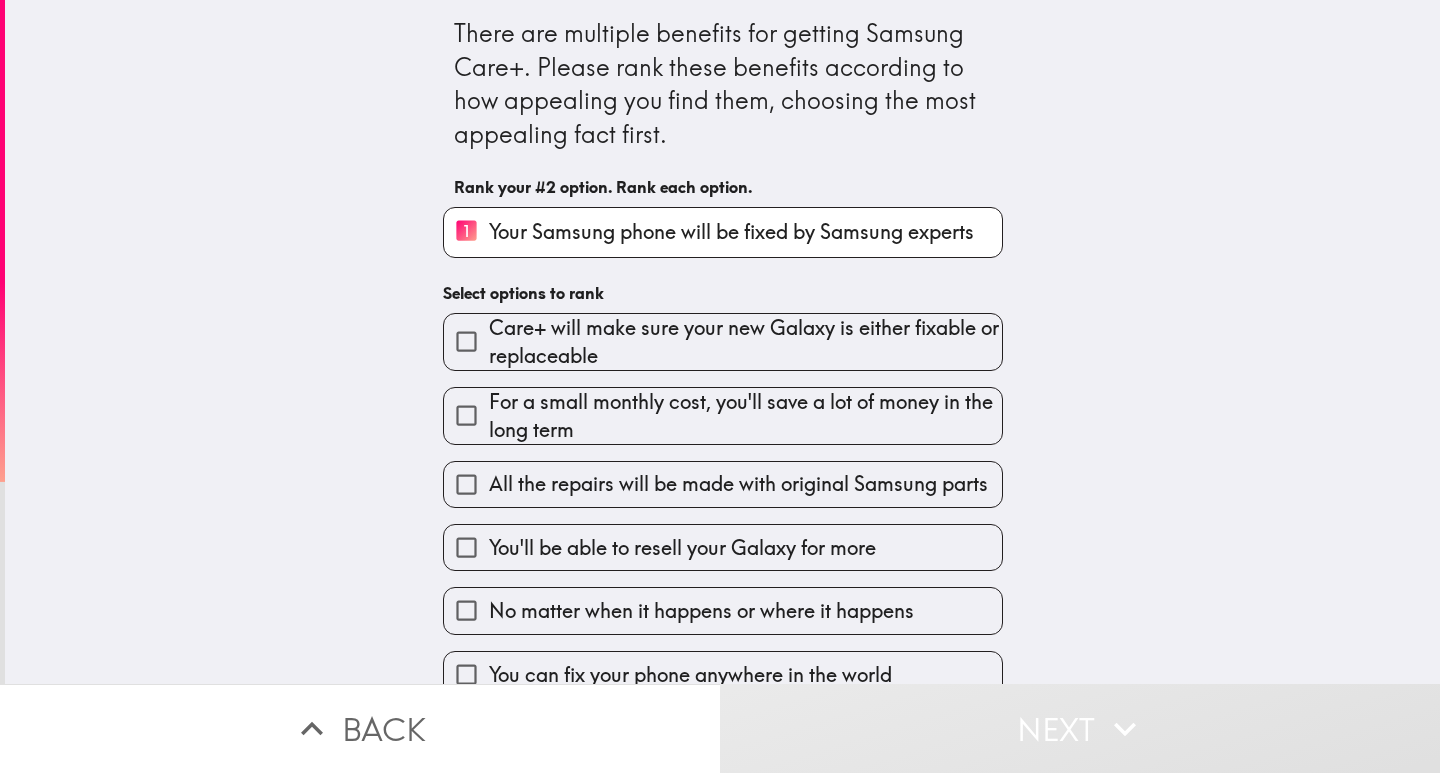 click on "Care+ will make sure your new Galaxy is either fixable or replaceable" at bounding box center [745, 342] 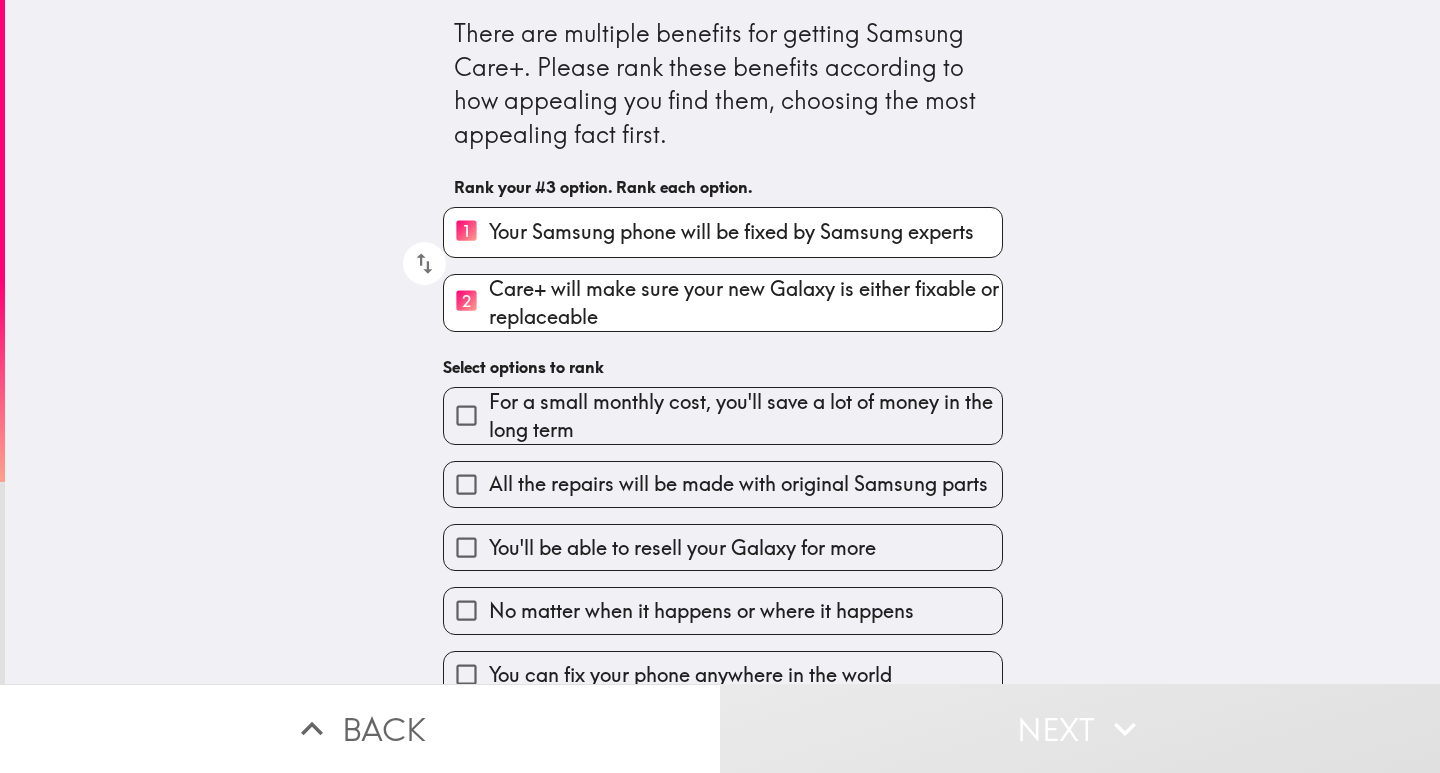 click on "All the repairs will be made with original Samsung parts" at bounding box center [723, 484] 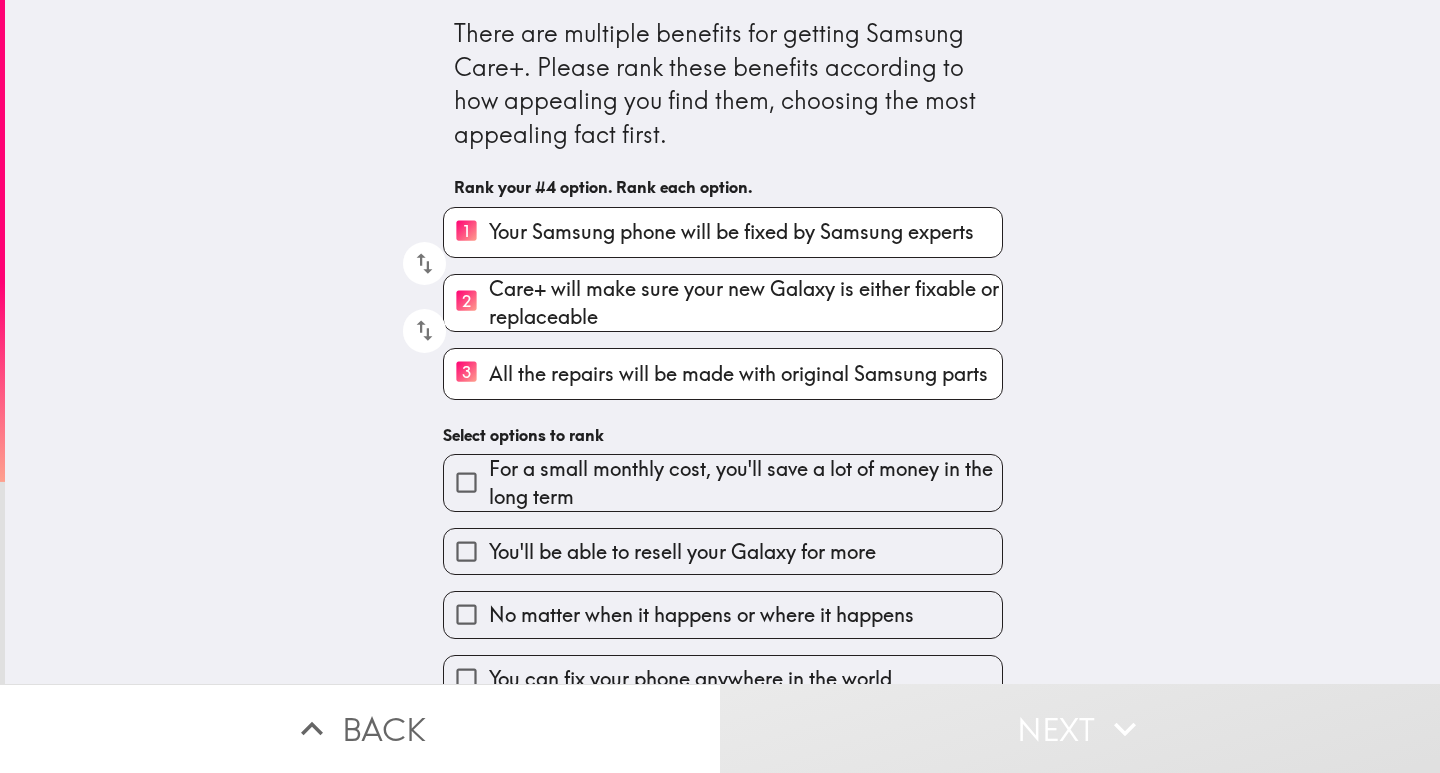 click on "You'll be able to resell your Galaxy for more" at bounding box center (682, 552) 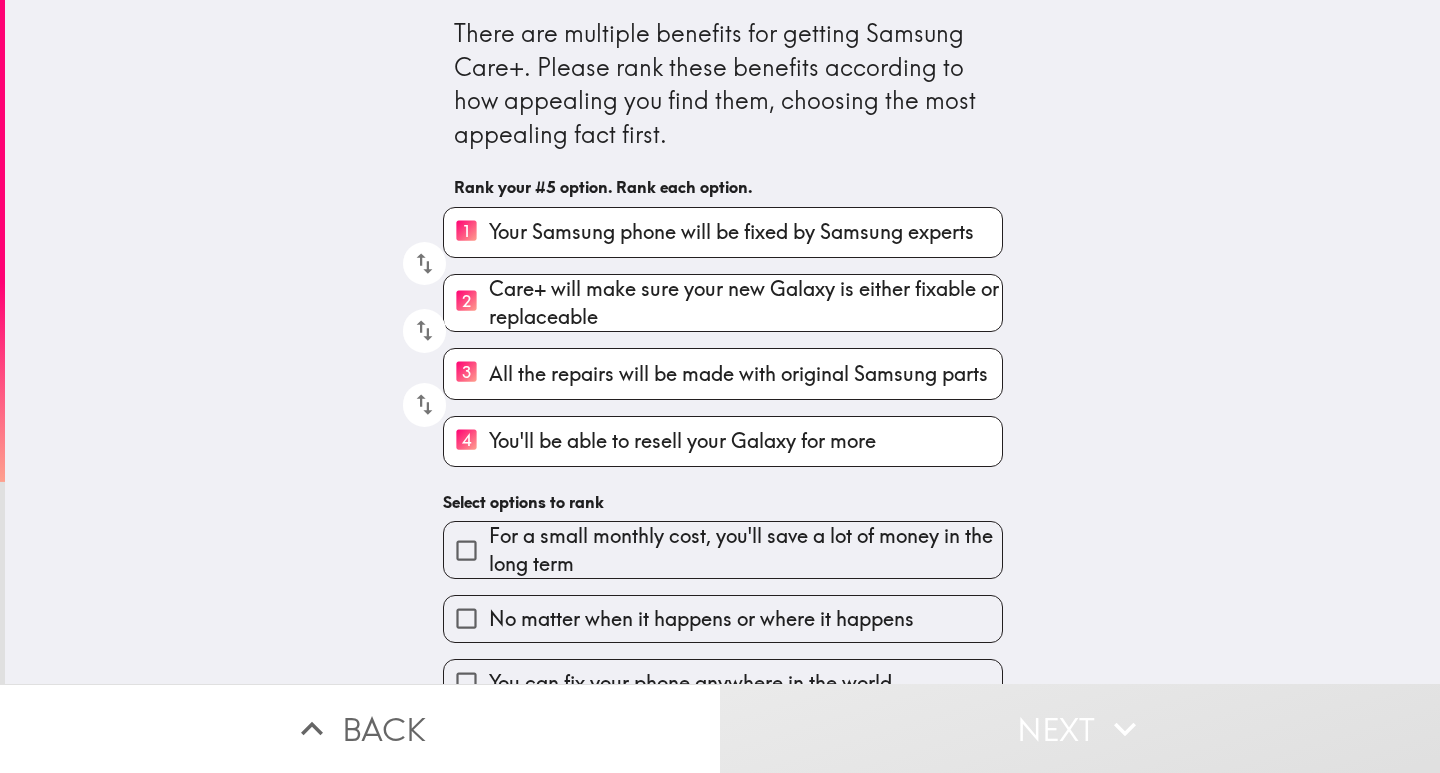 click on "No matter when it happens or where it happens" at bounding box center [701, 619] 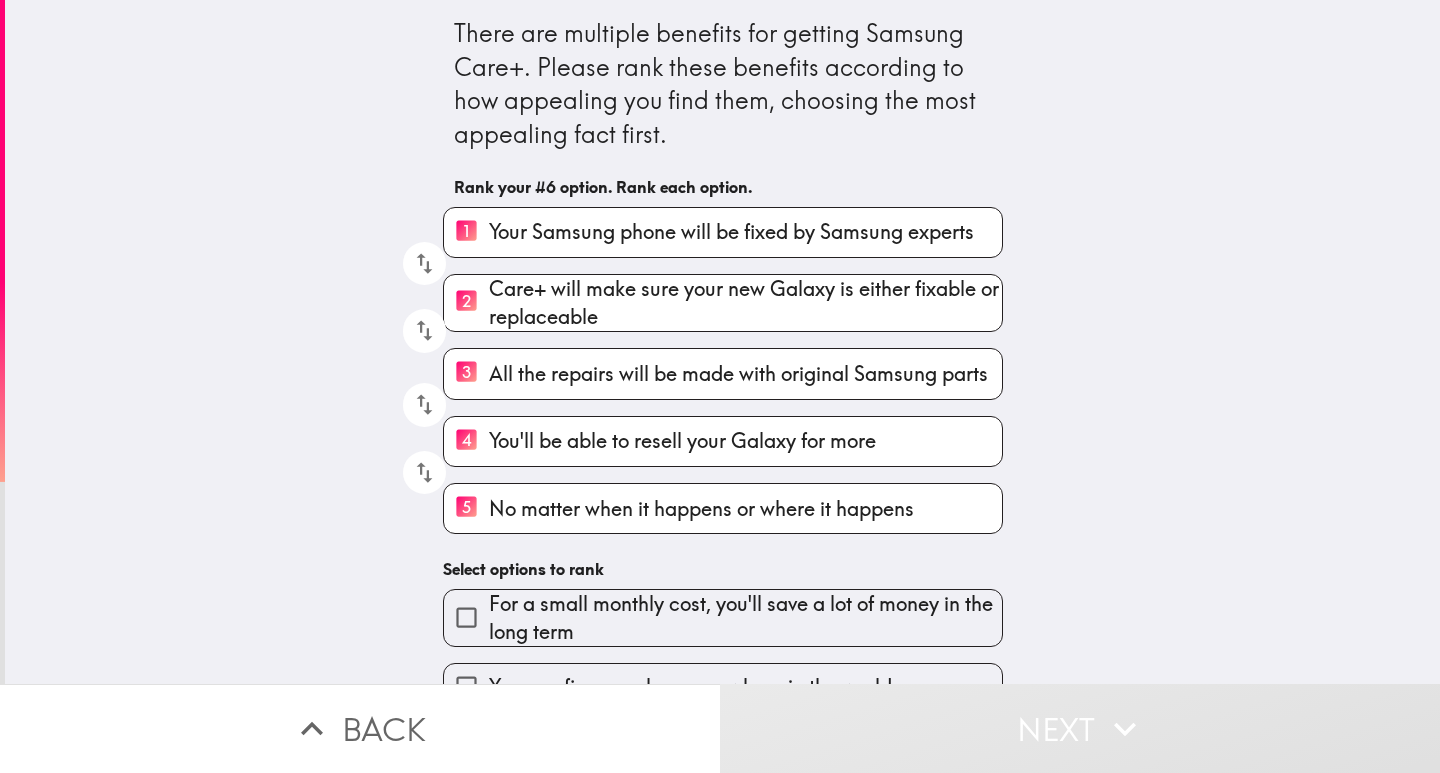 scroll, scrollTop: 179, scrollLeft: 0, axis: vertical 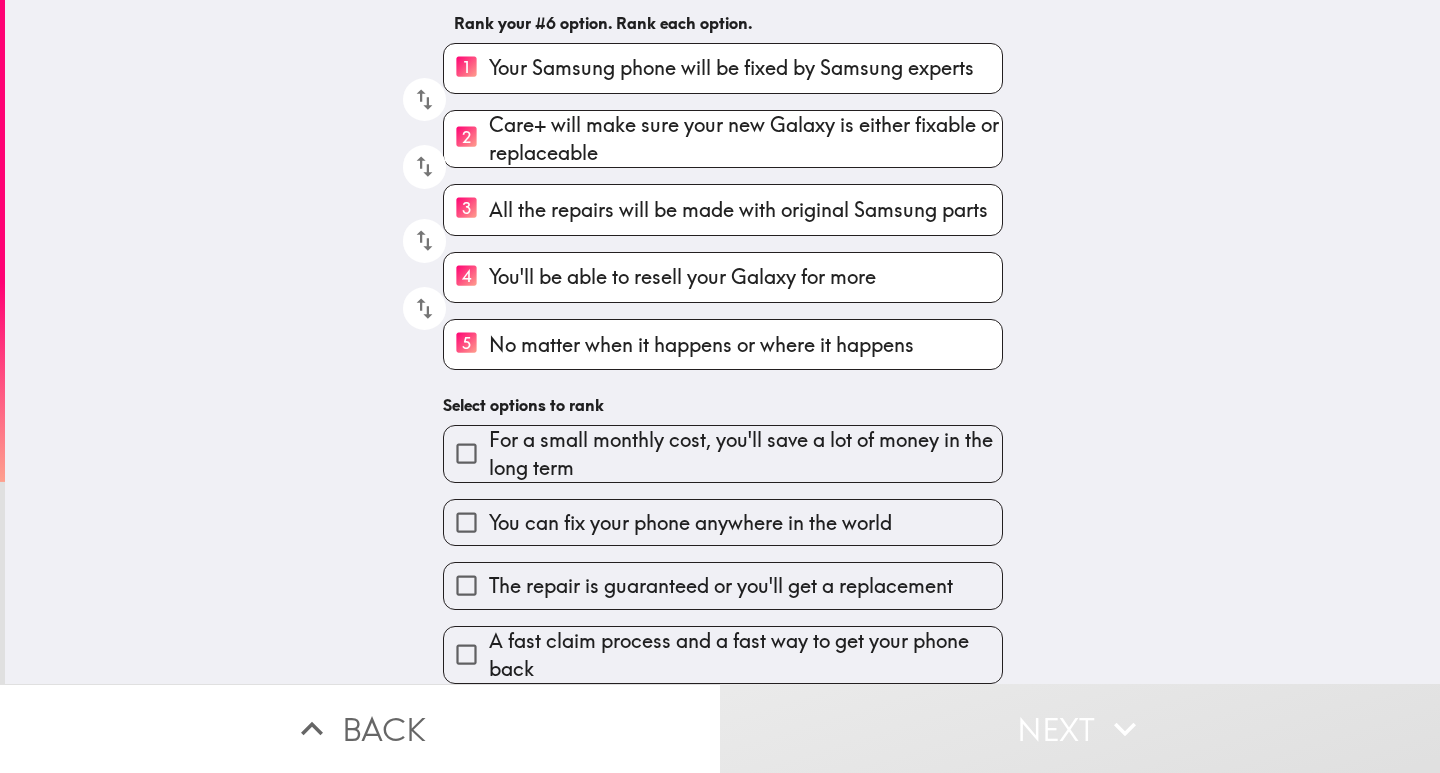 click on "4 You'll be able to resell your Galaxy for more" at bounding box center (466, 277) 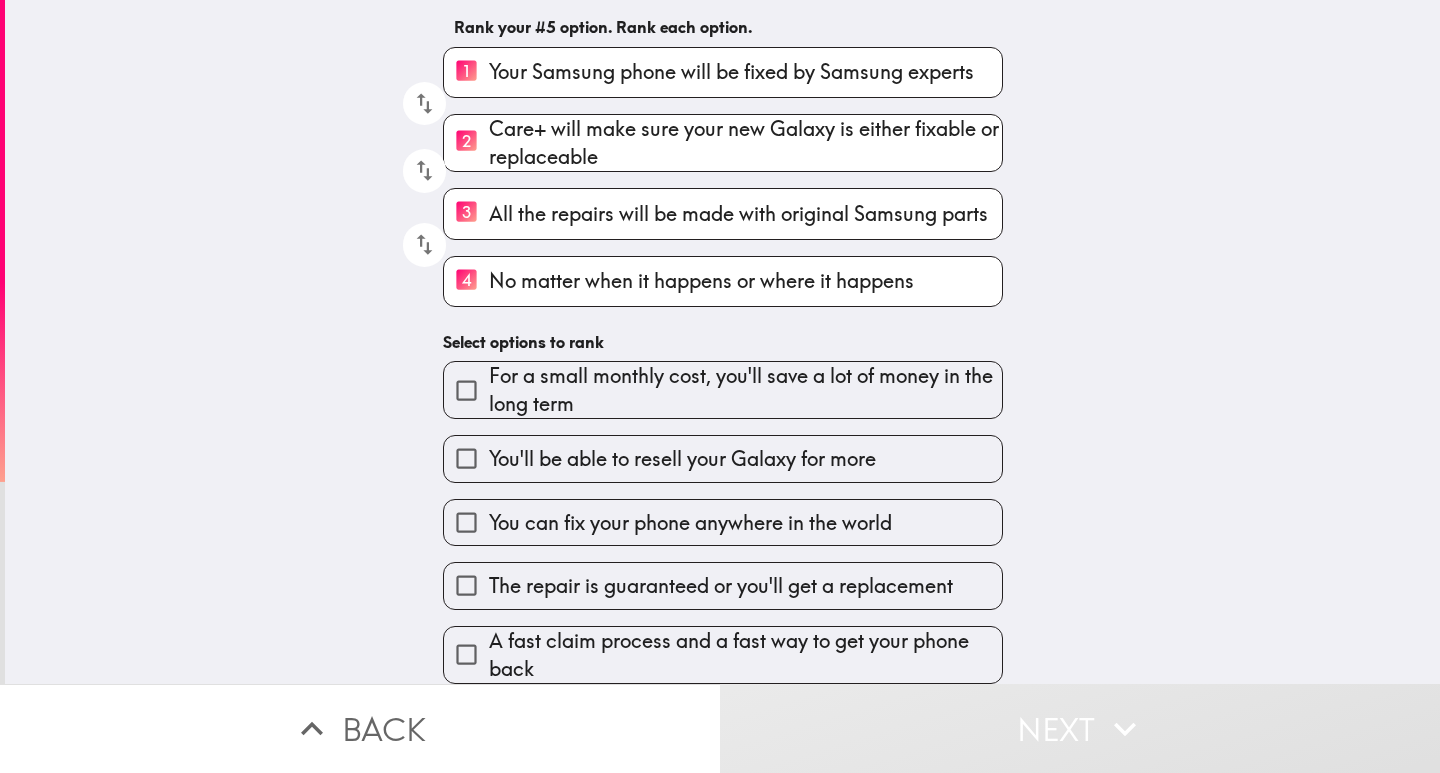 scroll, scrollTop: 175, scrollLeft: 0, axis: vertical 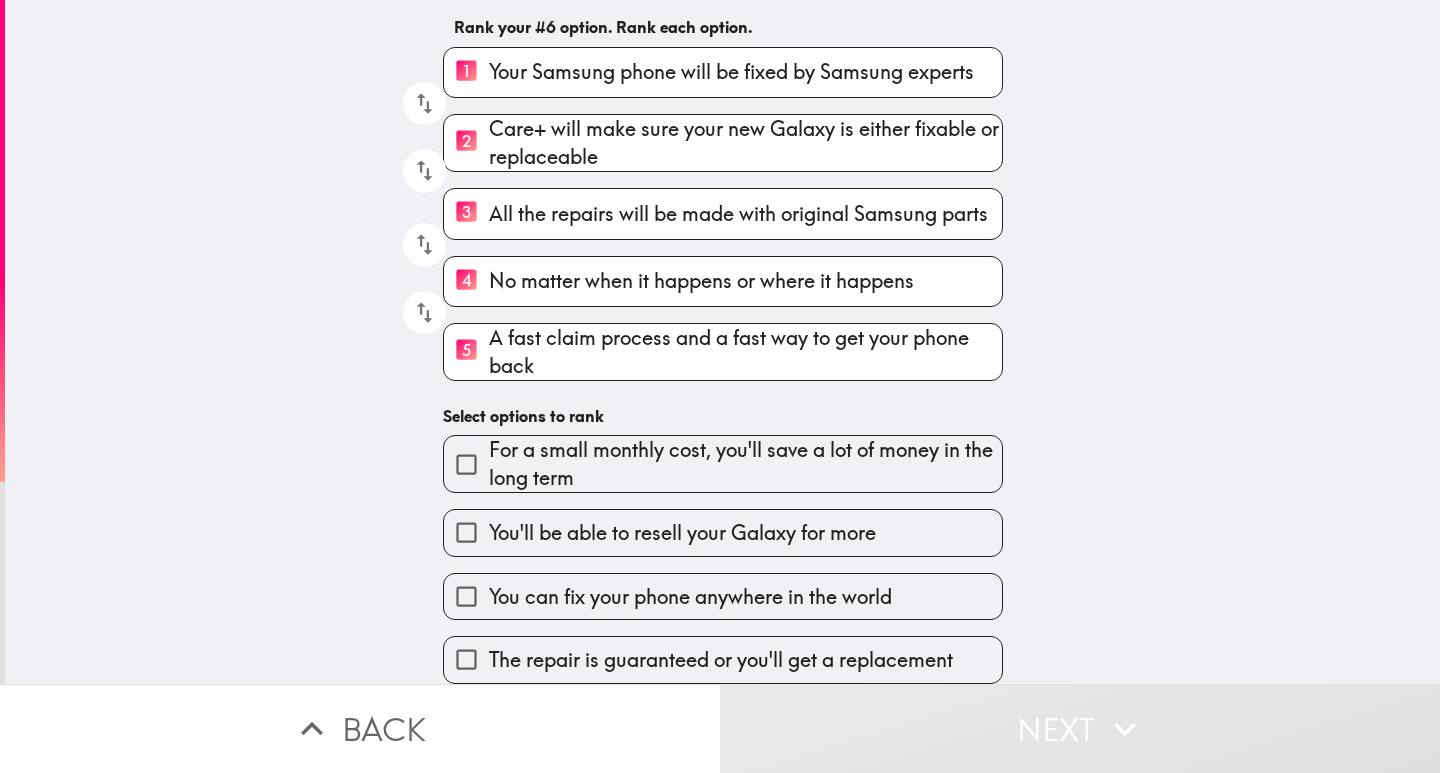 click on "You can fix your phone anywhere in the world" at bounding box center (715, 588) 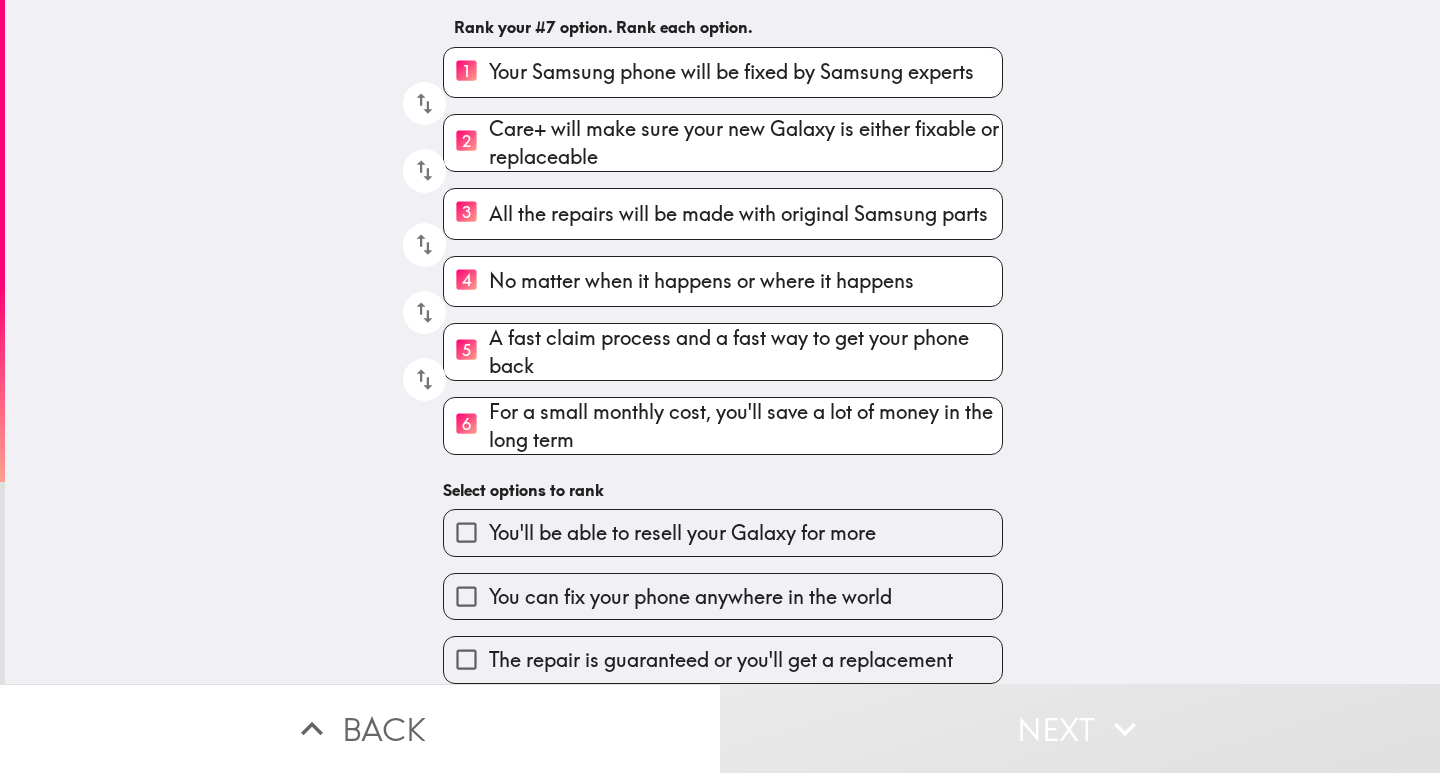 click on "A fast claim process and a fast way to get your phone back" at bounding box center (745, 352) 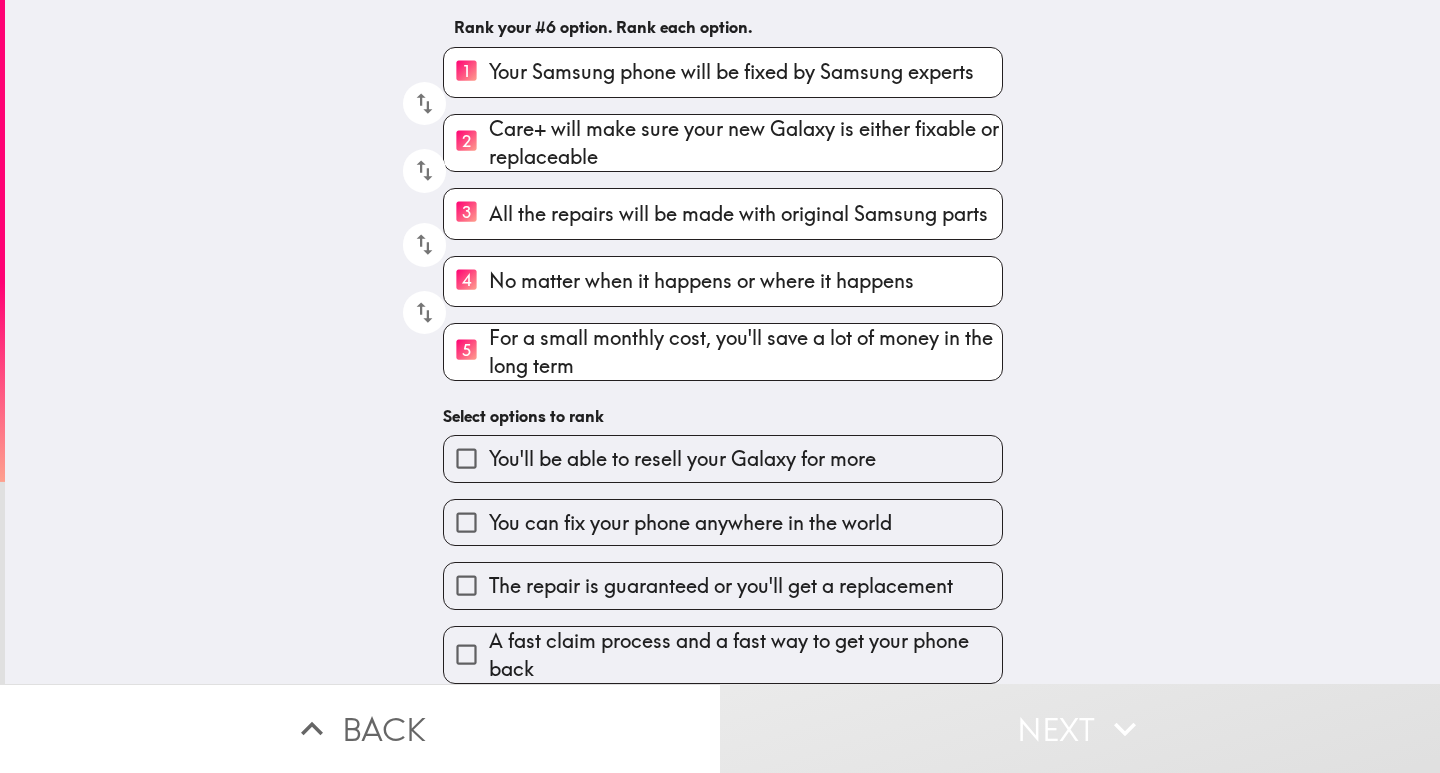 drag, startPoint x: 507, startPoint y: 458, endPoint x: 508, endPoint y: 484, distance: 26.019224 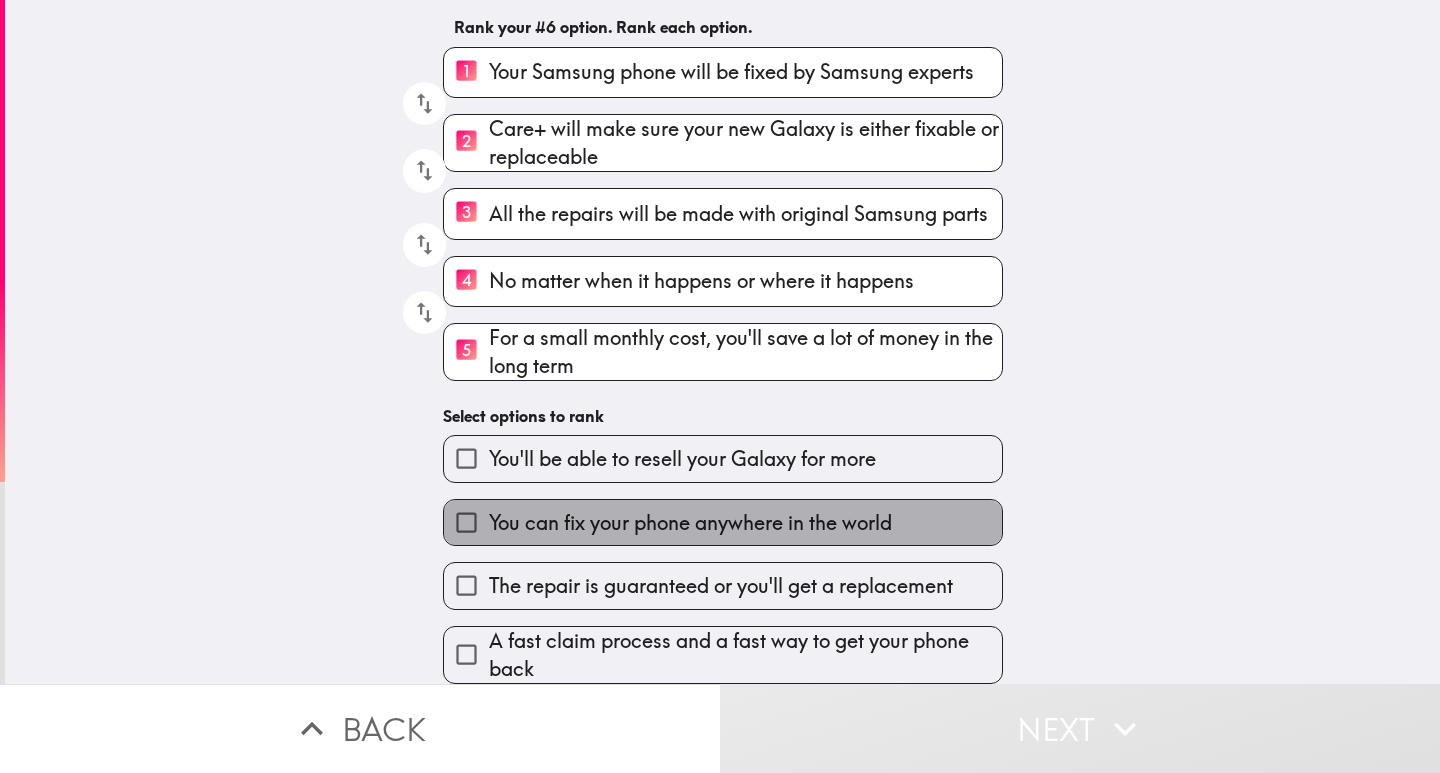 drag, startPoint x: 508, startPoint y: 484, endPoint x: 549, endPoint y: 611, distance: 133.45412 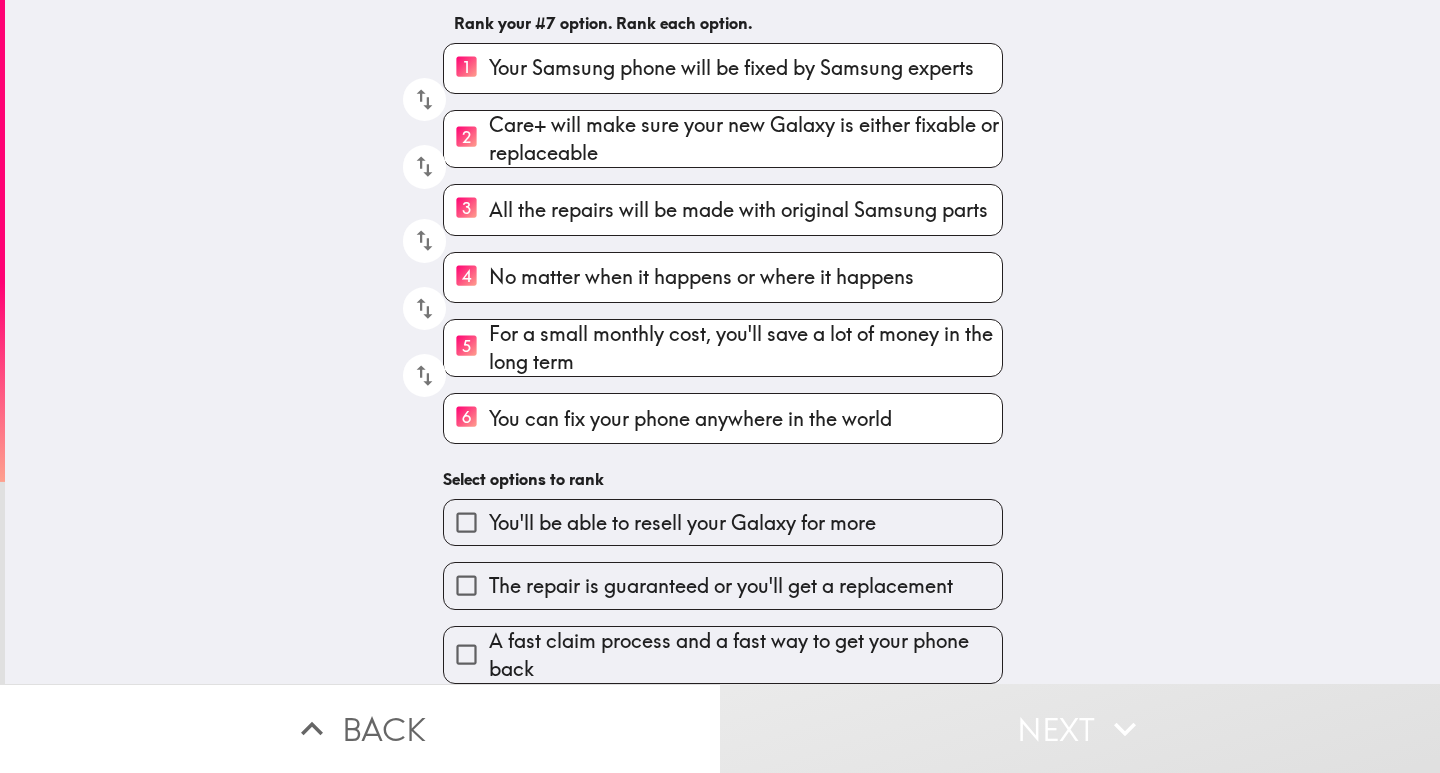 click on "A fast claim process and a fast way to get your phone back" at bounding box center [715, 647] 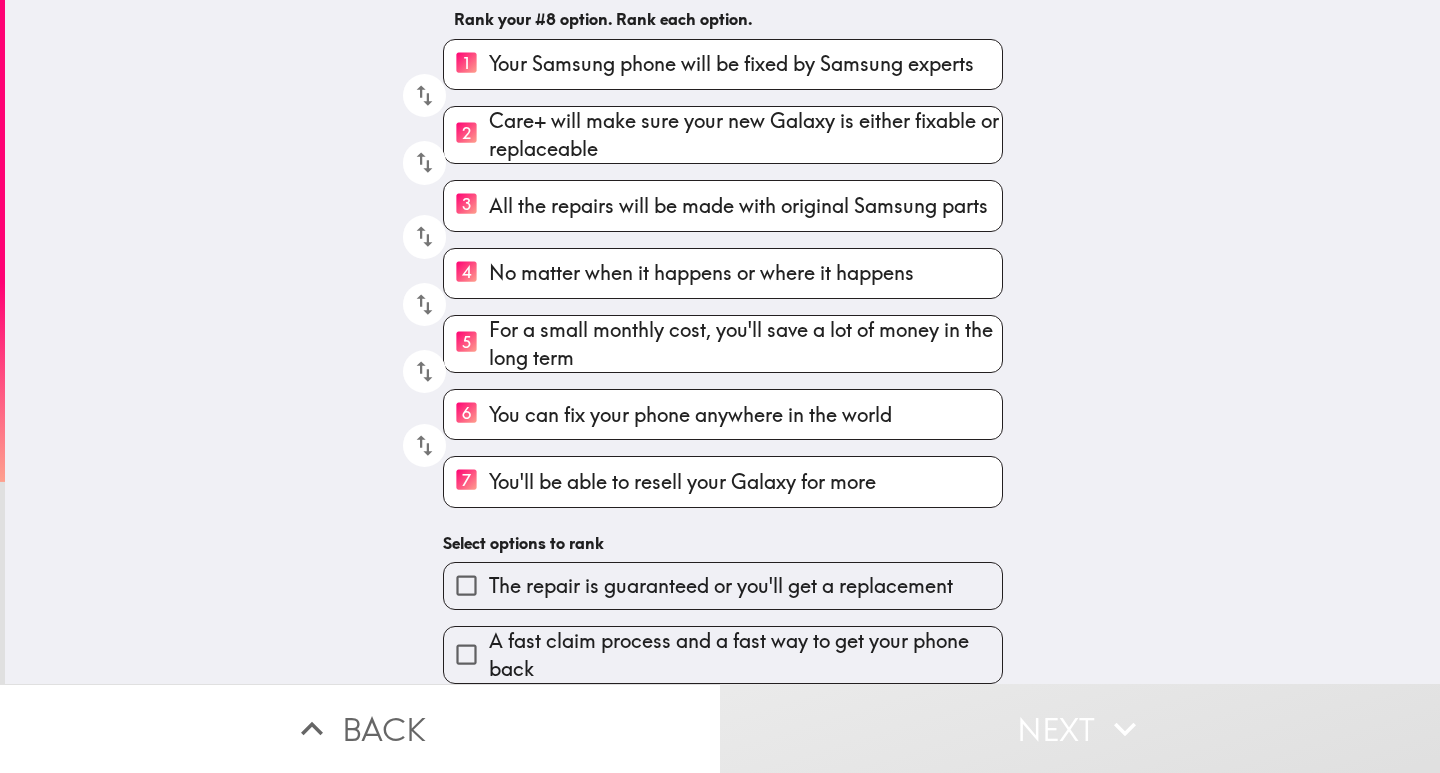 click on "The repair is guaranteed or you'll get a replacement" at bounding box center (723, 585) 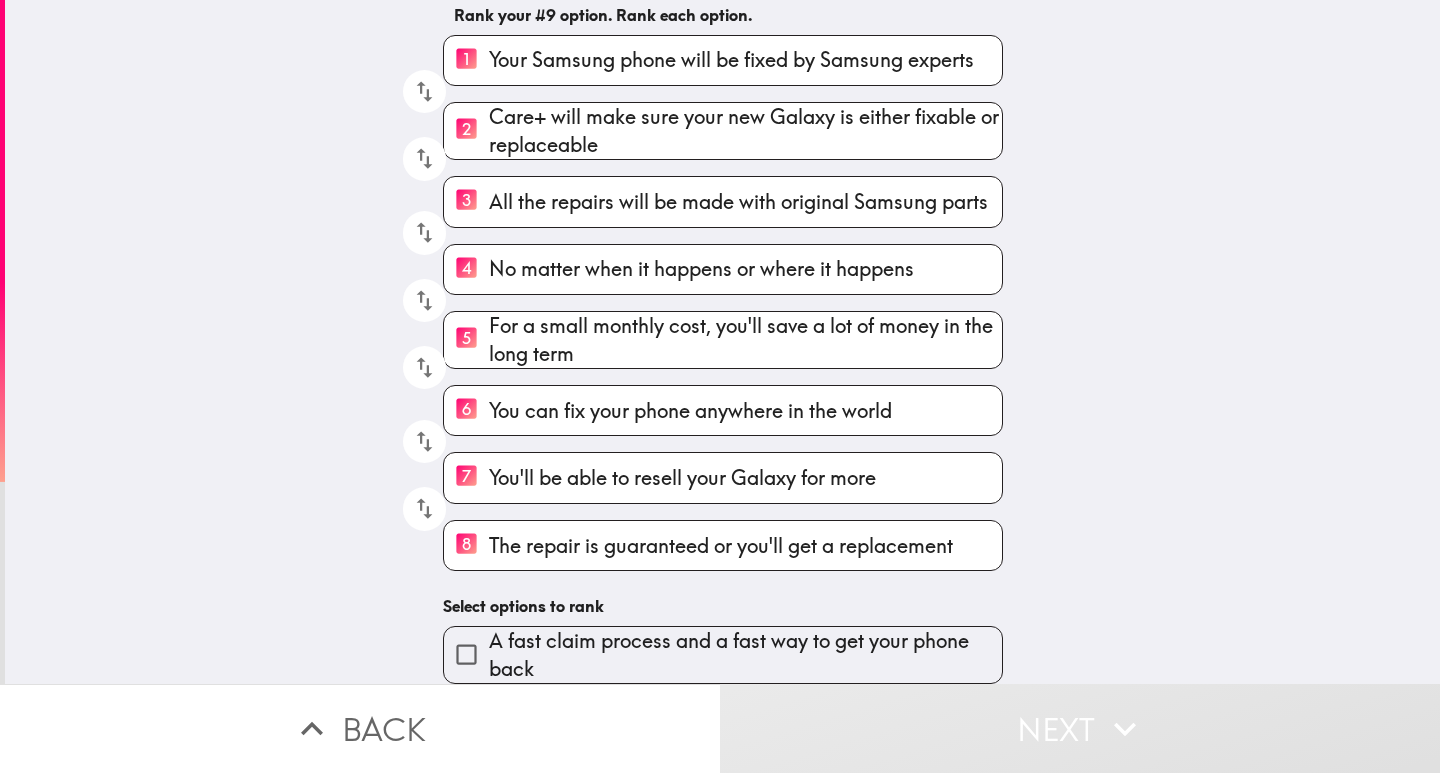 click on "A fast claim process and a fast way to get your phone back" at bounding box center [745, 655] 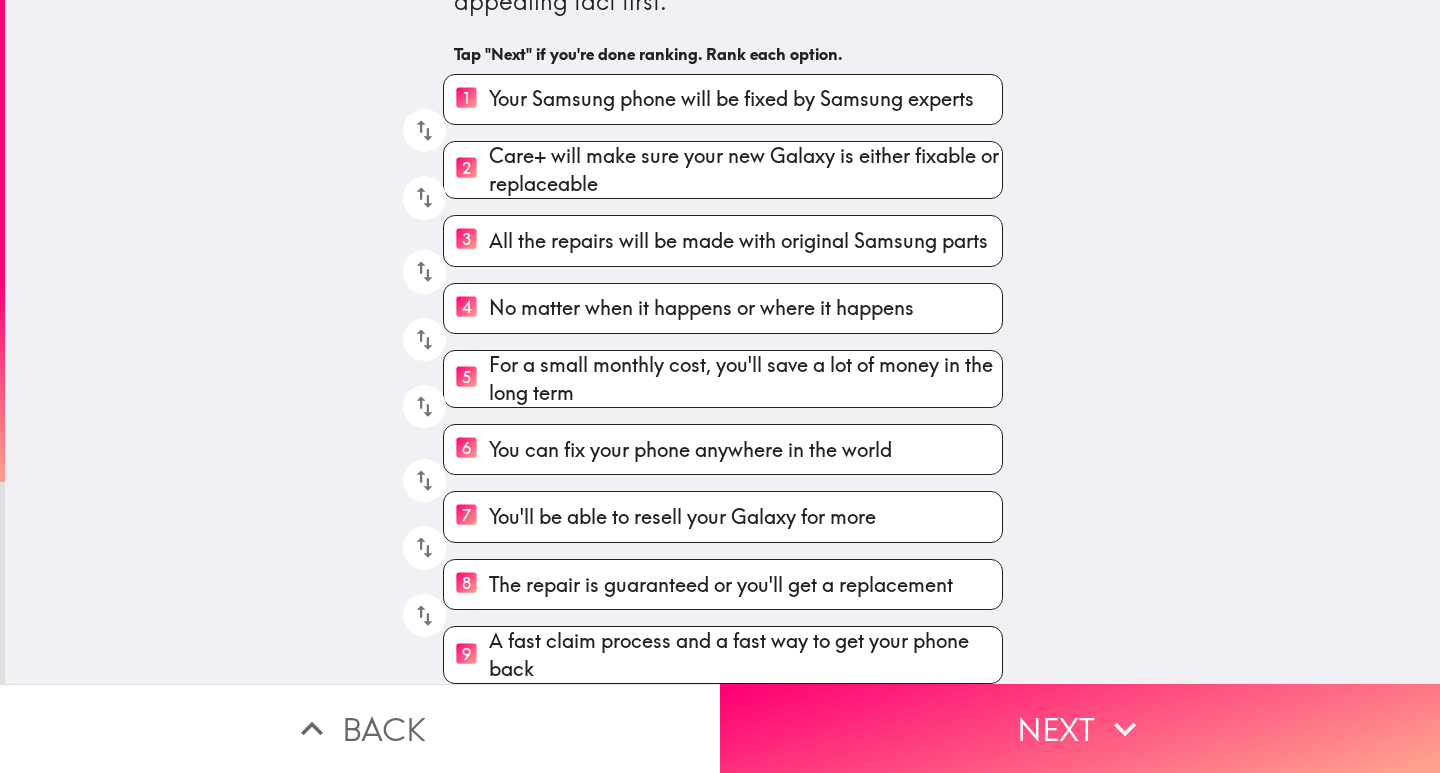 scroll, scrollTop: 148, scrollLeft: 0, axis: vertical 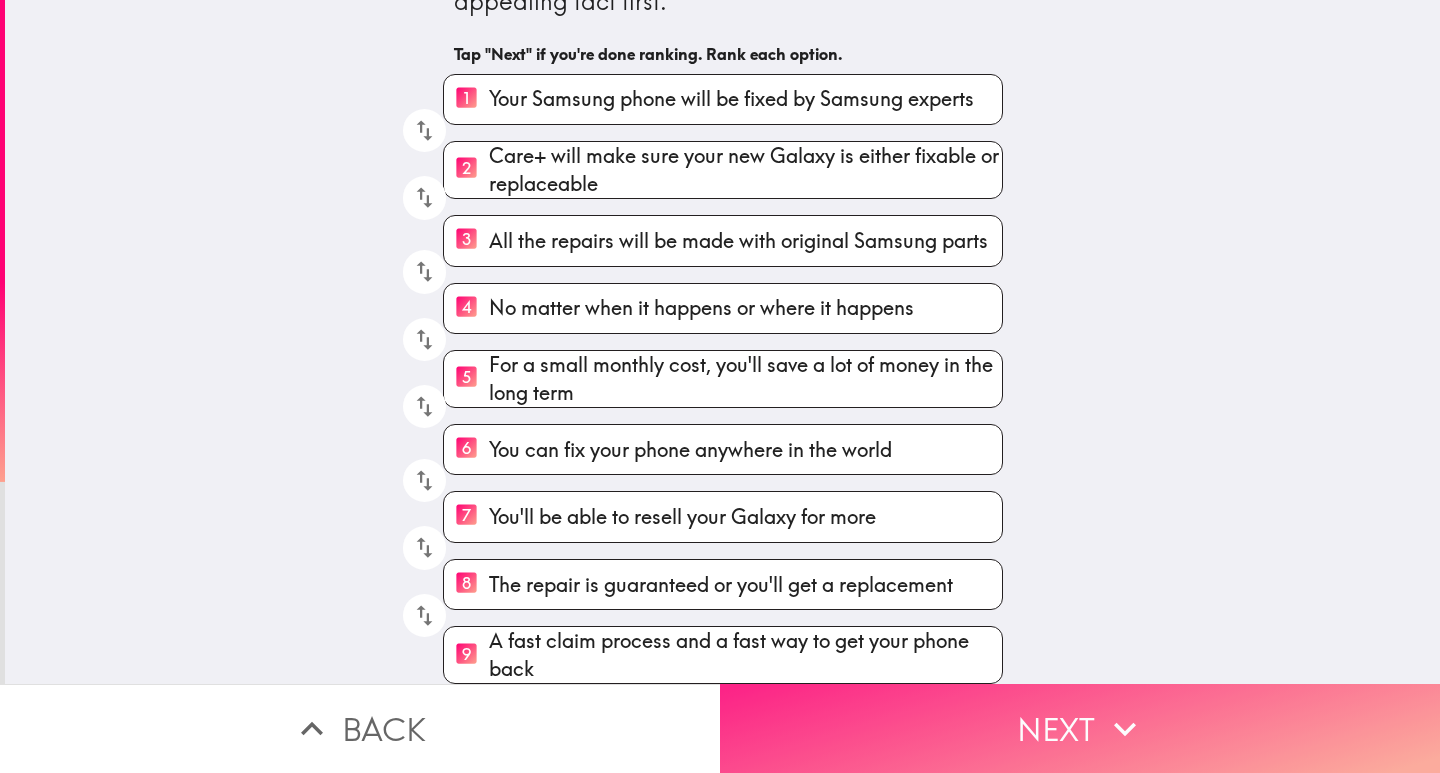 click on "Next" at bounding box center [1080, 728] 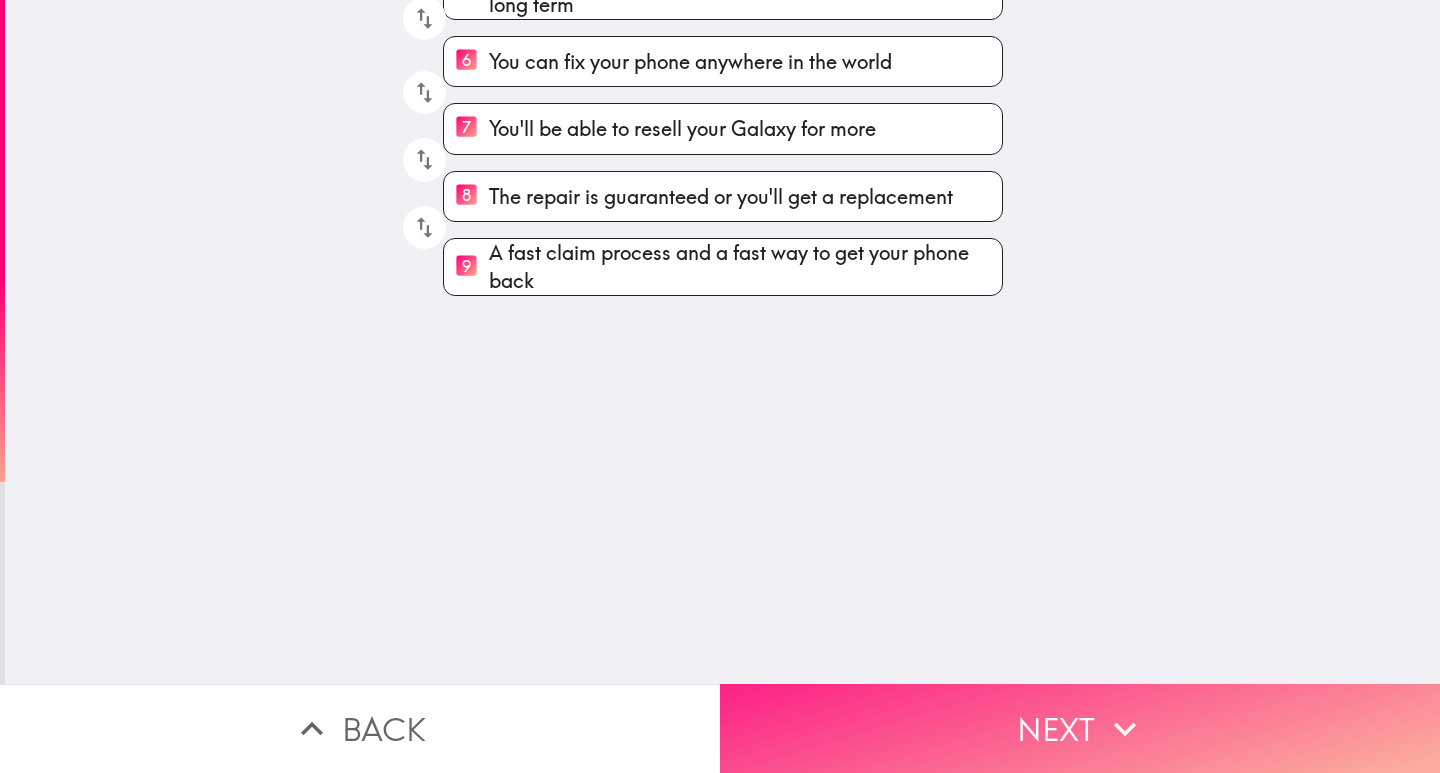 scroll, scrollTop: 0, scrollLeft: 0, axis: both 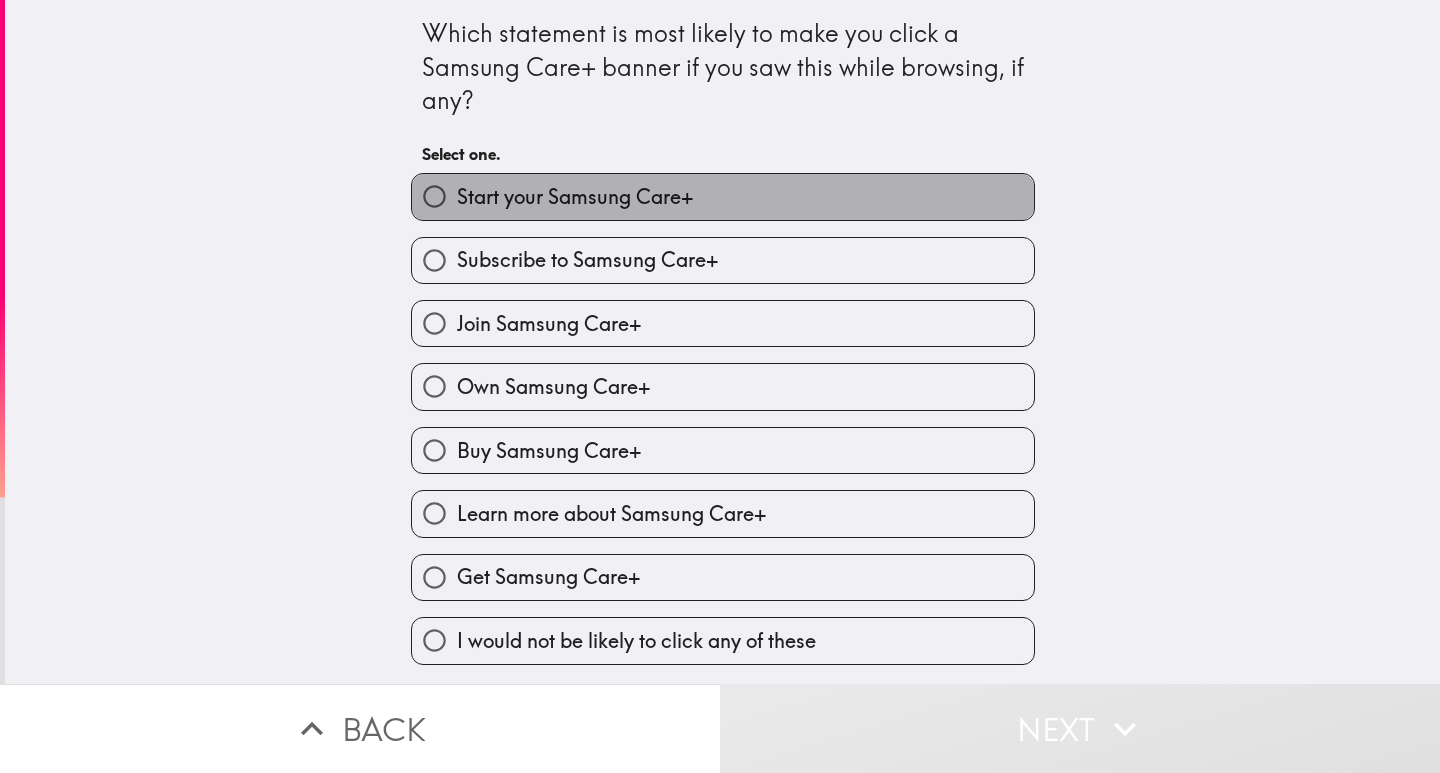 click on "Start your Samsung Care+" at bounding box center (575, 197) 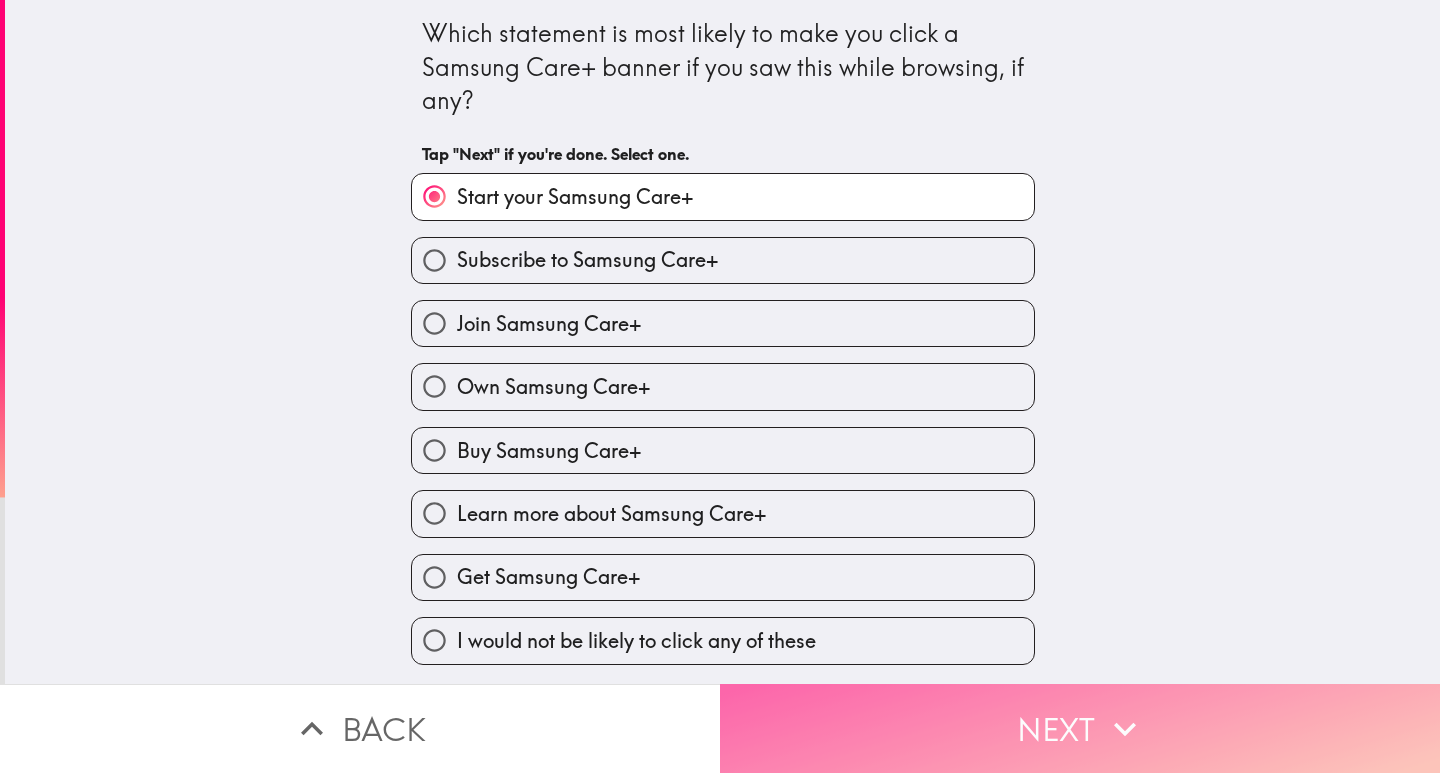 click on "Next" at bounding box center (1080, 728) 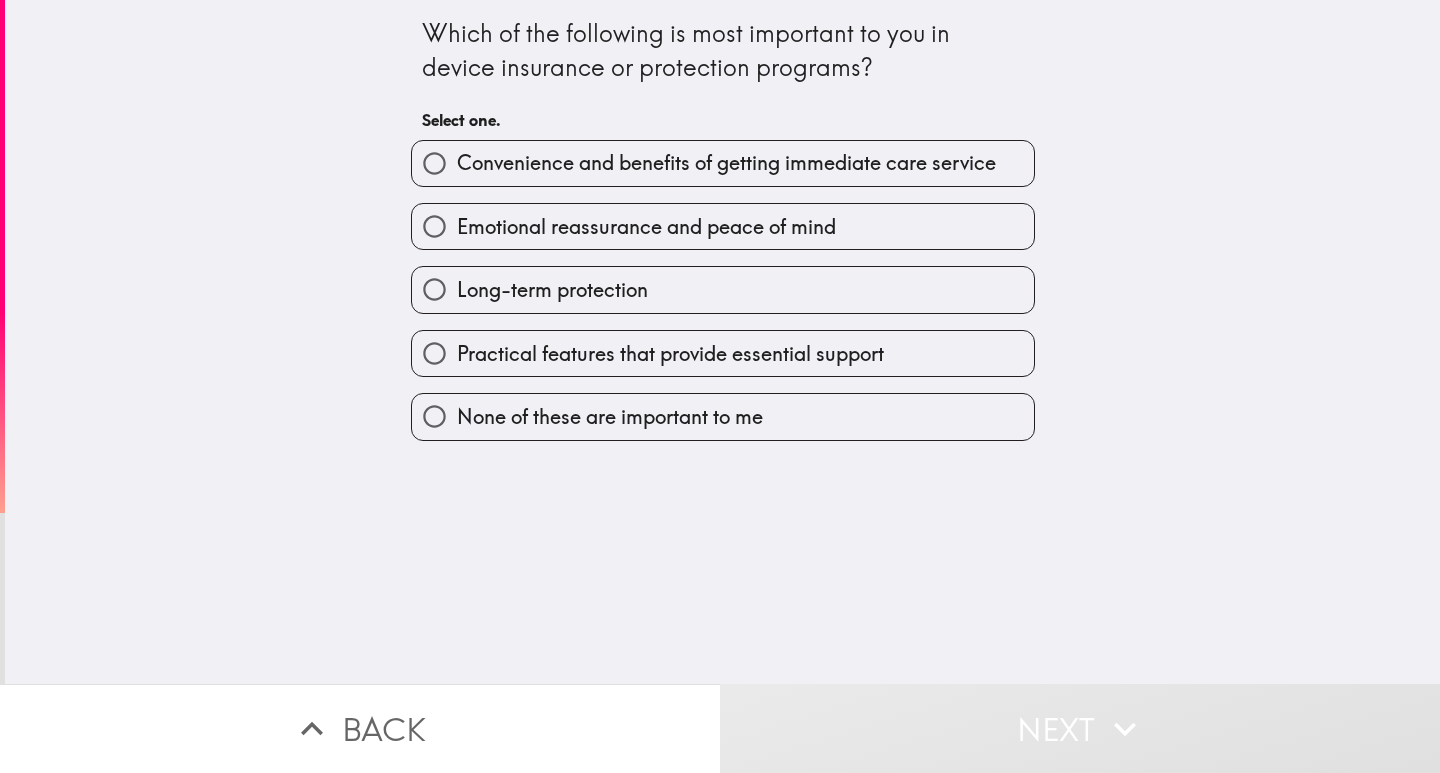 click on "Convenience and benefits of getting immediate care service" at bounding box center [726, 163] 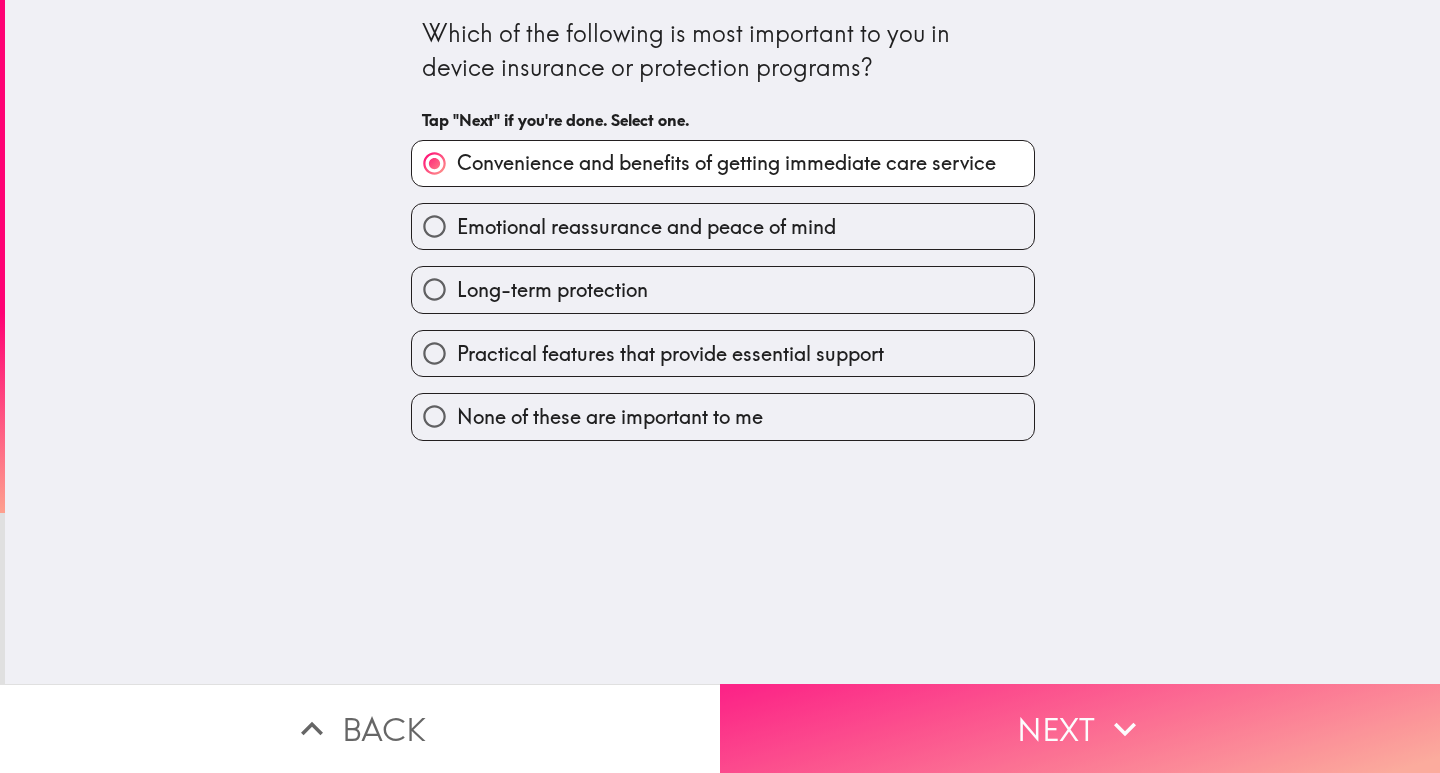 click on "Next" at bounding box center [1080, 728] 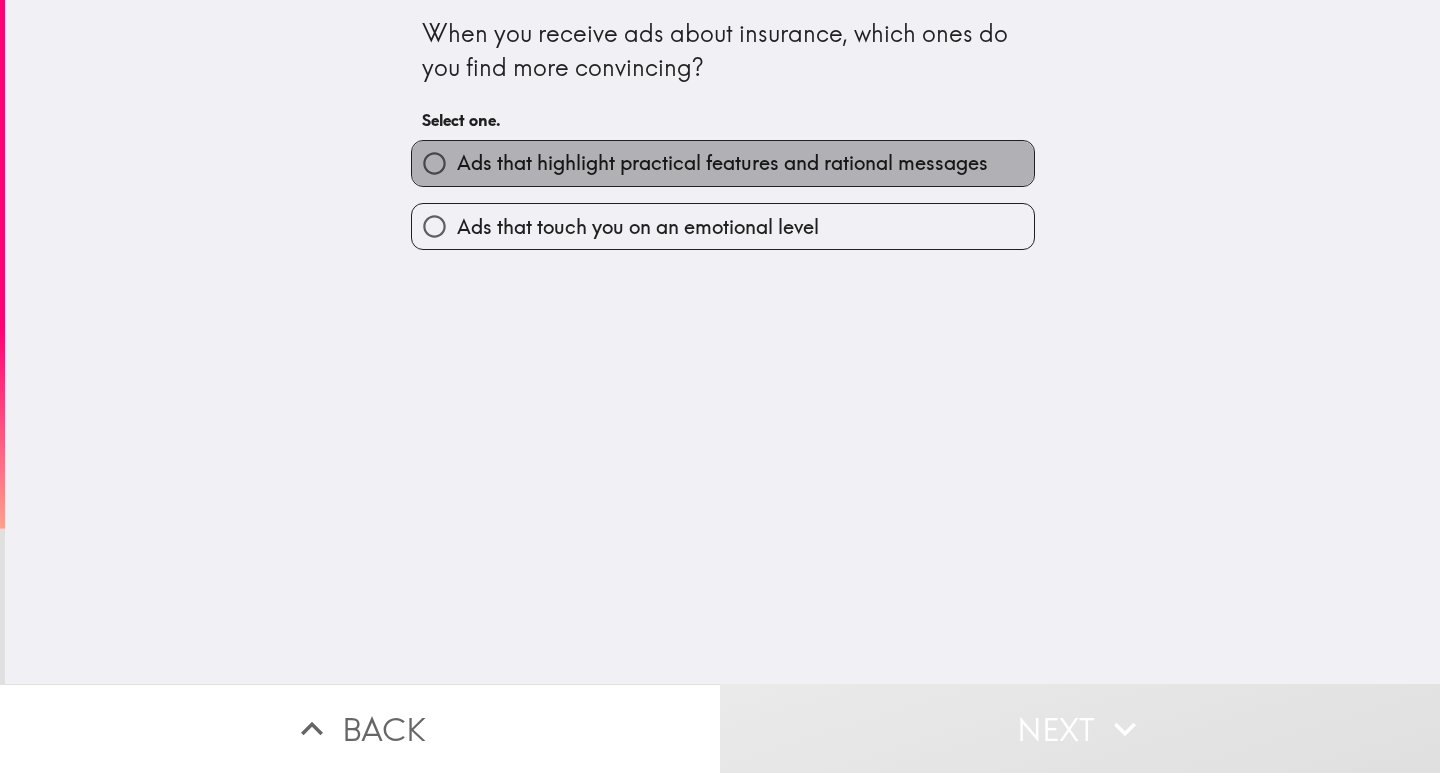 click on "Ads that highlight practical features and rational messages" at bounding box center (722, 163) 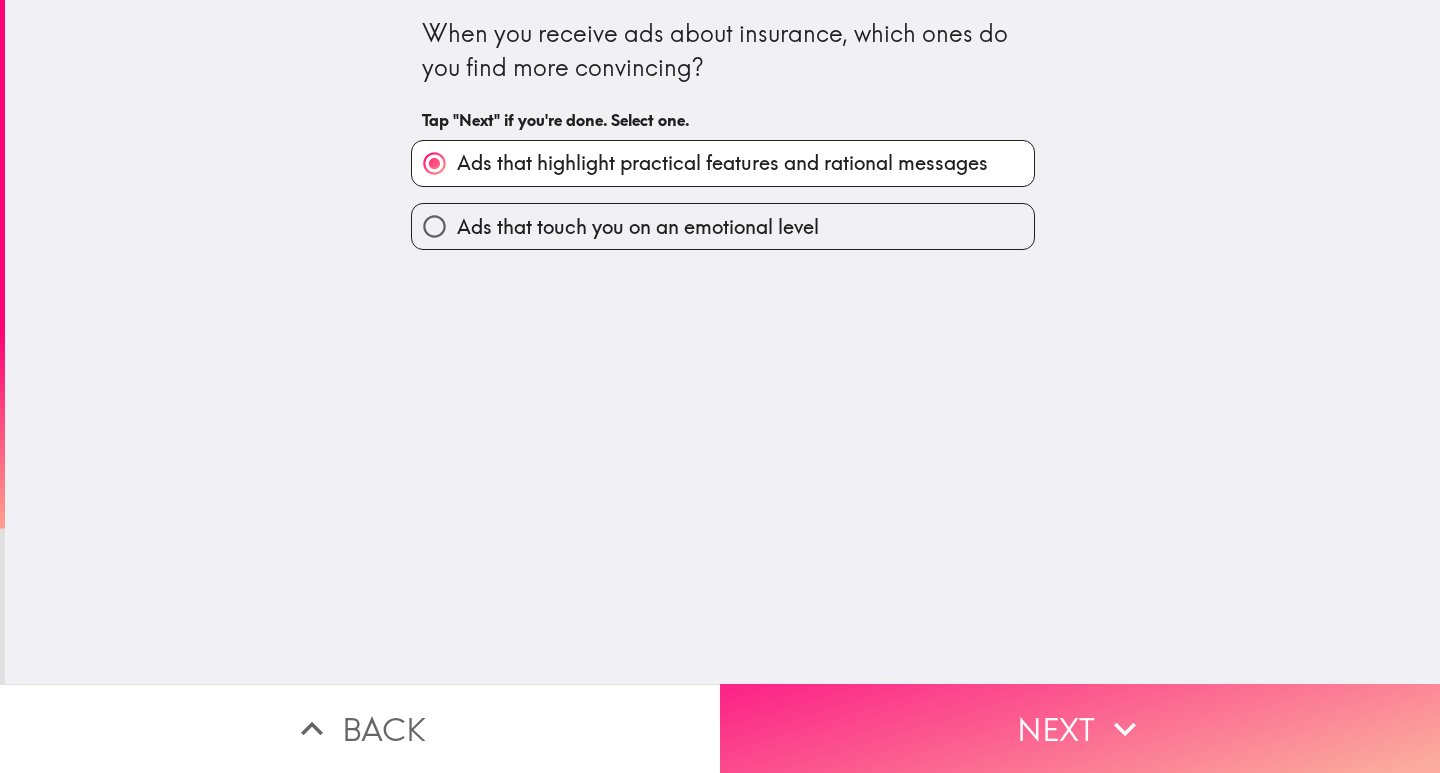 click on "Next" at bounding box center (1080, 728) 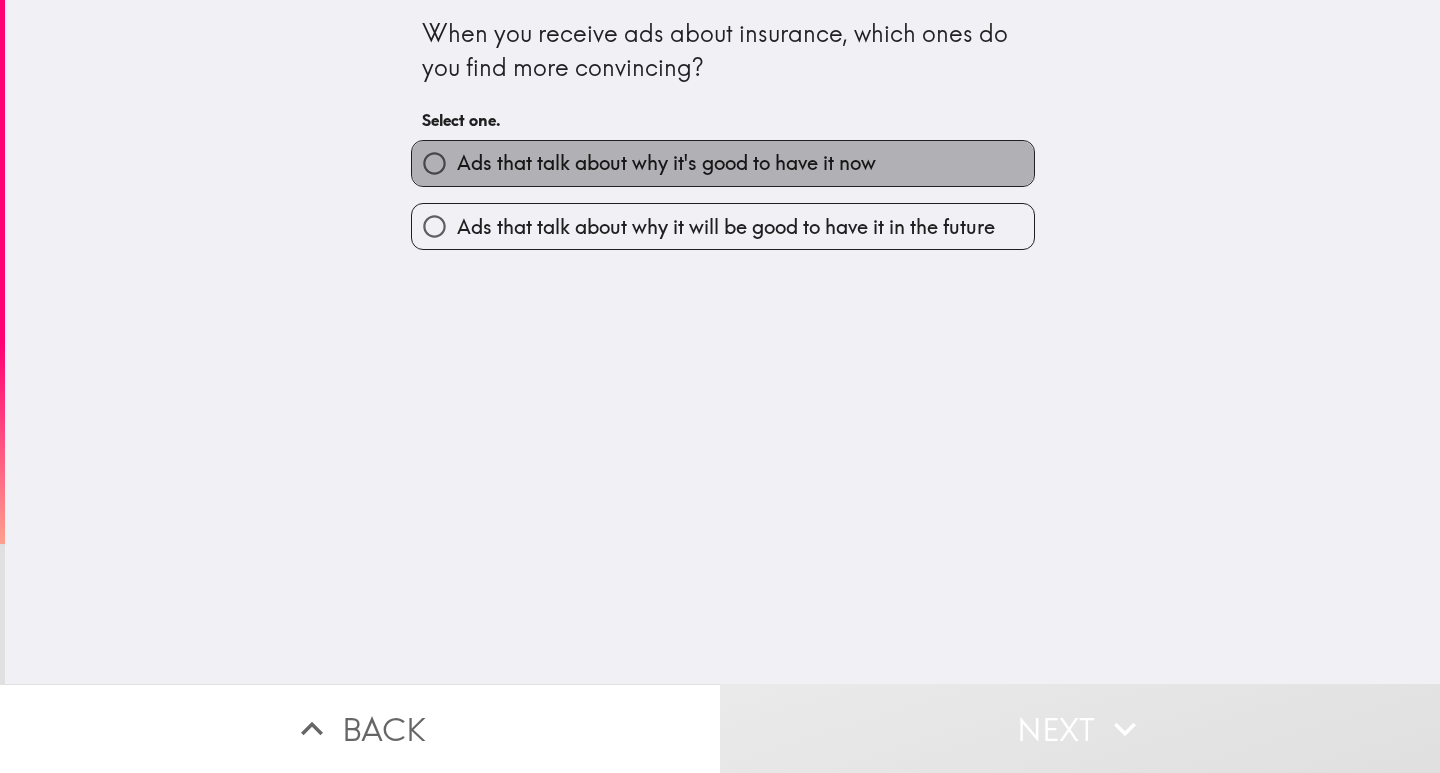 click on "Ads that talk about why it's good to have it now" at bounding box center (666, 163) 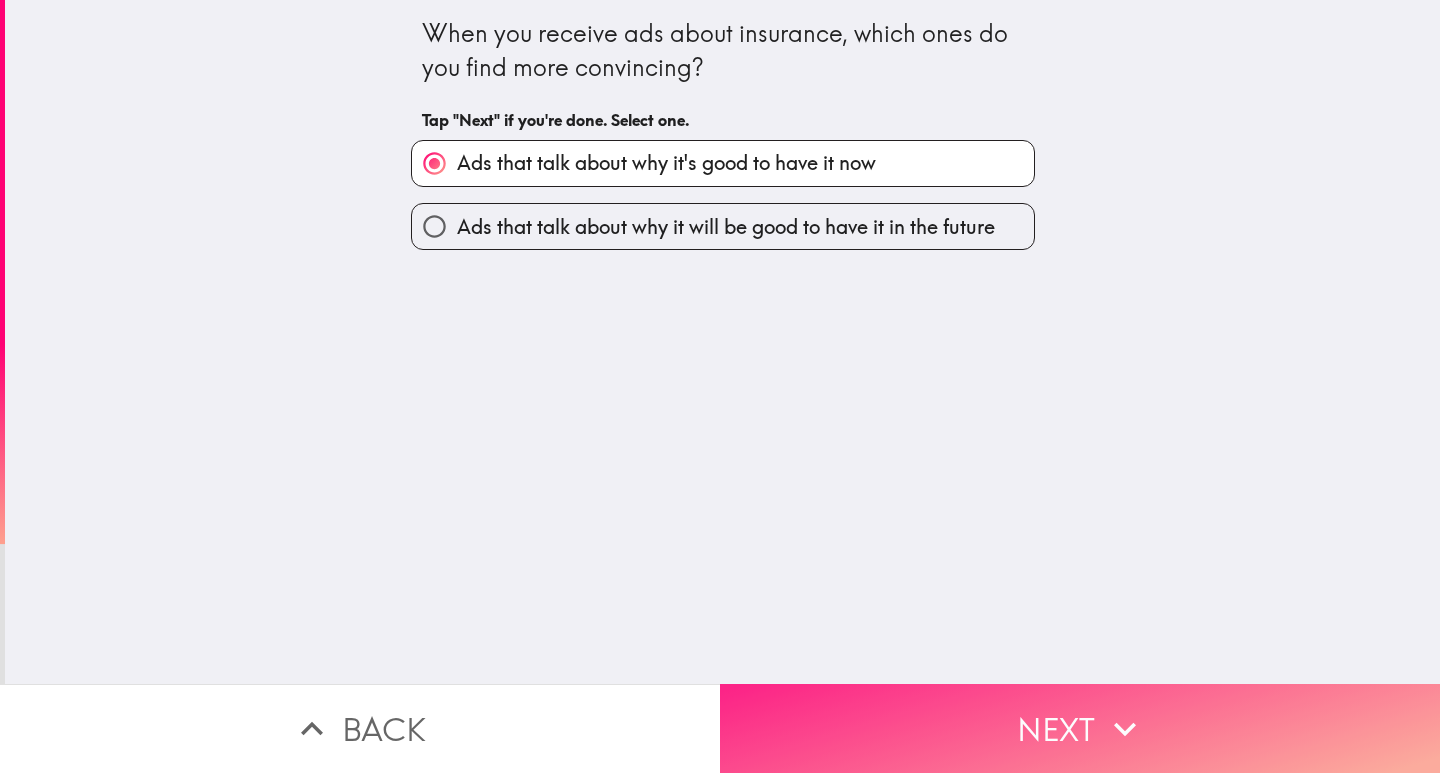 click on "Next" at bounding box center (1080, 728) 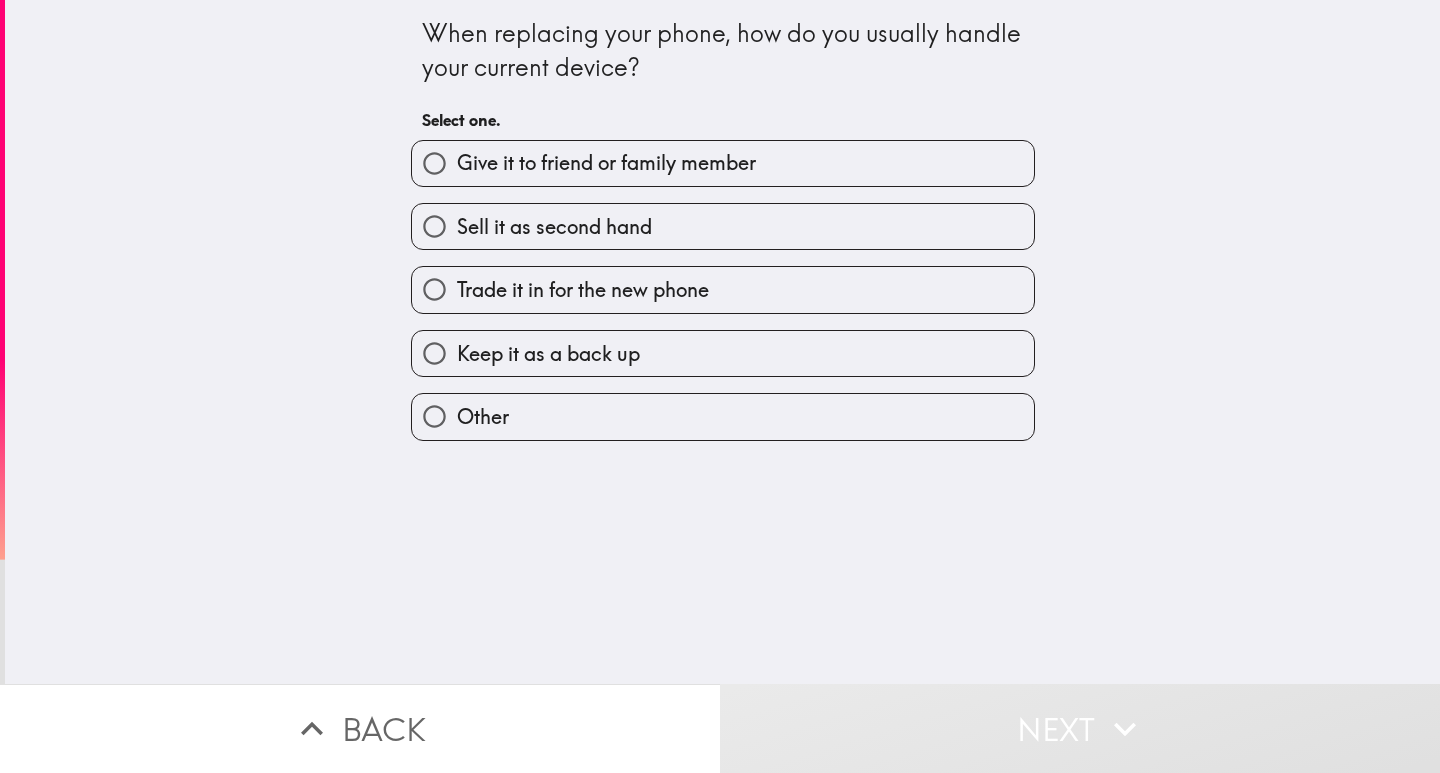 click on "Give it to friend or family member" at bounding box center (606, 163) 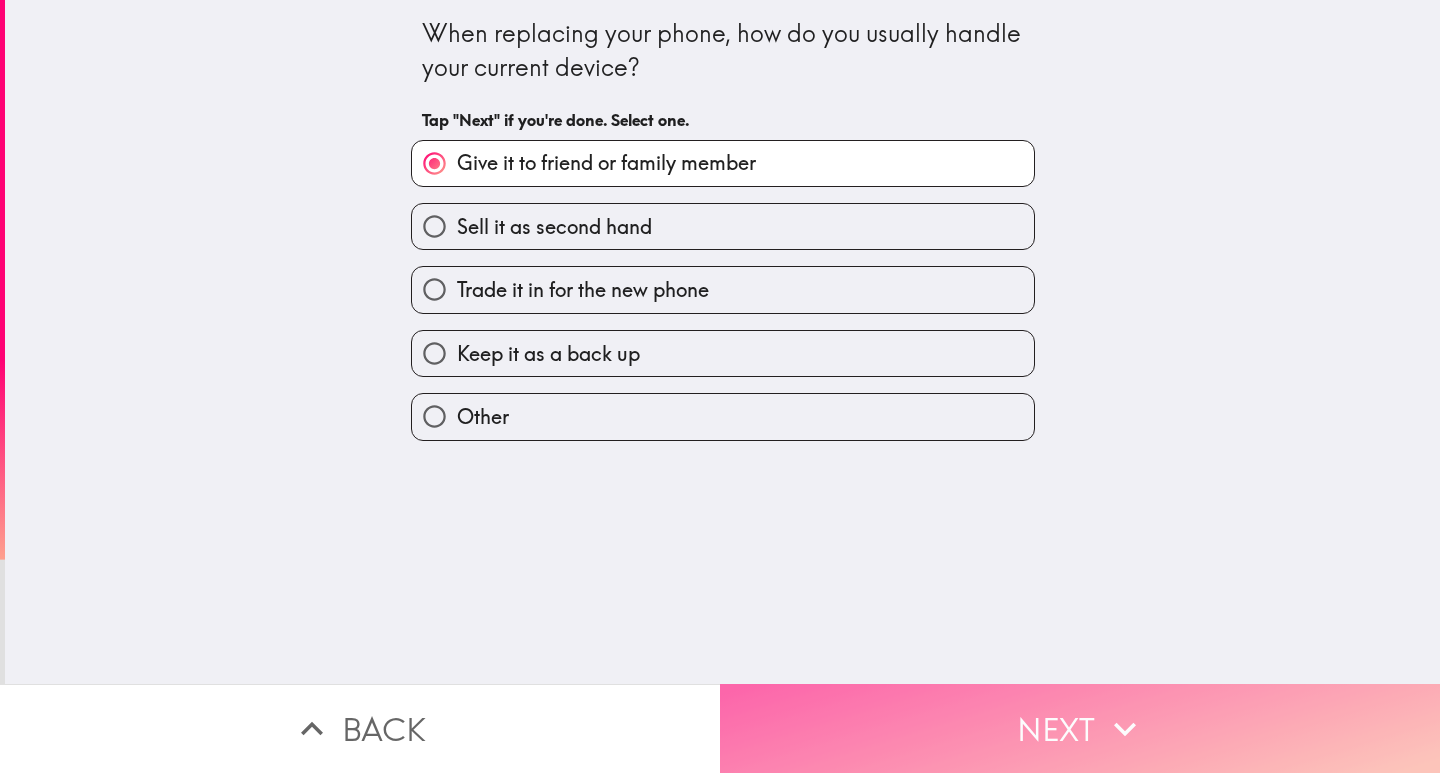 click on "Next" at bounding box center [1080, 728] 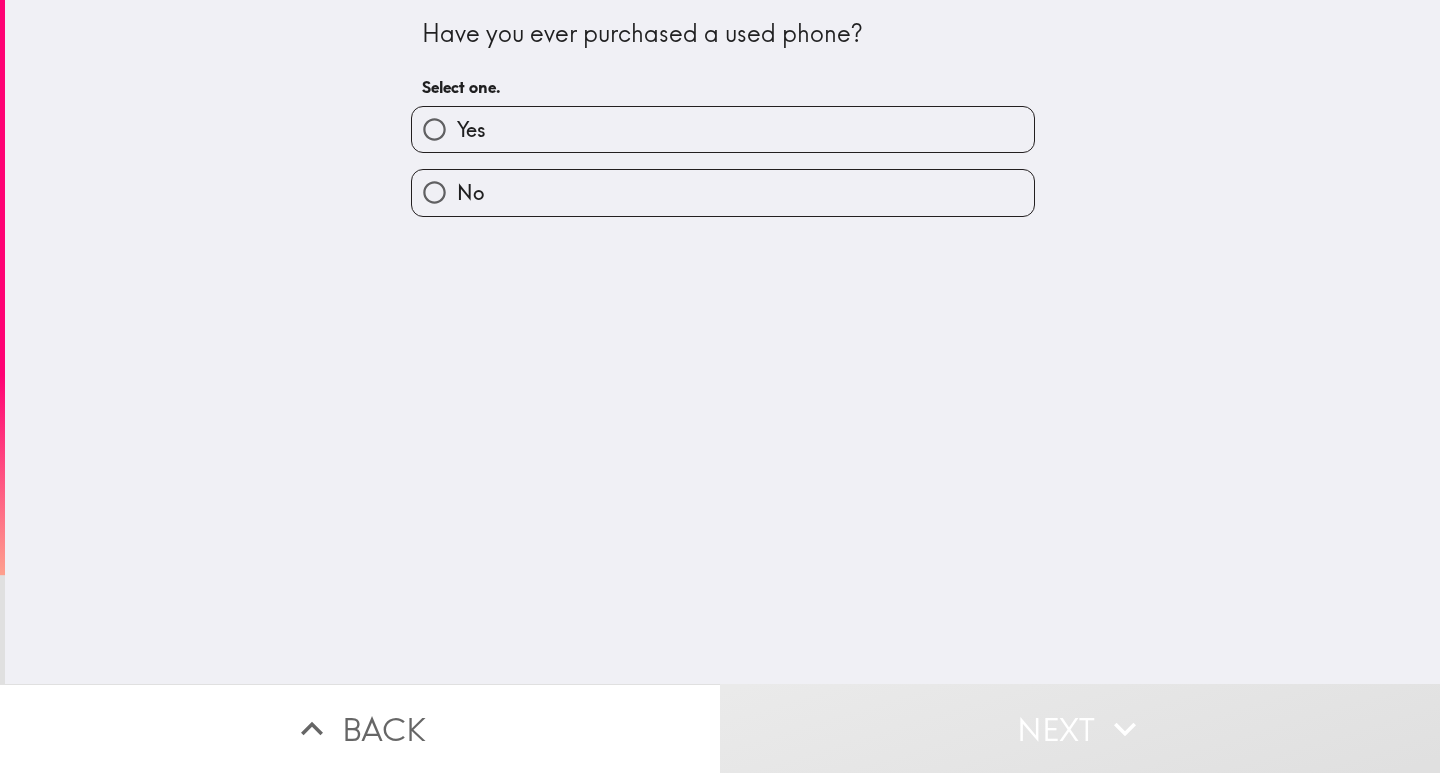 click on "Yes" at bounding box center [471, 130] 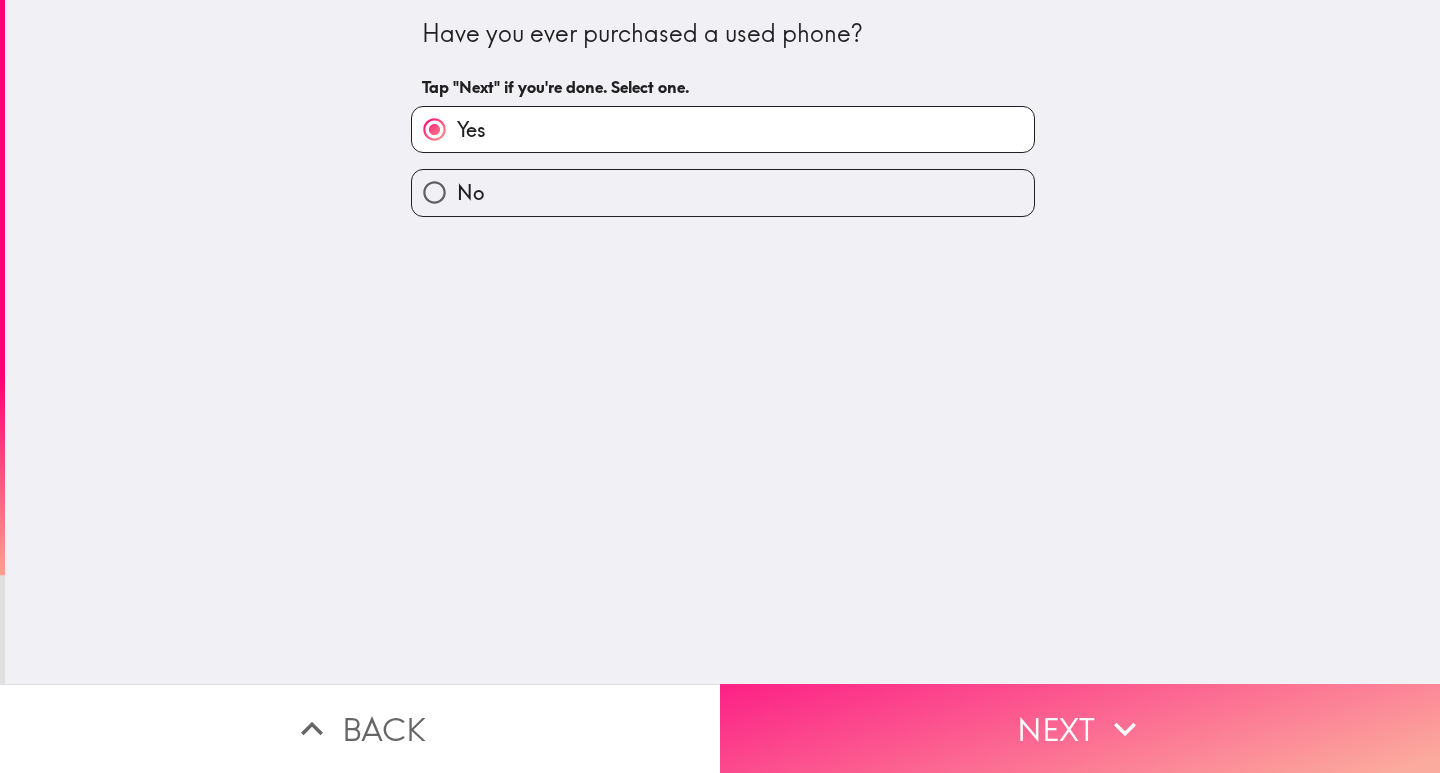 click on "Next" at bounding box center [1080, 728] 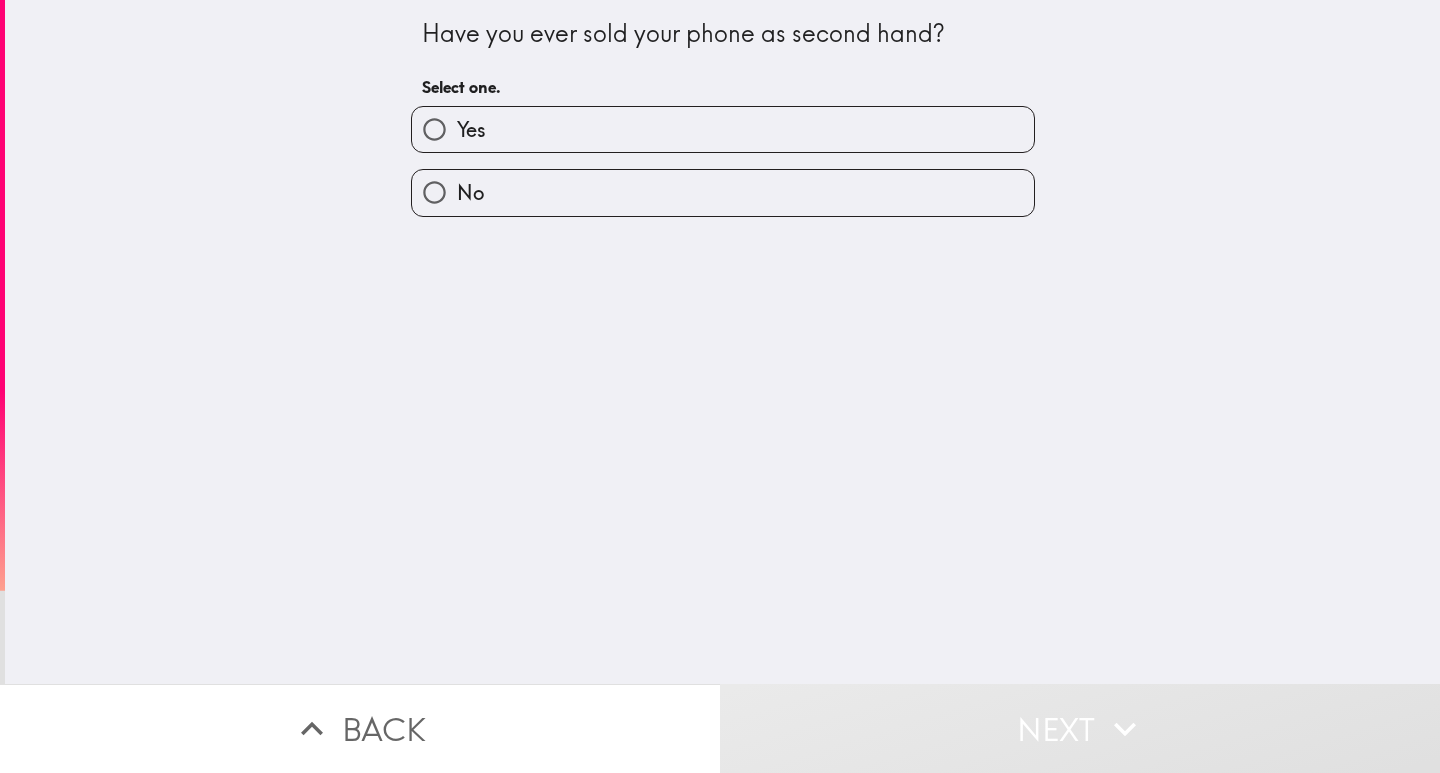 click on "Yes" at bounding box center (471, 130) 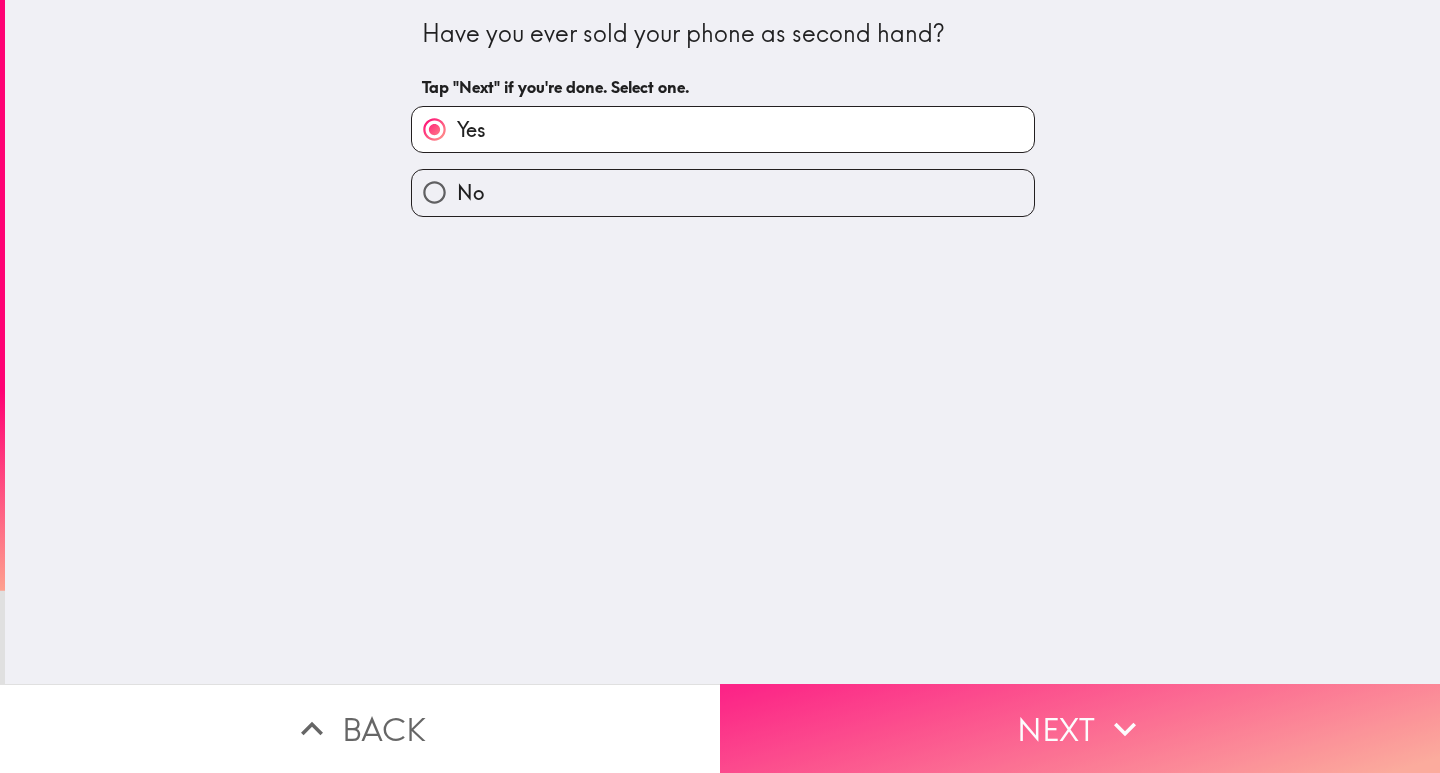 click on "Next" at bounding box center [1080, 728] 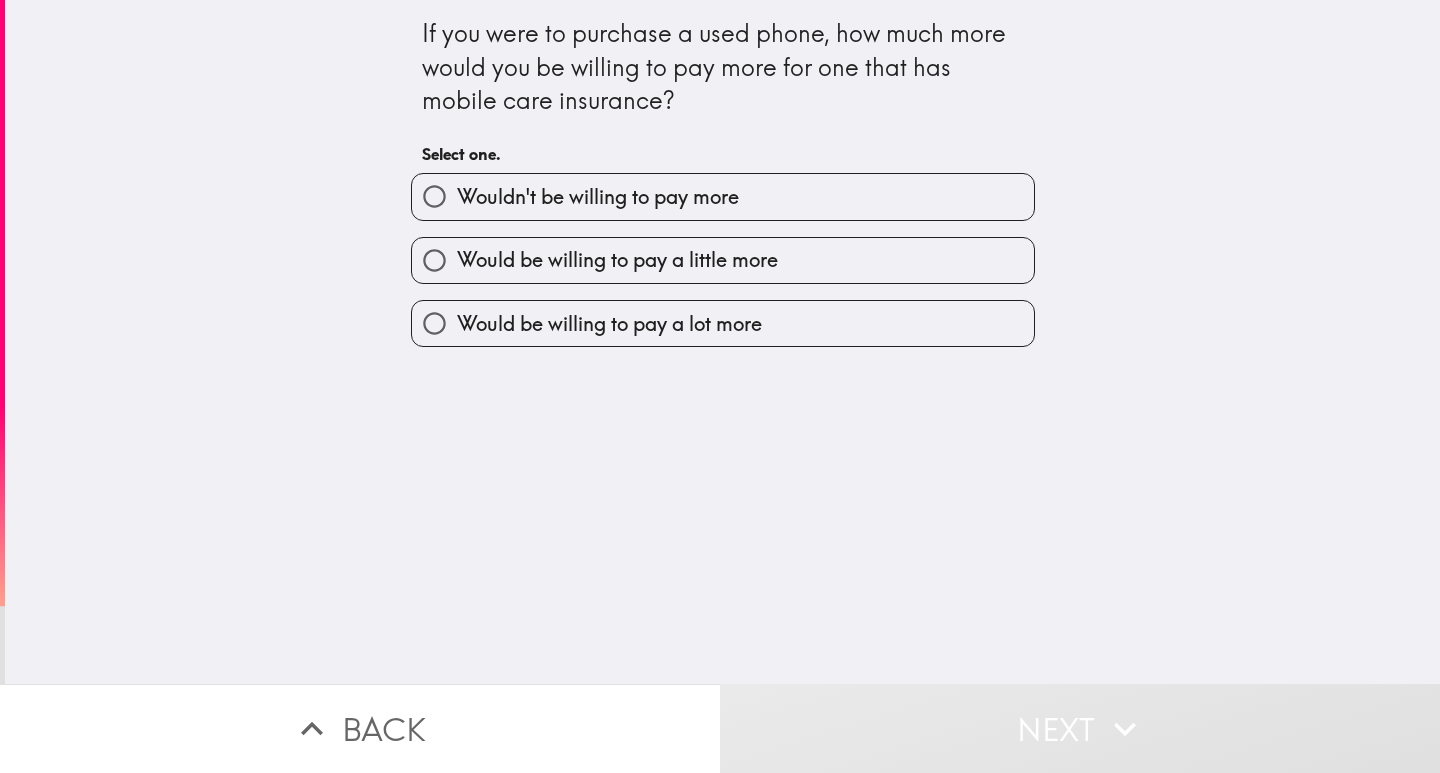 click on "Would be willing to pay a lot more" at bounding box center [609, 324] 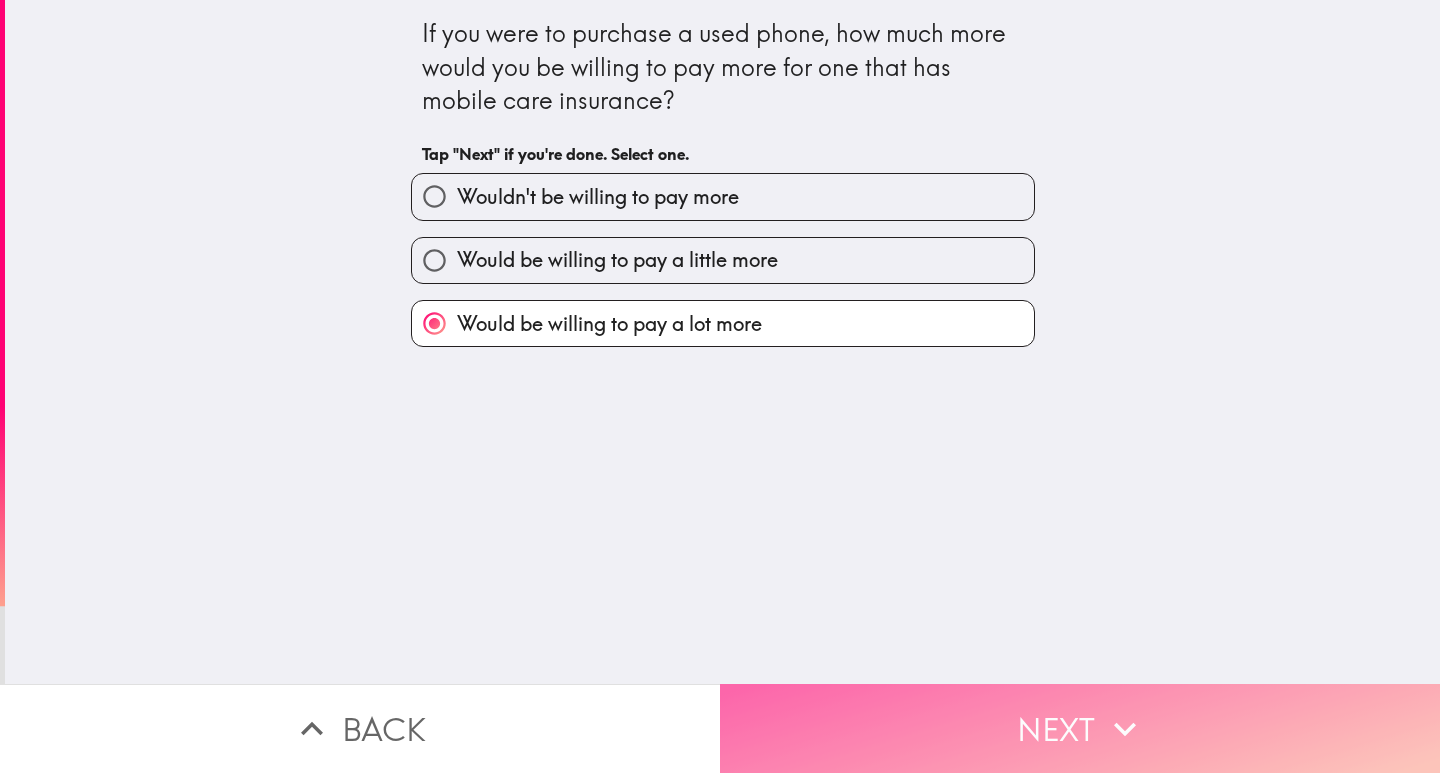 click on "Next" at bounding box center [1080, 728] 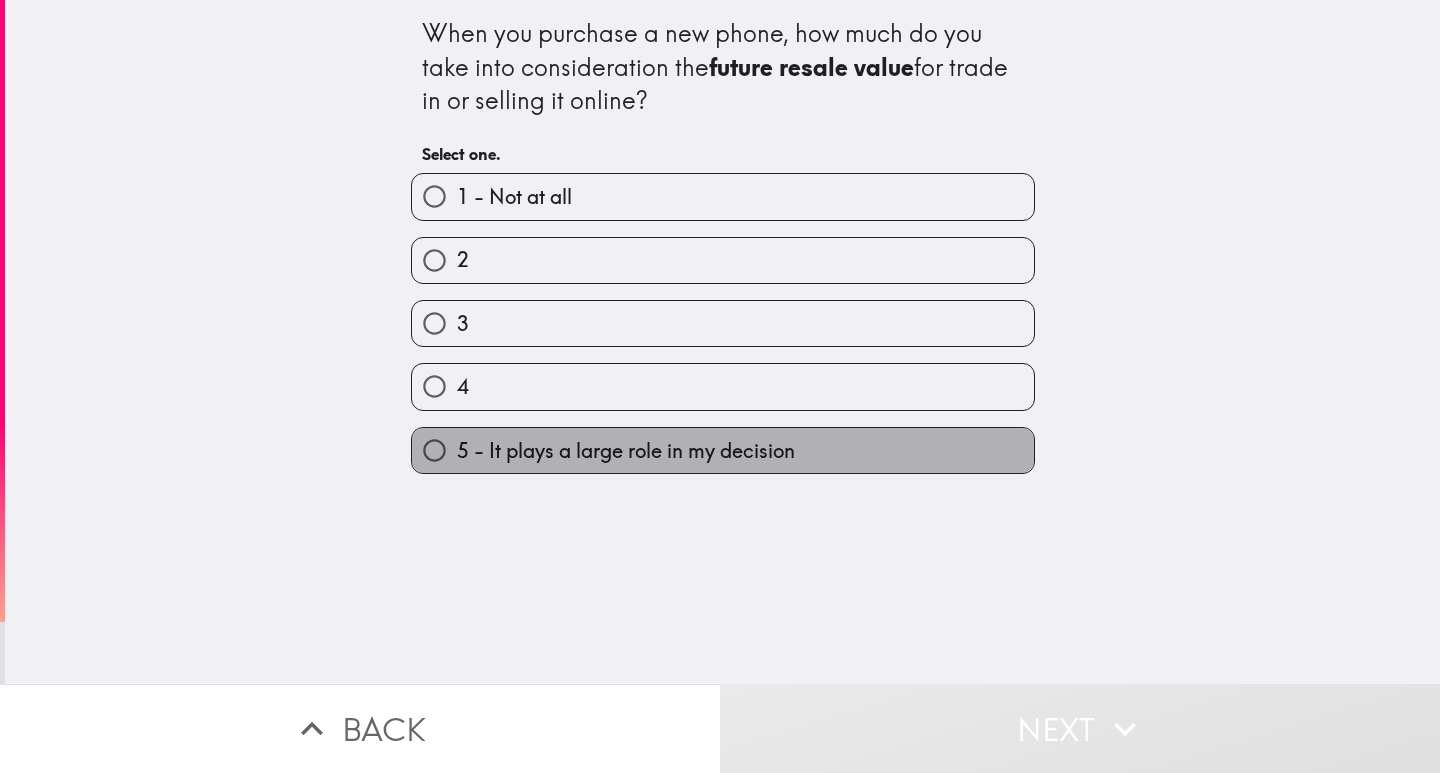 click on "5 - It plays a large role in my decision" at bounding box center (626, 451) 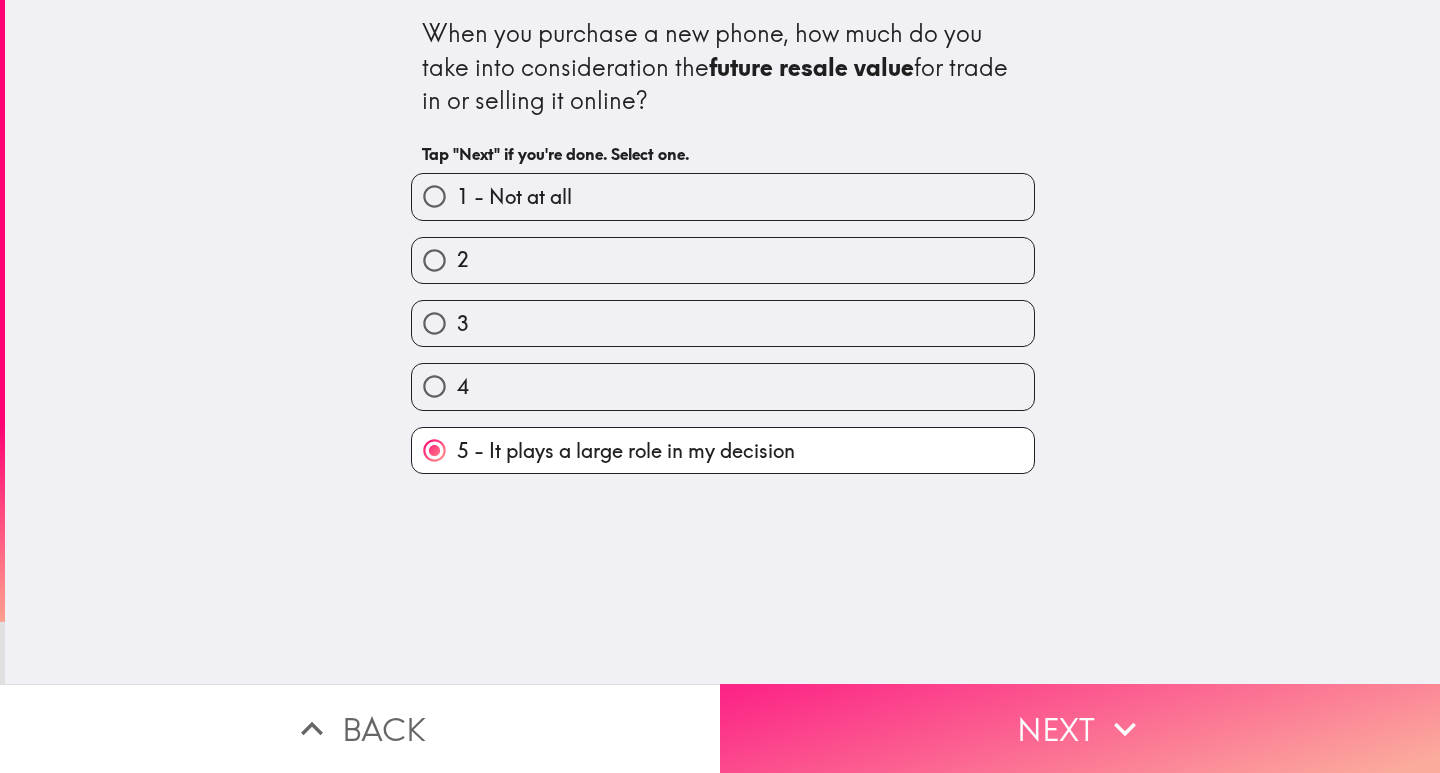 click on "Next" at bounding box center (1080, 728) 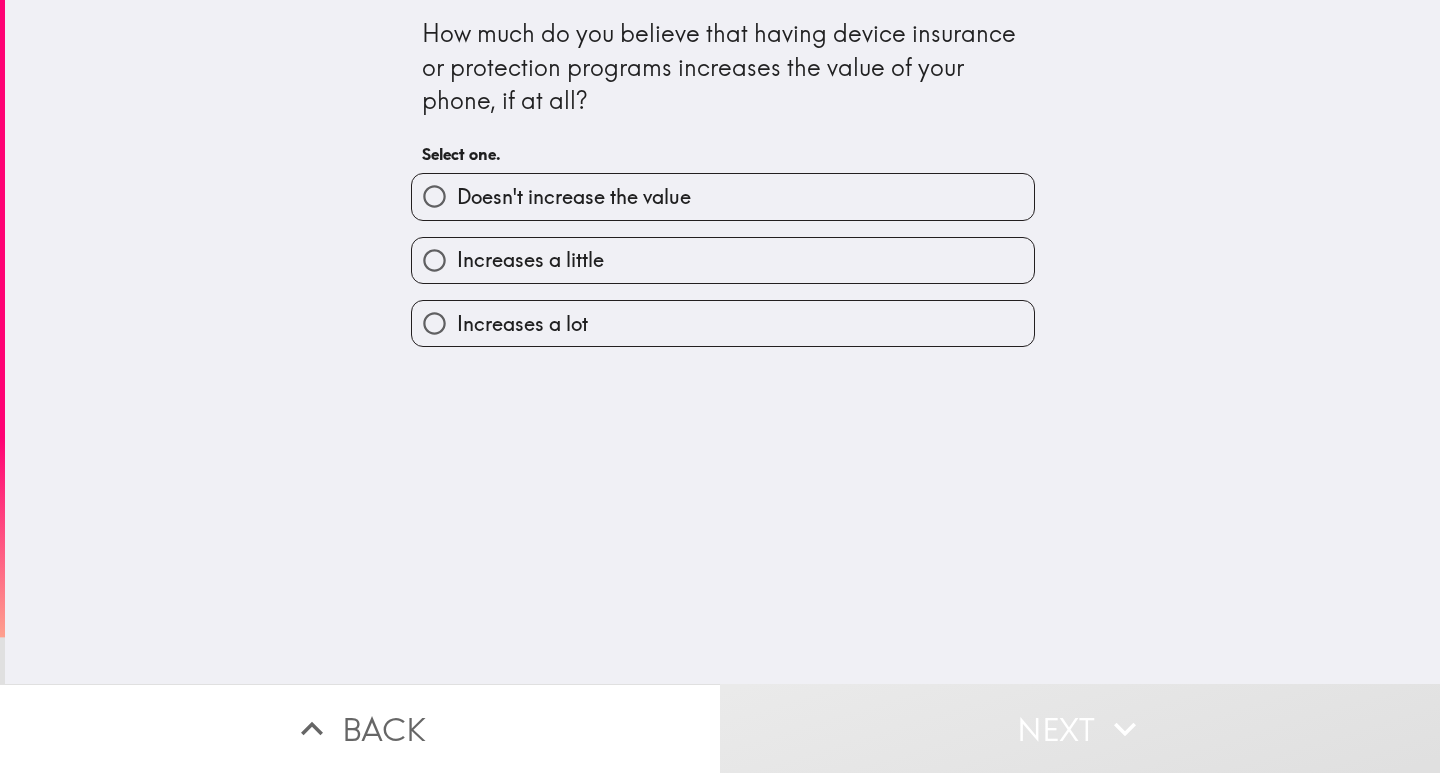 click on "Increases a lot" at bounding box center (522, 324) 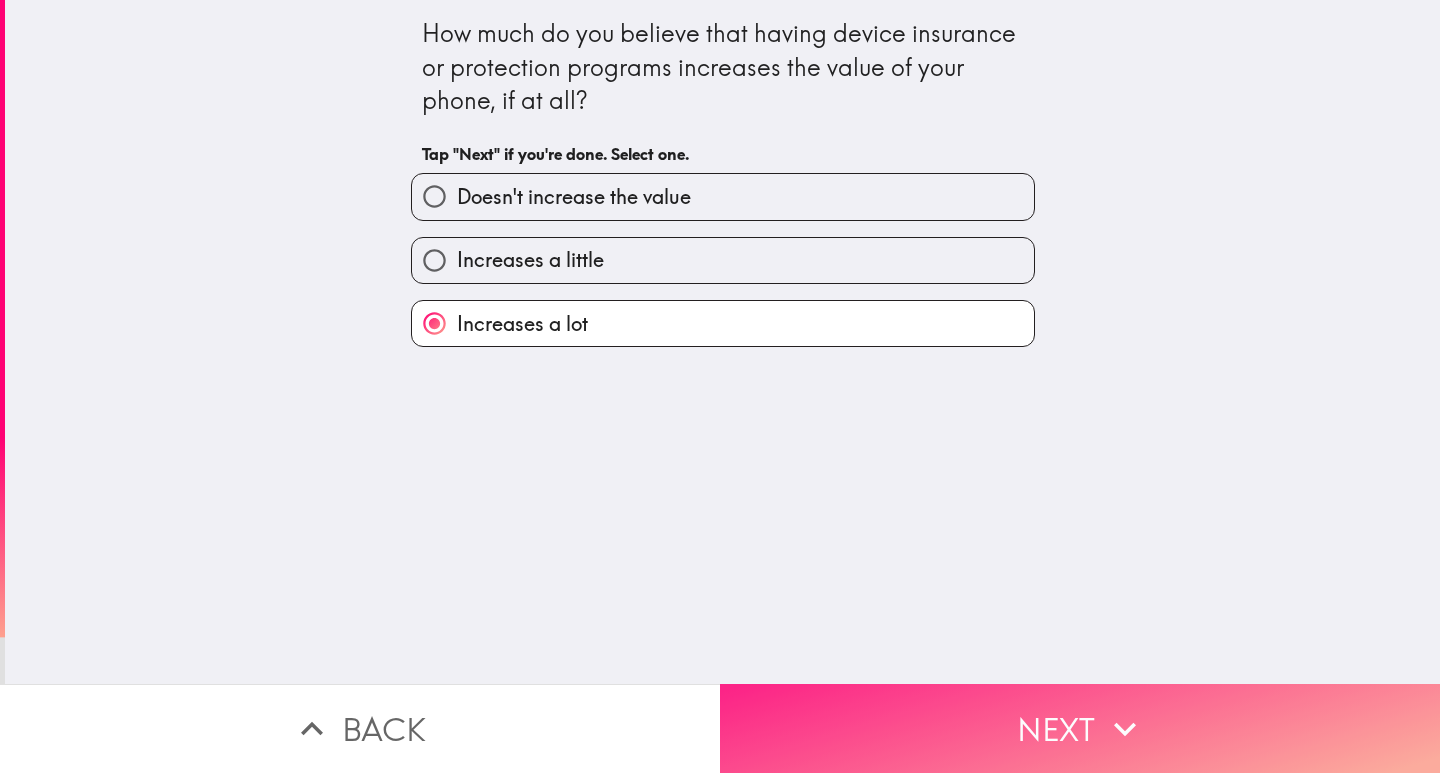 click on "Next" at bounding box center [1080, 728] 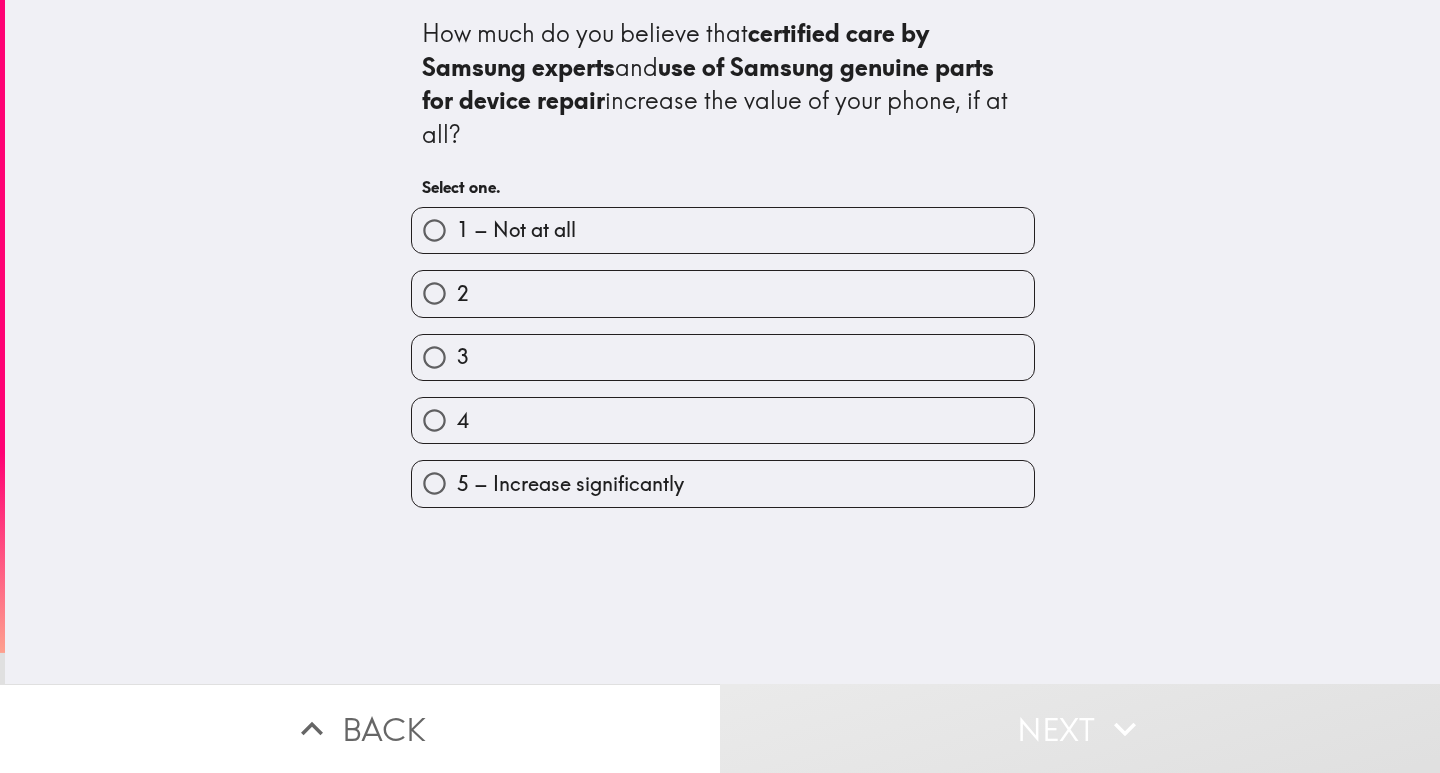 click on "5 – Increase significantly" at bounding box center (570, 484) 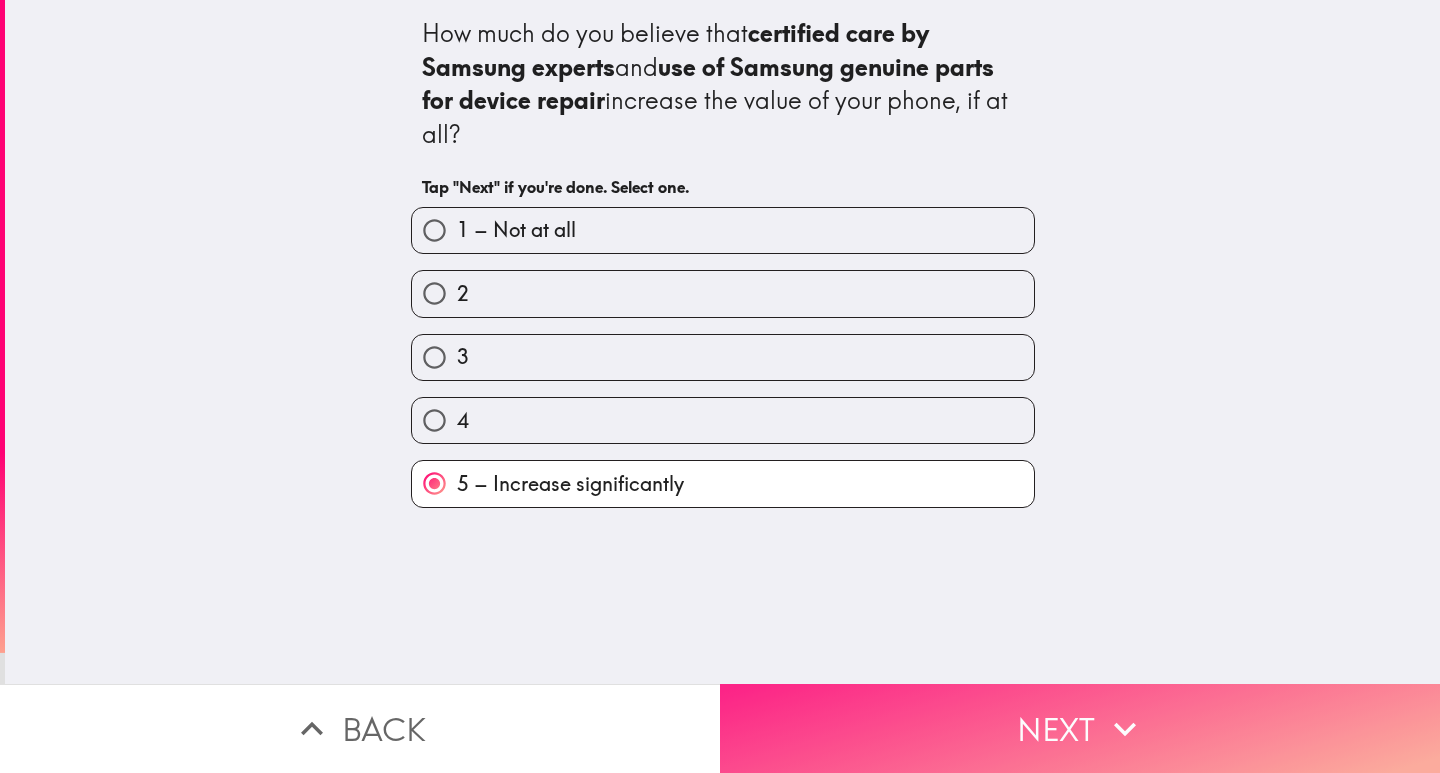 click on "Next" at bounding box center [1080, 728] 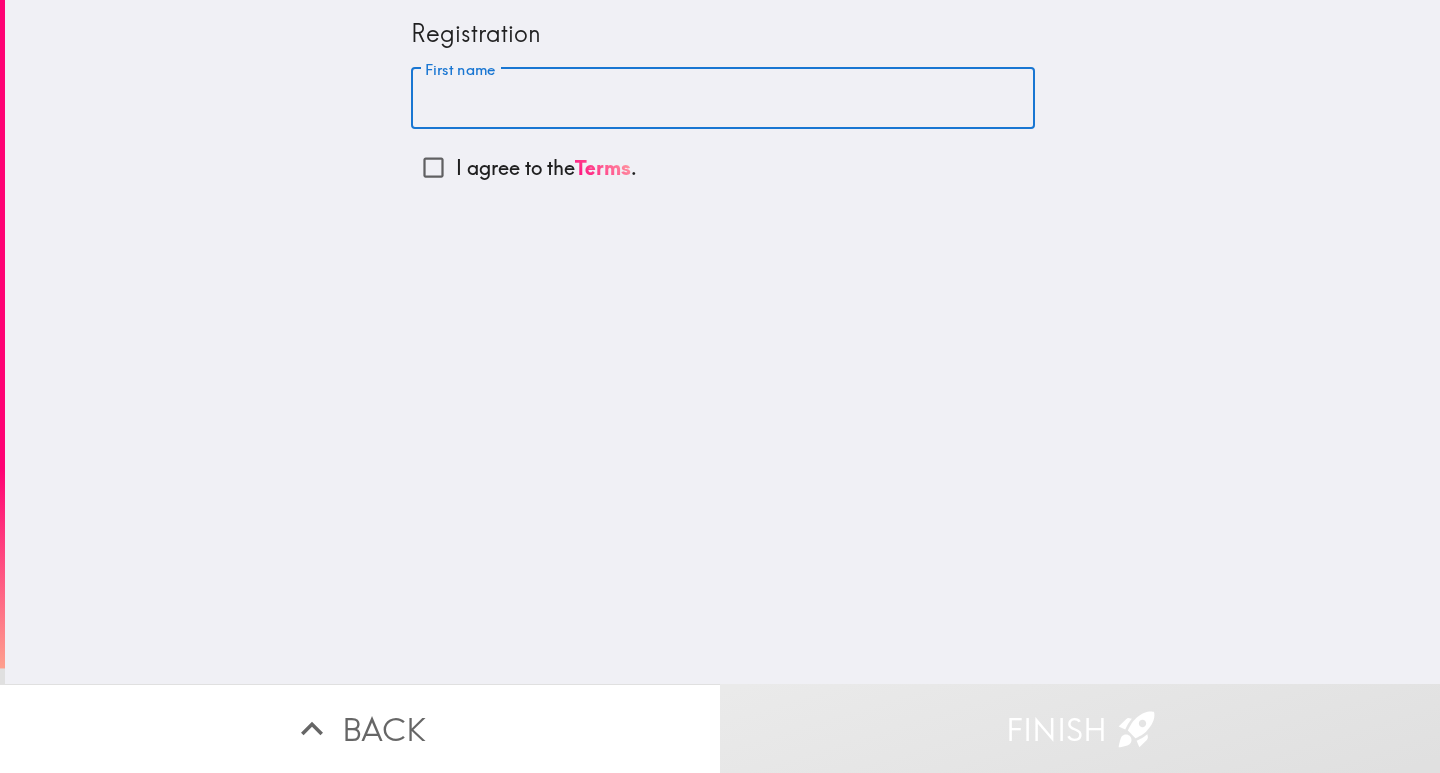 click on "First name" at bounding box center [723, 99] 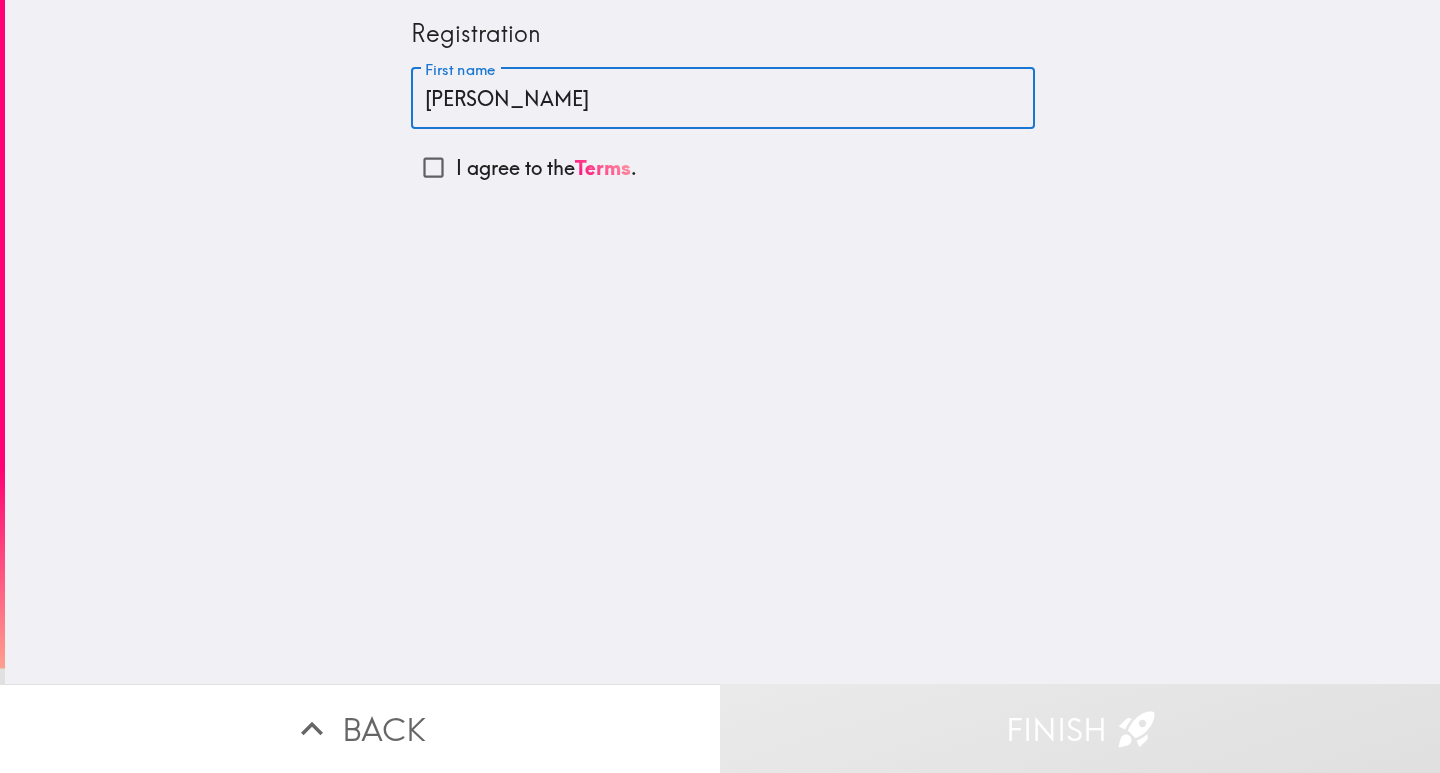click on "[PERSON_NAME]" at bounding box center [723, 99] 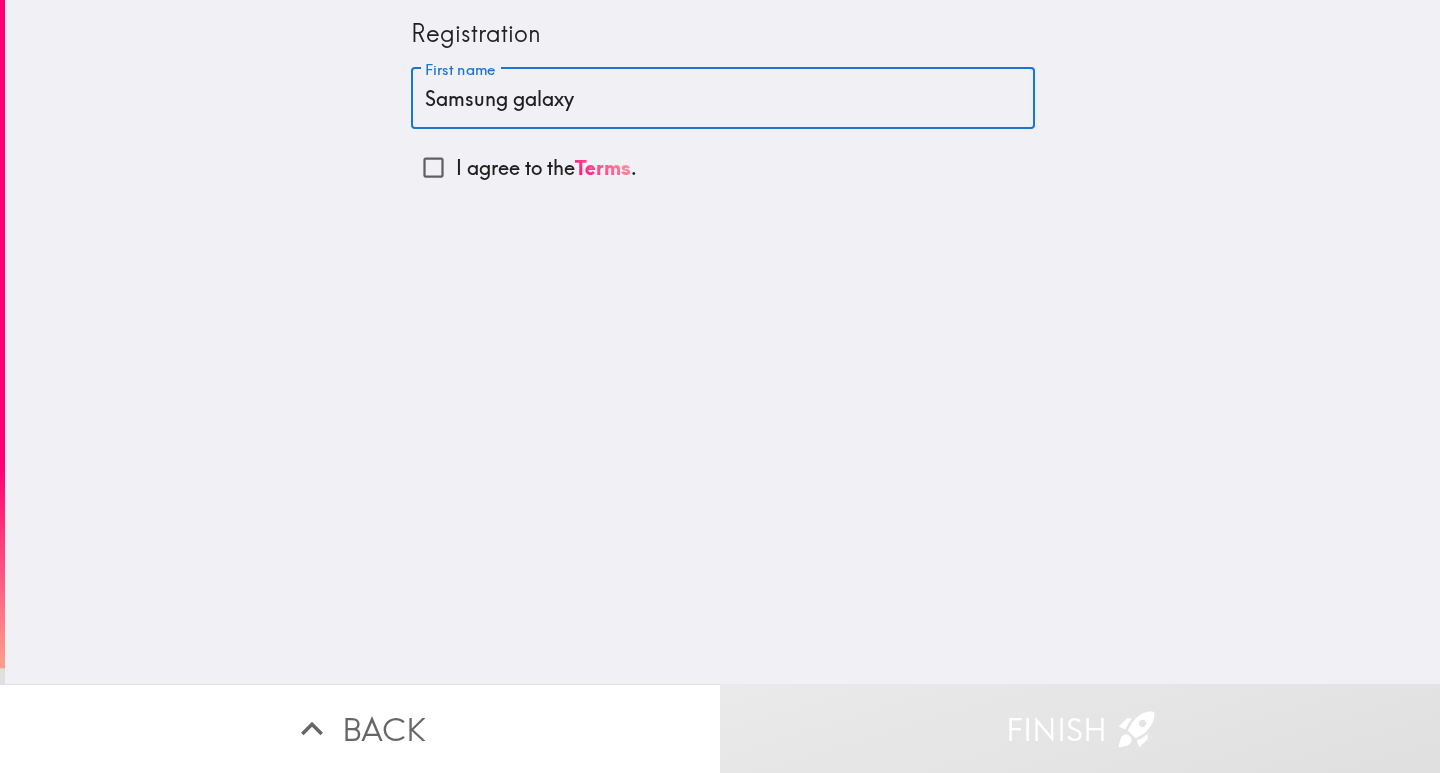 type on "Samsung galaxy" 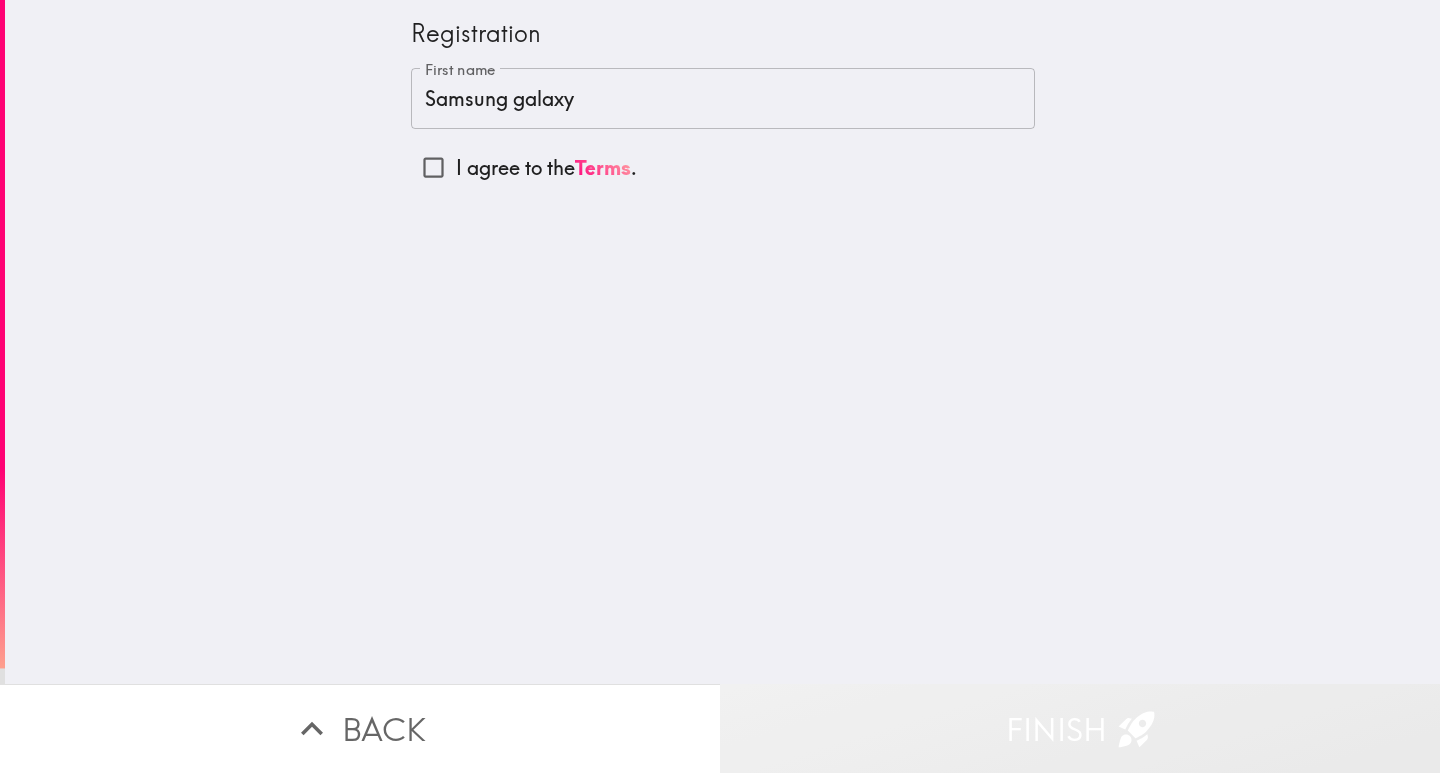 click on "Finish" at bounding box center (1080, 728) 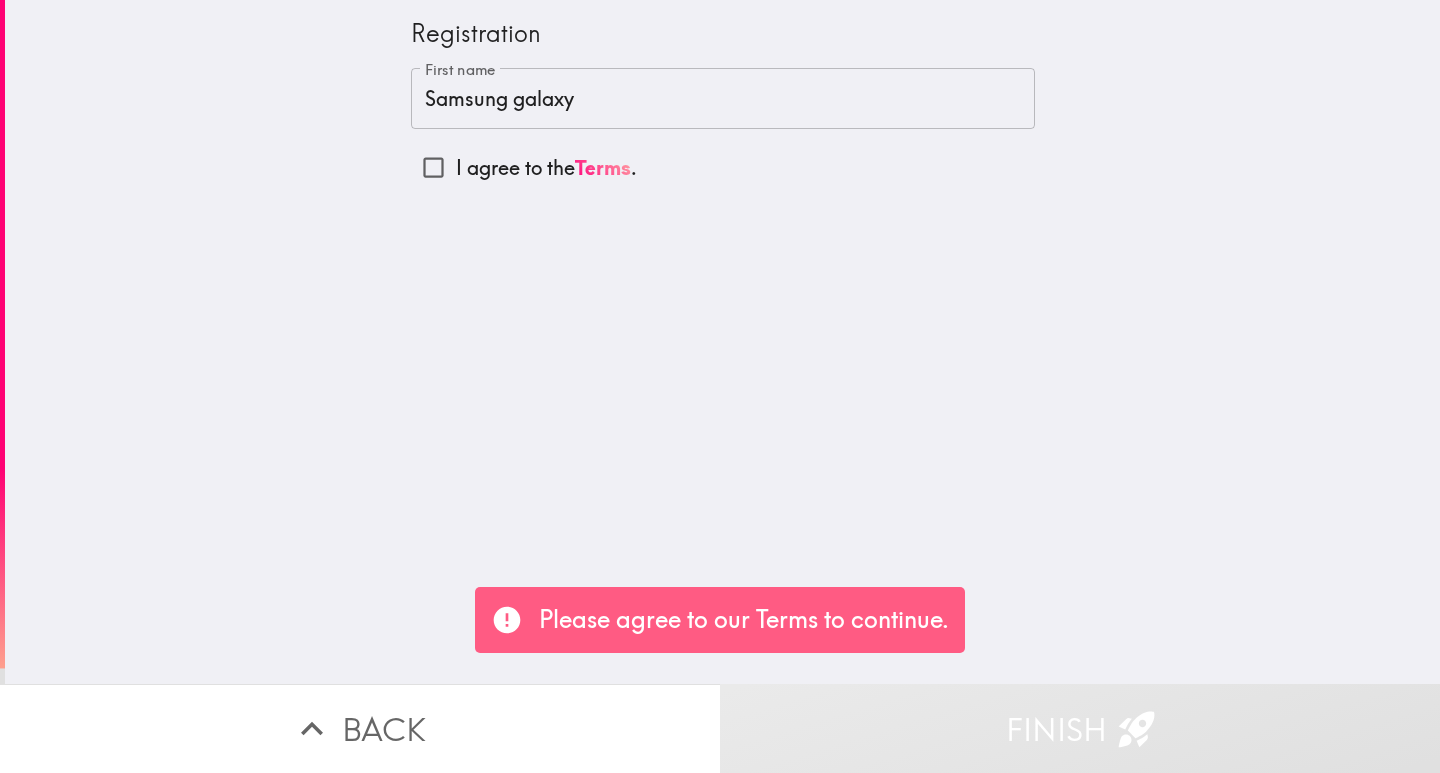 click on "Please agree to our Terms to continue." at bounding box center (744, 620) 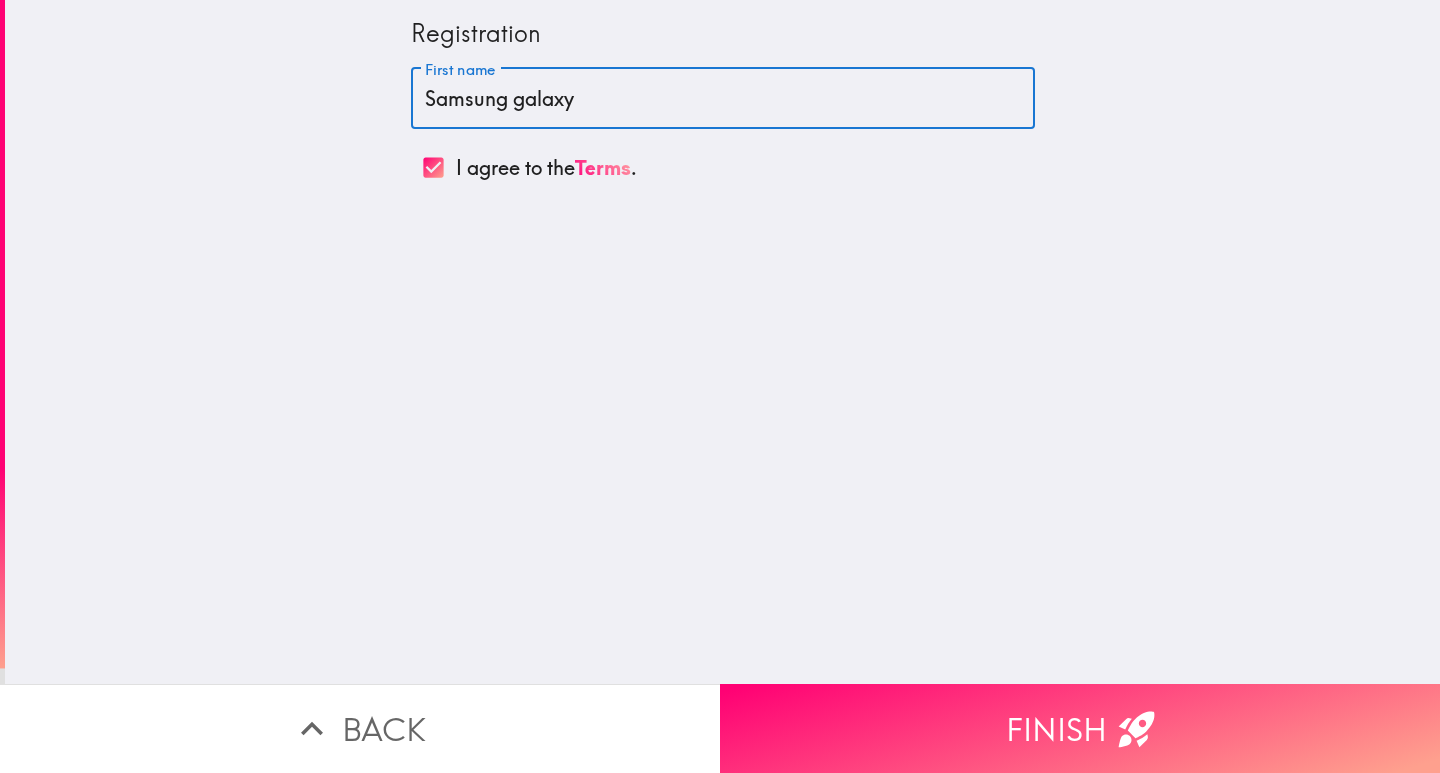 drag, startPoint x: 468, startPoint y: 98, endPoint x: 313, endPoint y: 86, distance: 155.46382 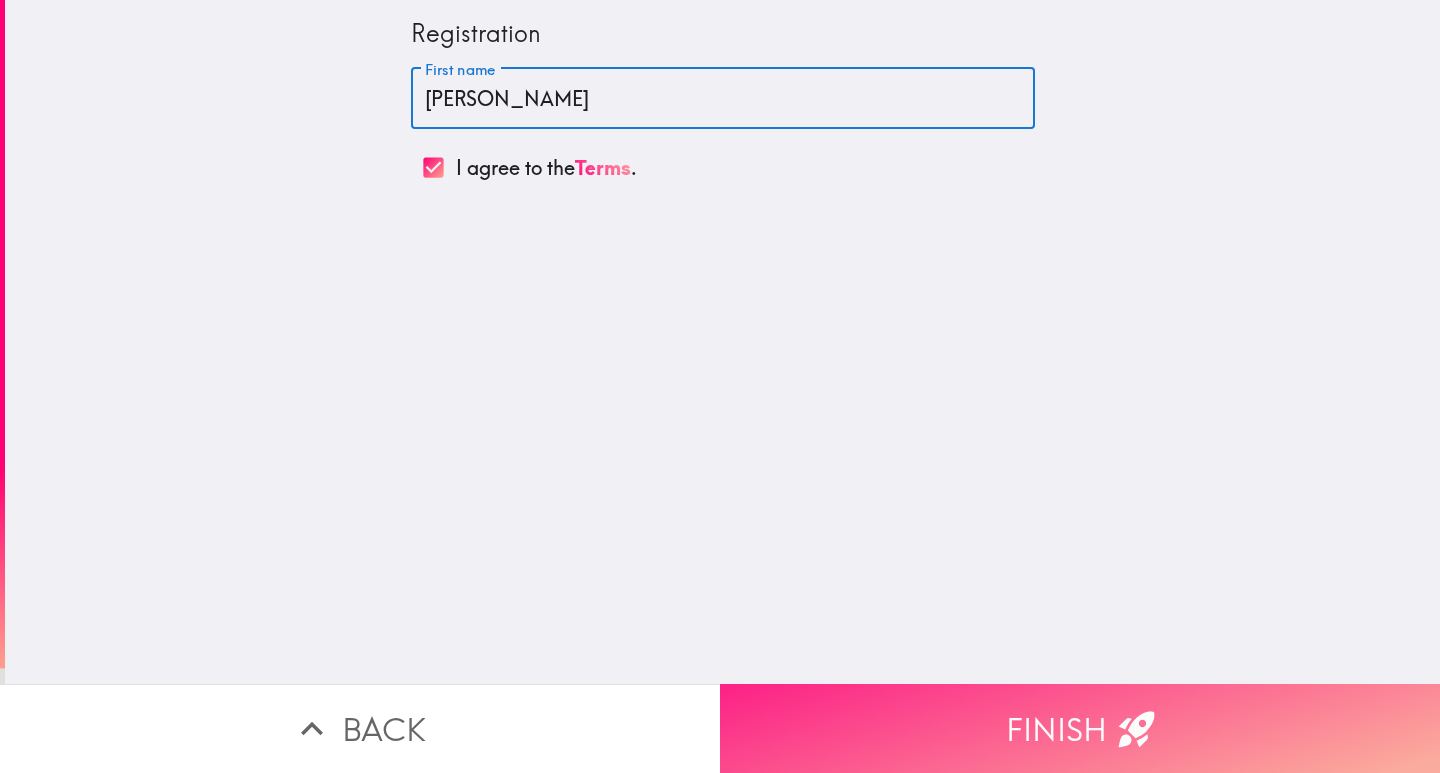 type on "[PERSON_NAME]" 